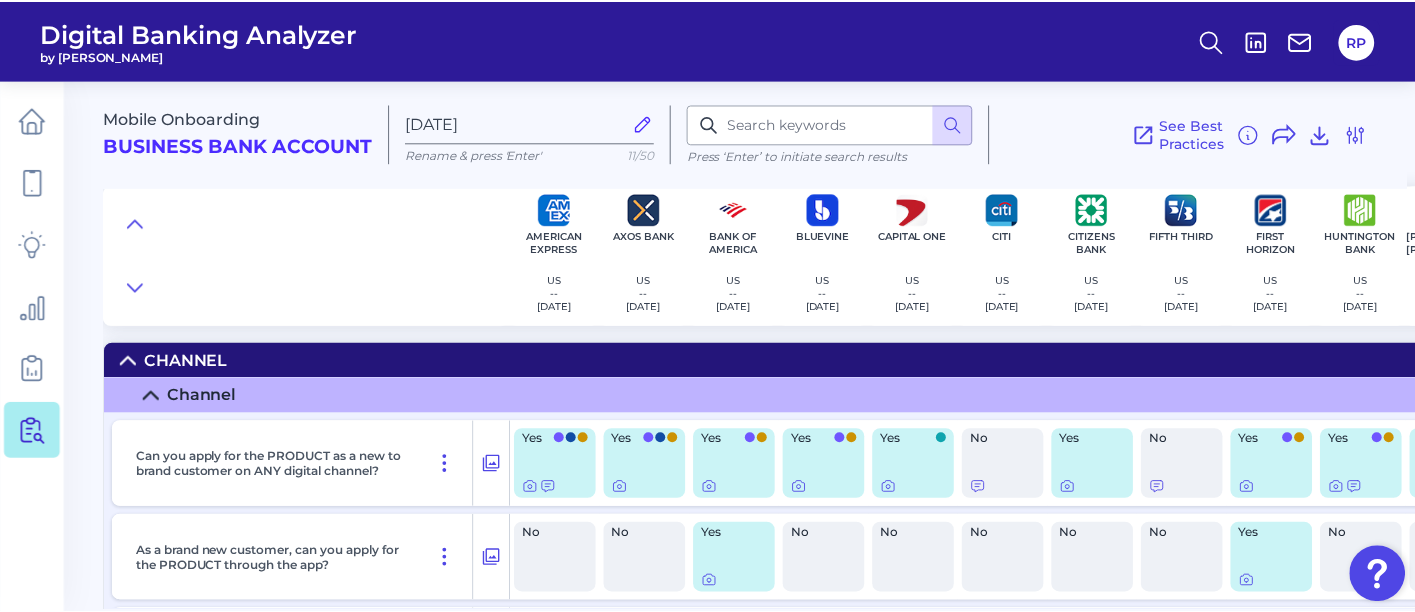 scroll, scrollTop: 0, scrollLeft: 0, axis: both 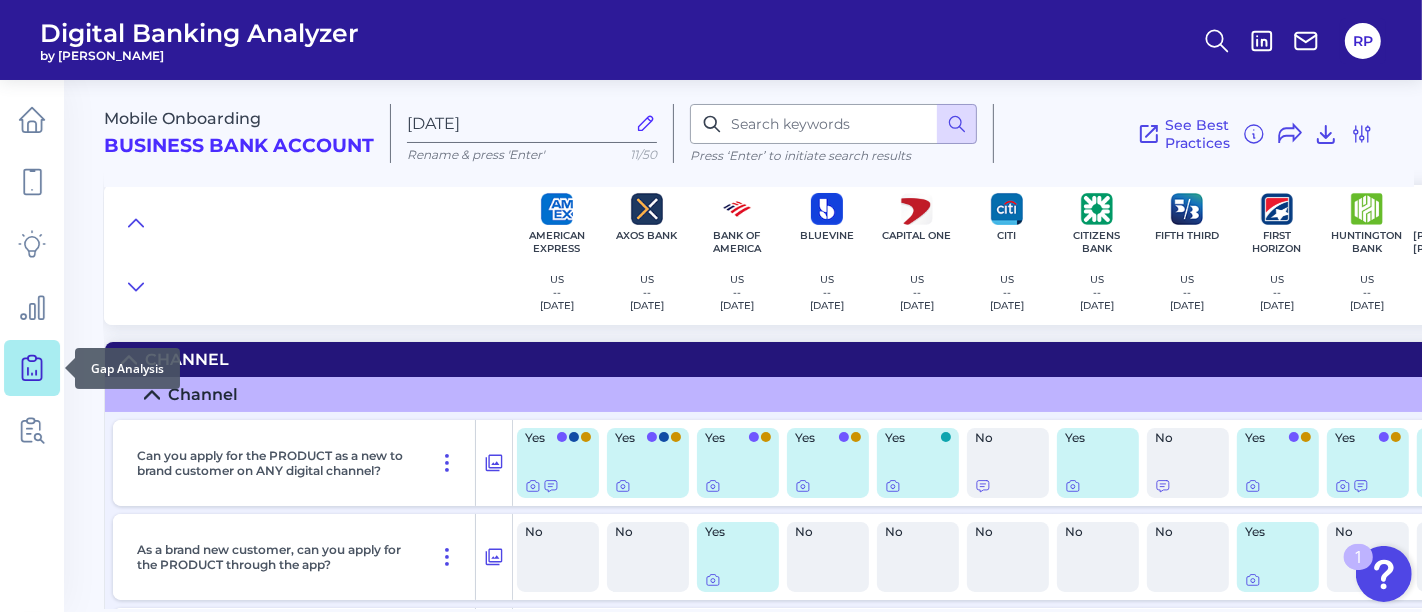 click 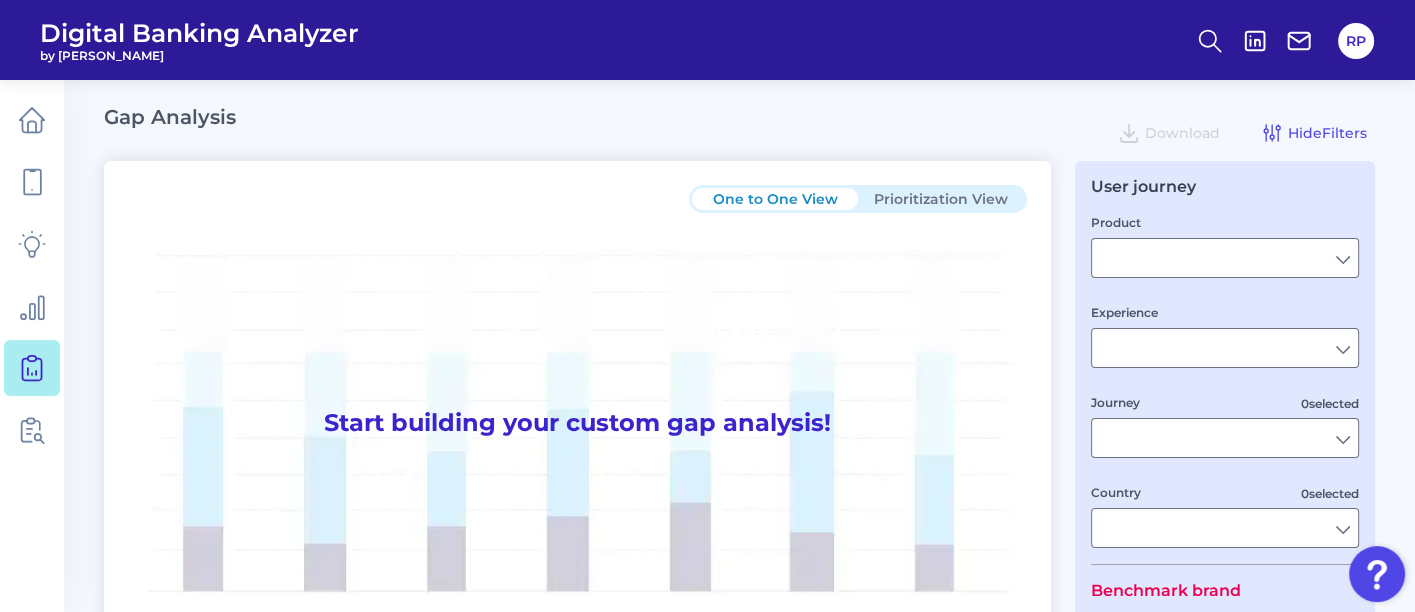 type on "Checking / Current Account" 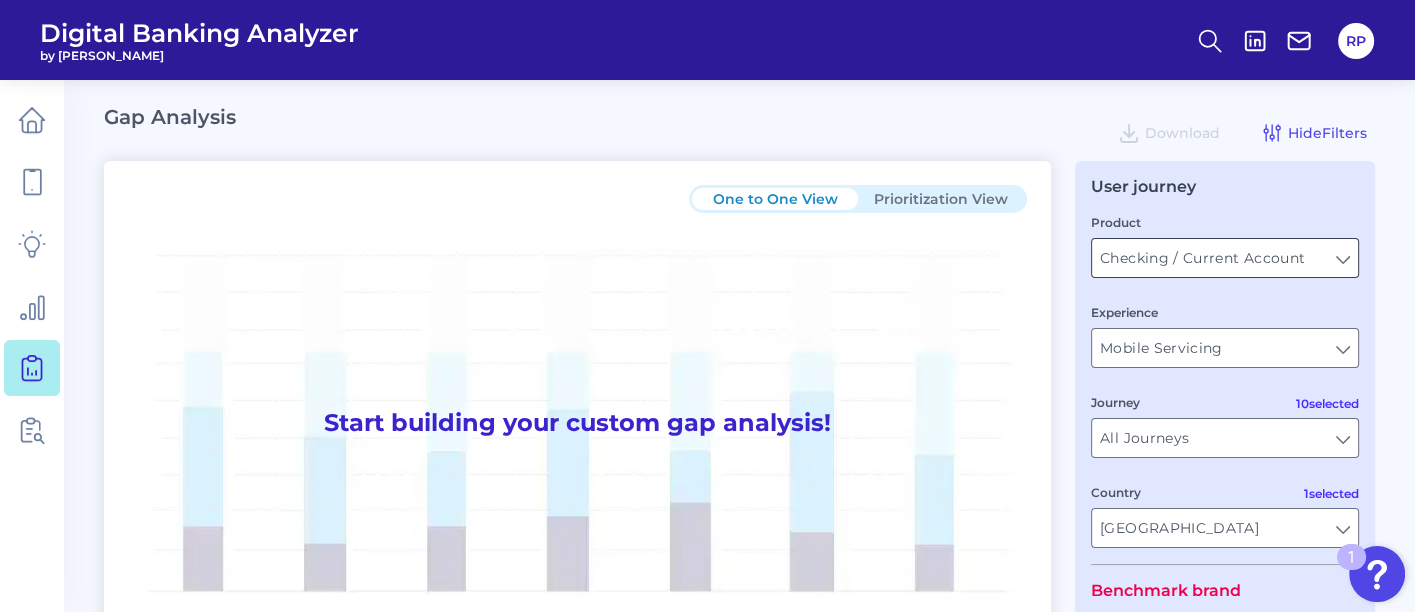 click on "Checking / Current Account" at bounding box center (1225, 258) 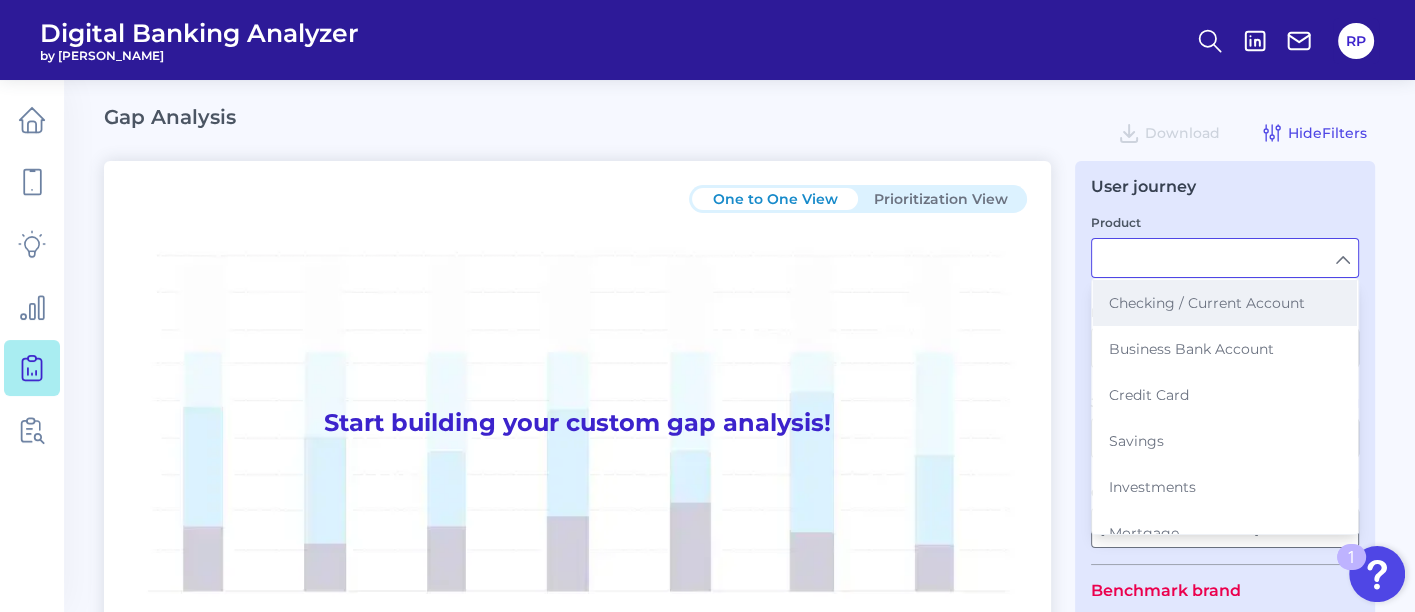 click on "Checking / Current Account" at bounding box center [1225, 303] 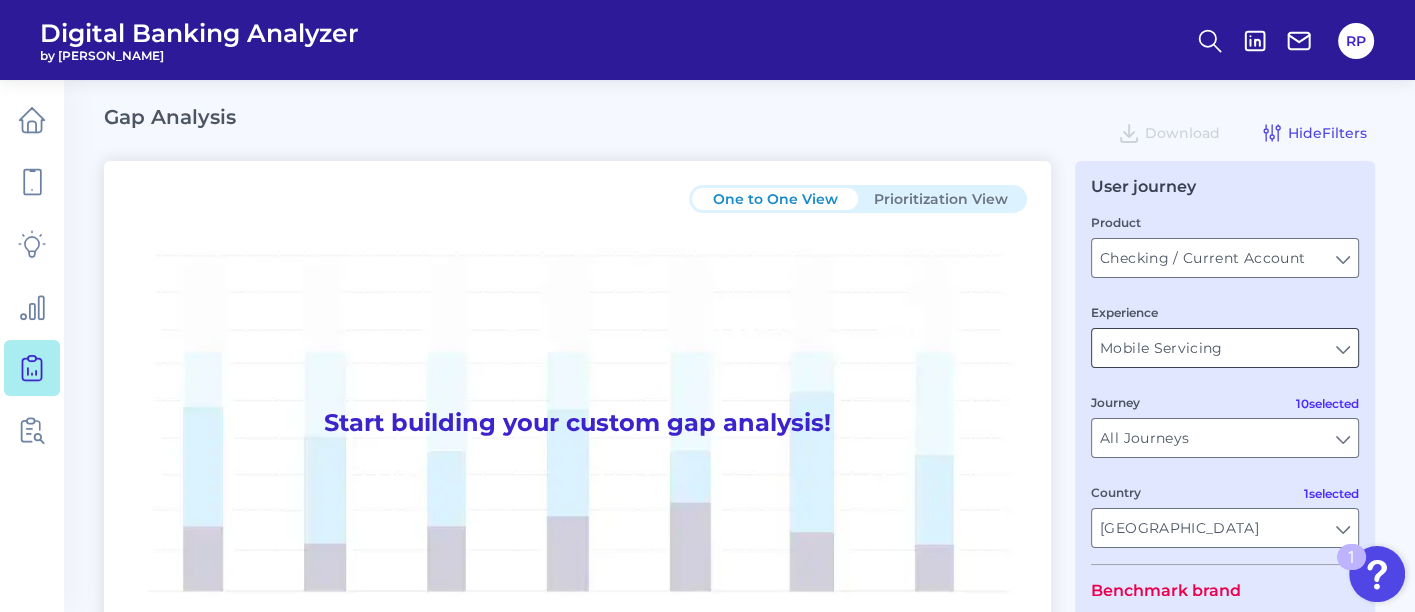 click on "Mobile Servicing" at bounding box center (1225, 348) 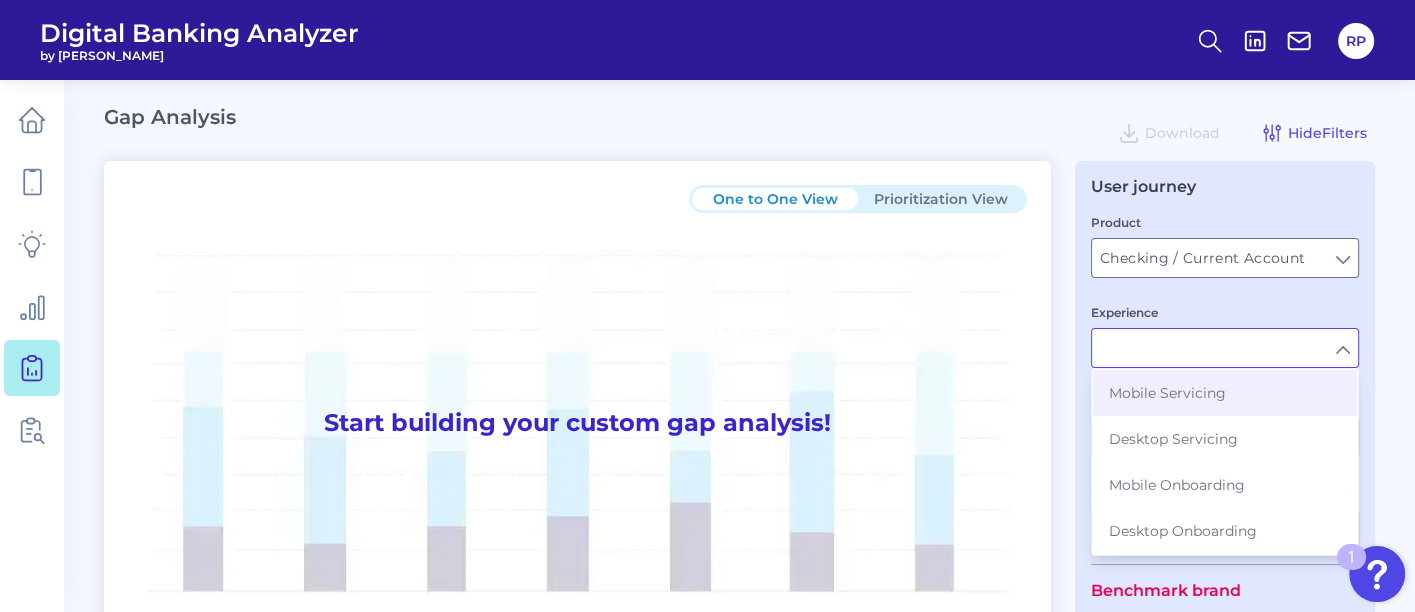 click on "One to One View Prioritization View Start building your custom gap analysis! Please select a  Benchmark Brand  (the main brand that you’d like to compare) and some  Peers for Comparison  (a group of institutions or individual brands to compare to the benchmark brand) User journey Product Checking / Current Account Checking / Current Account Experience Mobile Servicing Desktop Servicing Mobile Onboarding Desktop Onboarding 10  selected Journey All Journeys All Journeys 1  selected Country [GEOGRAPHIC_DATA] [GEOGRAPHIC_DATA] Benchmark brand Peers for comparison 3  selected Auto-select by institution type All Auto-select by institution types All Auto-select by institution types 26  selected Select individual brands All Select individual brands All Select individual brands Reset Filters Apply Filters" at bounding box center [739, 562] 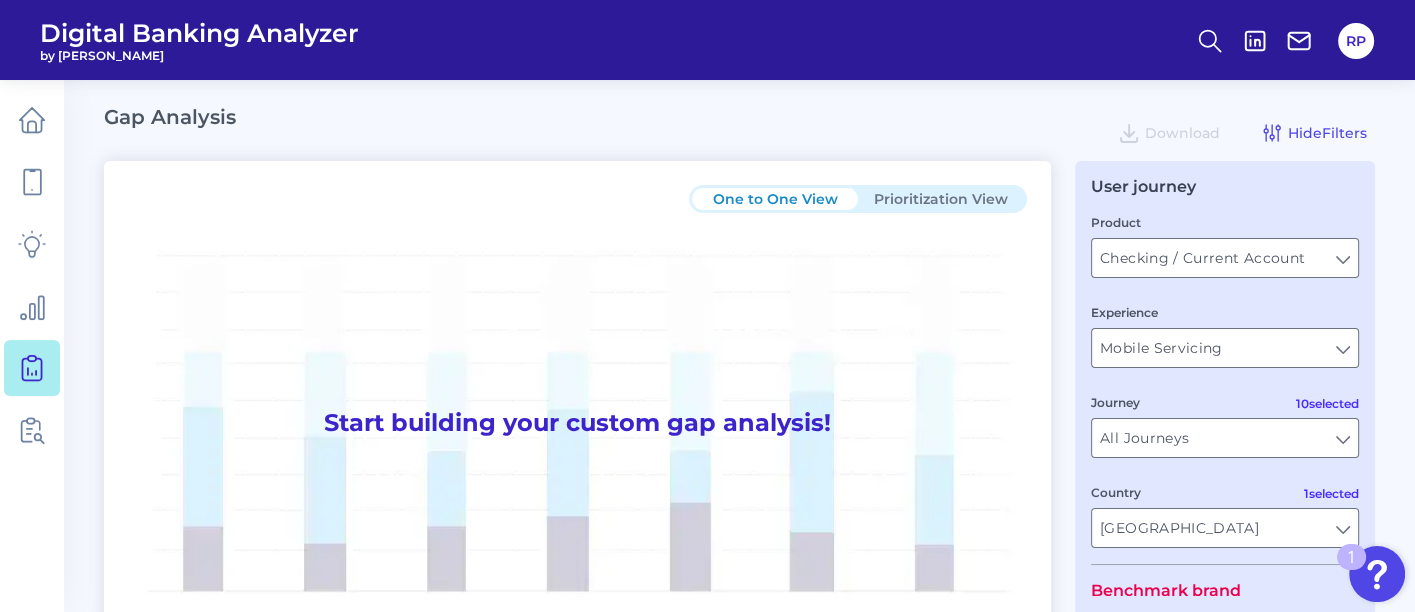 scroll, scrollTop: 222, scrollLeft: 0, axis: vertical 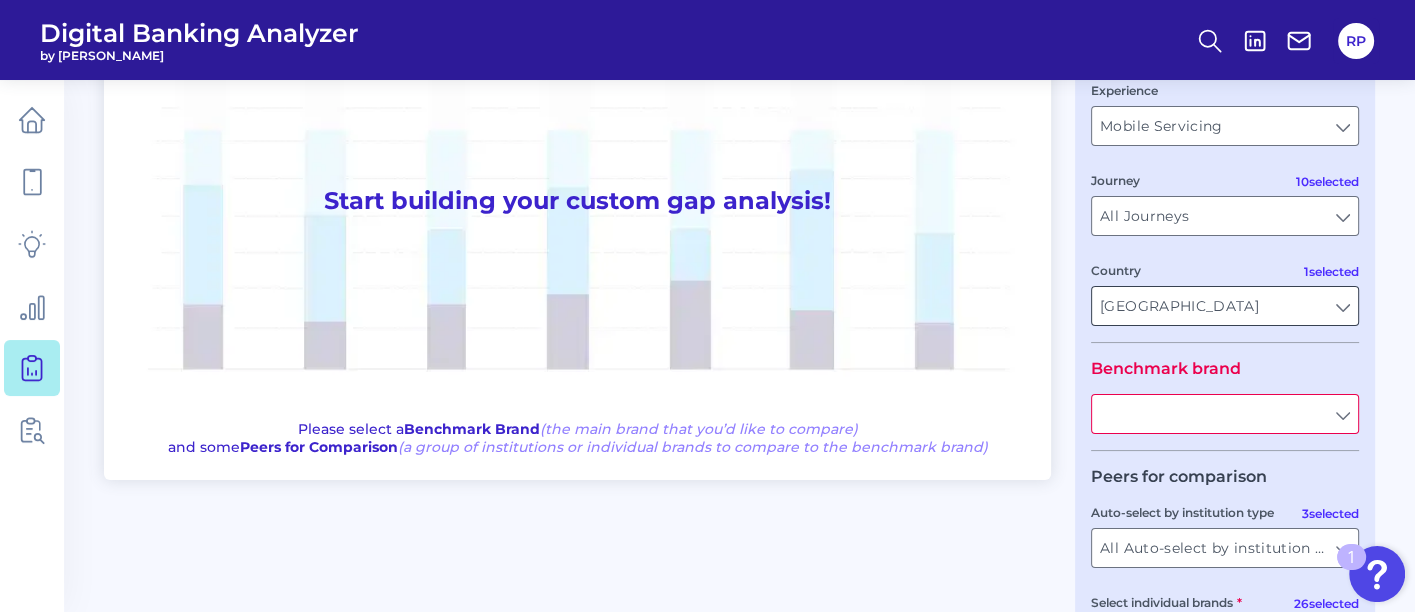 click on "[GEOGRAPHIC_DATA]" at bounding box center [1225, 306] 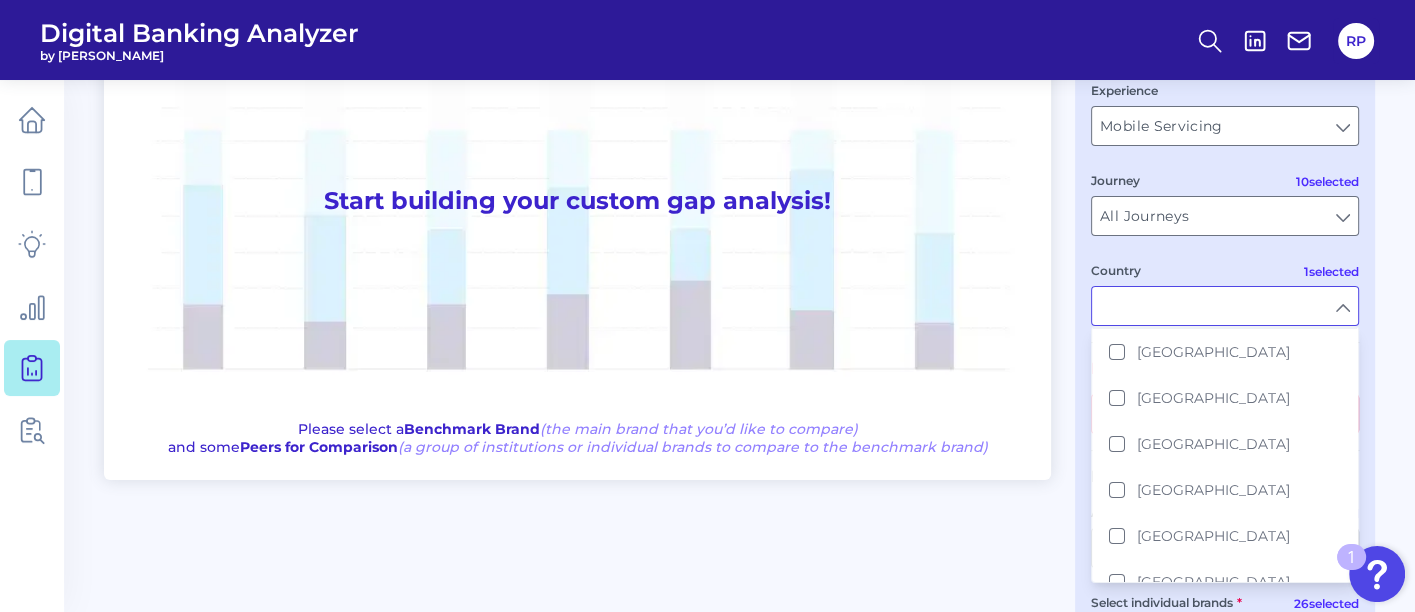 scroll, scrollTop: 444, scrollLeft: 0, axis: vertical 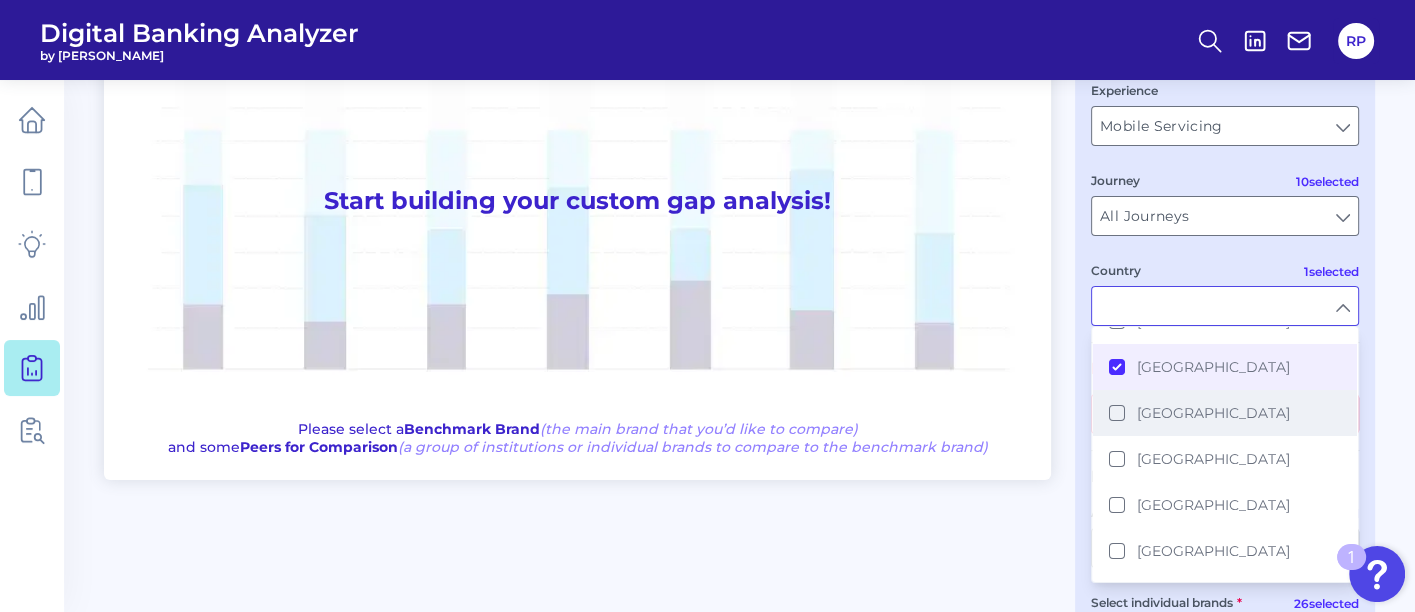 drag, startPoint x: 1134, startPoint y: 366, endPoint x: 1150, endPoint y: 382, distance: 22.627417 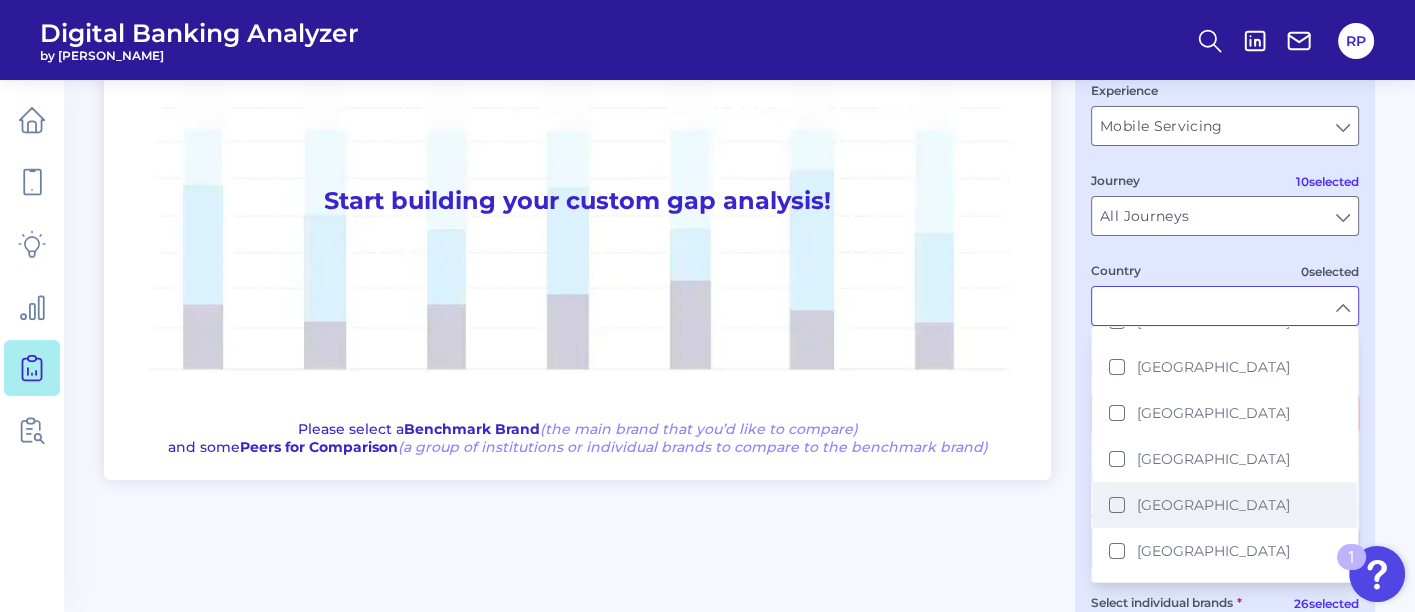 scroll, scrollTop: 333, scrollLeft: 0, axis: vertical 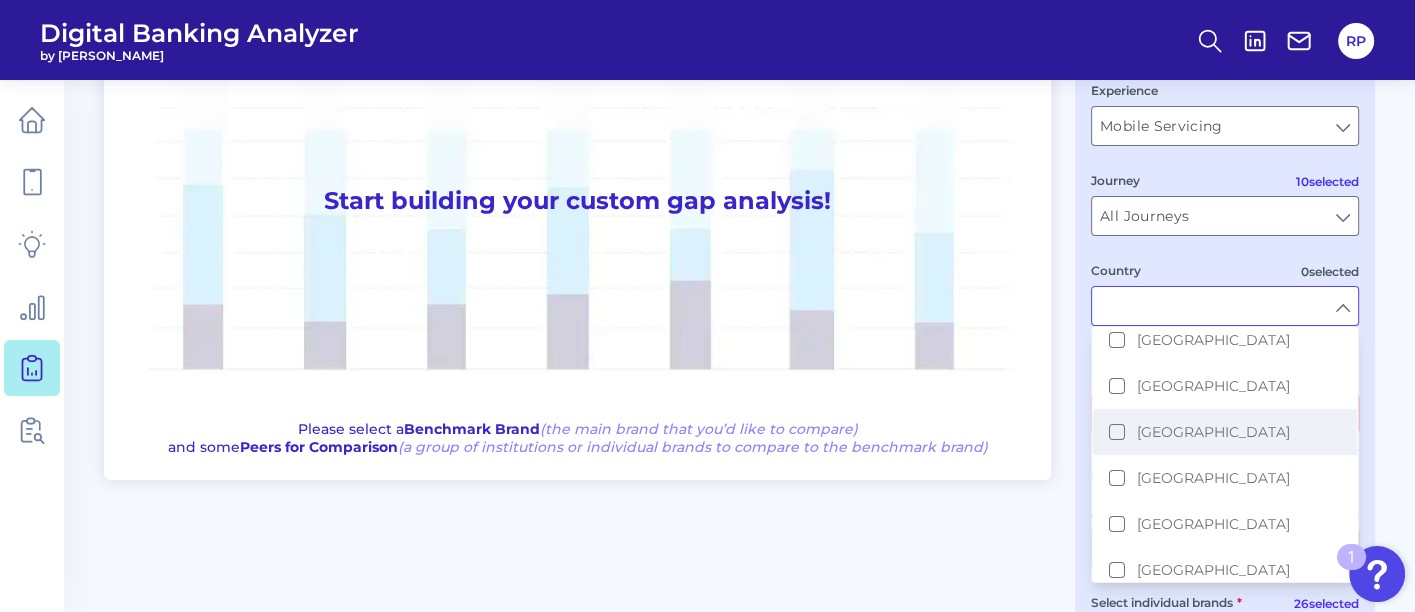 click on "[GEOGRAPHIC_DATA]" at bounding box center [1213, 432] 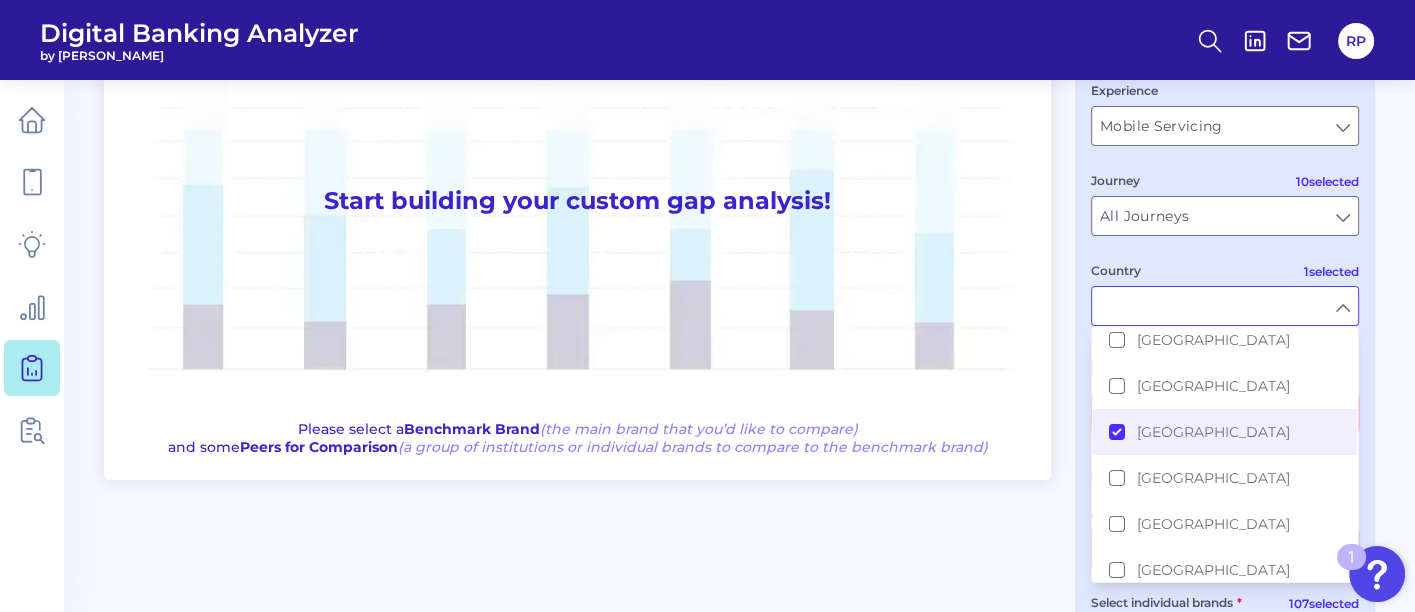 click on "Product Checking / Current Account Checking / Current Account Experience Mobile Servicing Mobile Servicing 10  selected Journey All Journeys All Journeys 1  selected Country Select all countries [GEOGRAPHIC_DATA] [GEOGRAPHIC_DATA] [GEOGRAPHIC_DATA] [GEOGRAPHIC_DATA] [GEOGRAPHIC_DATA] [GEOGRAPHIC_DATA] [GEOGRAPHIC_DATA] [GEOGRAPHIC_DATA] [GEOGRAPHIC_DATA] [GEOGRAPHIC_DATA] [GEOGRAPHIC_DATA] [GEOGRAPHIC_DATA] [GEOGRAPHIC_DATA] [GEOGRAPHIC_DATA] [GEOGRAPHIC_DATA] [GEOGRAPHIC_DATA] [GEOGRAPHIC_DATA]" at bounding box center [1225, 166] 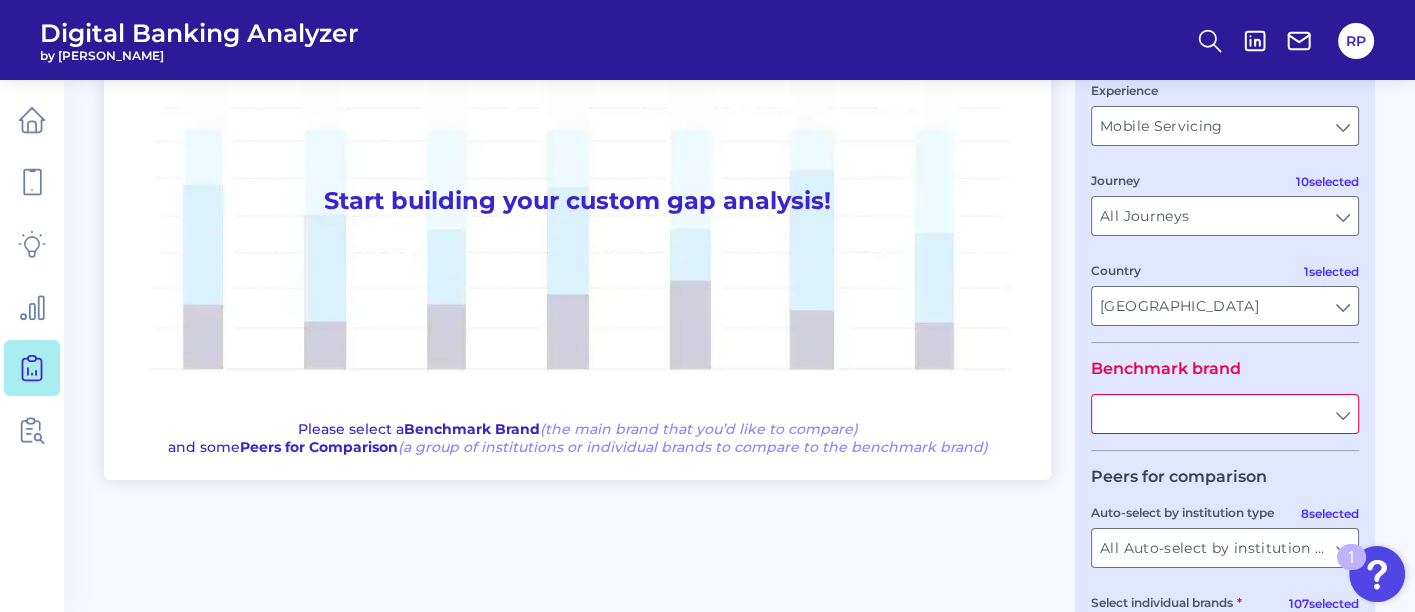 click at bounding box center [1225, 414] 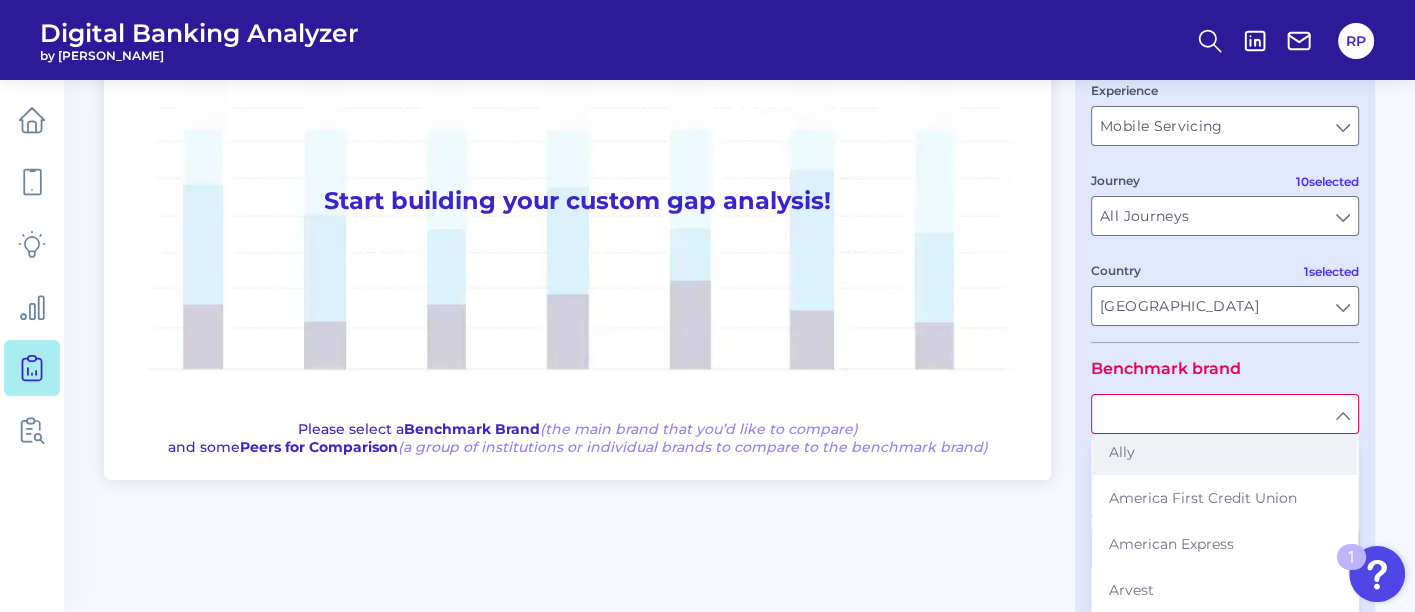 scroll, scrollTop: 111, scrollLeft: 0, axis: vertical 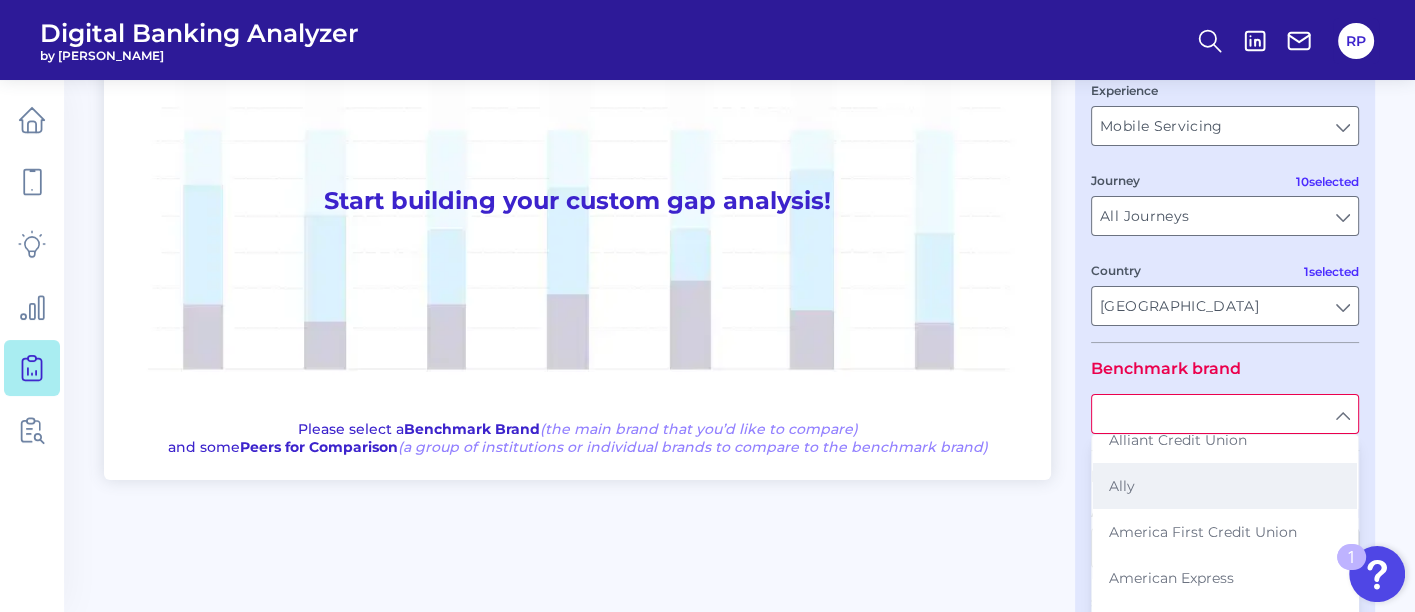 click on "Ally" at bounding box center [1225, 486] 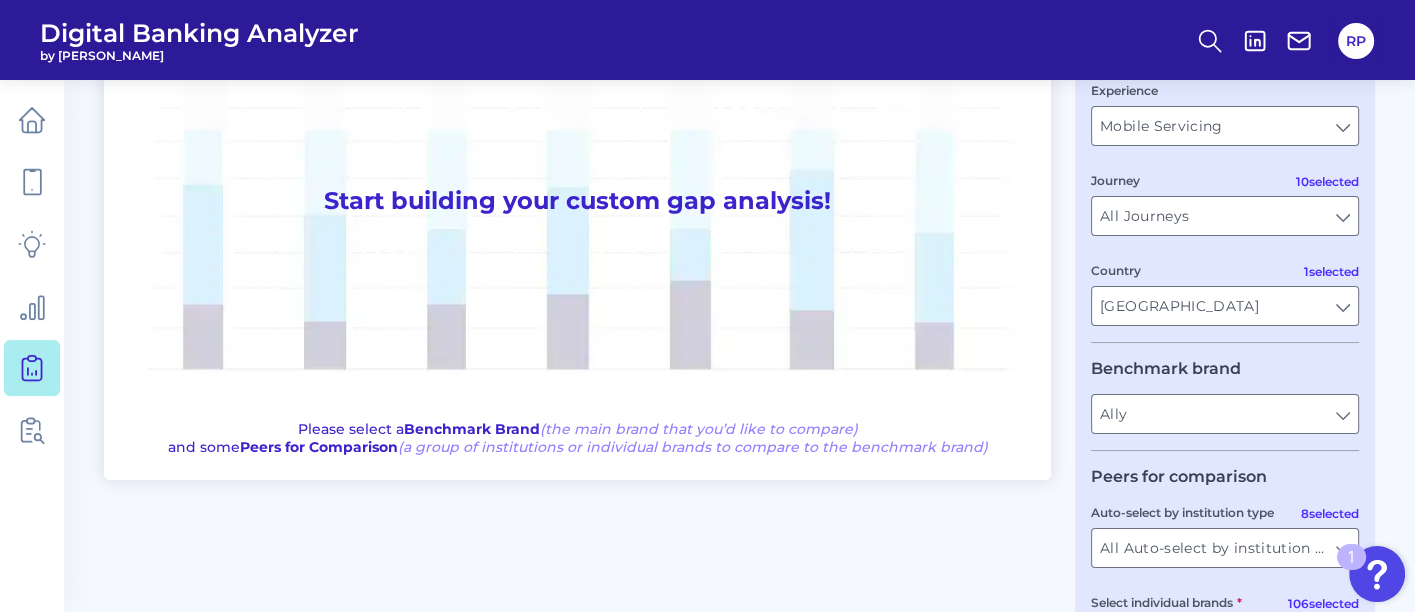 click on "One to One View Prioritization View Start building your custom gap analysis! Please select a  Benchmark Brand  (the main brand that you’d like to compare) and some  Peers for Comparison  (a group of institutions or individual brands to compare to the benchmark brand) User journey Product Checking / Current Account Checking / Current Account Experience Mobile Servicing Mobile Servicing 10  selected Journey All Journeys All Journeys 1  selected Country [GEOGRAPHIC_DATA] [GEOGRAPHIC_DATA] Benchmark brand Ally Ally Peers for comparison 8  selected Auto-select by institution type All Auto-select by institution types All Auto-select by institution types 106  selected Select individual brands All Select individual brands All Select individual brands Reset Filters Apply Filters" at bounding box center (739, 340) 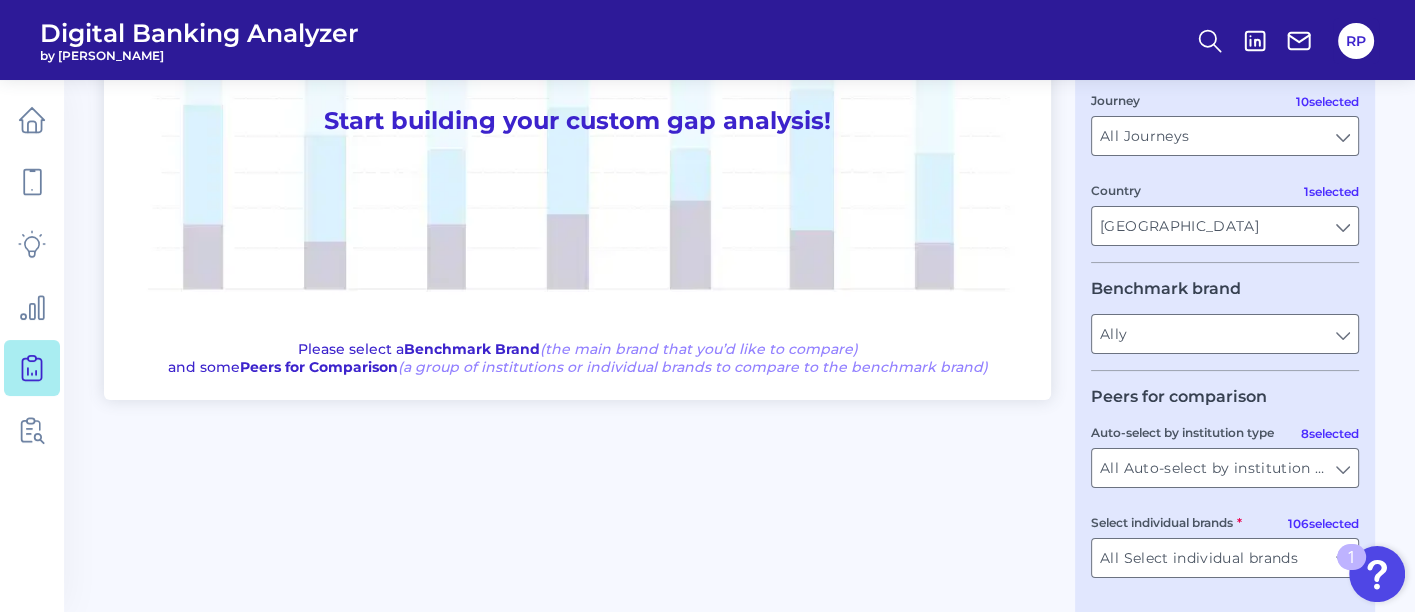 scroll, scrollTop: 385, scrollLeft: 0, axis: vertical 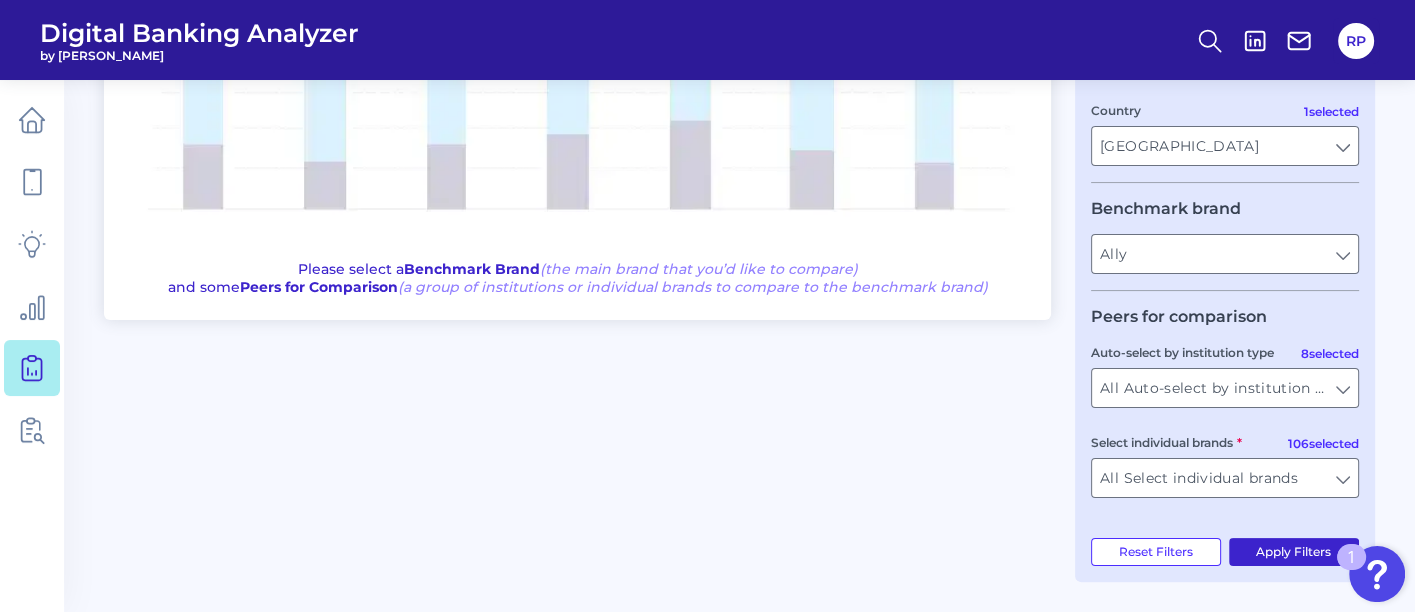 click on "Apply Filters" at bounding box center [1294, 552] 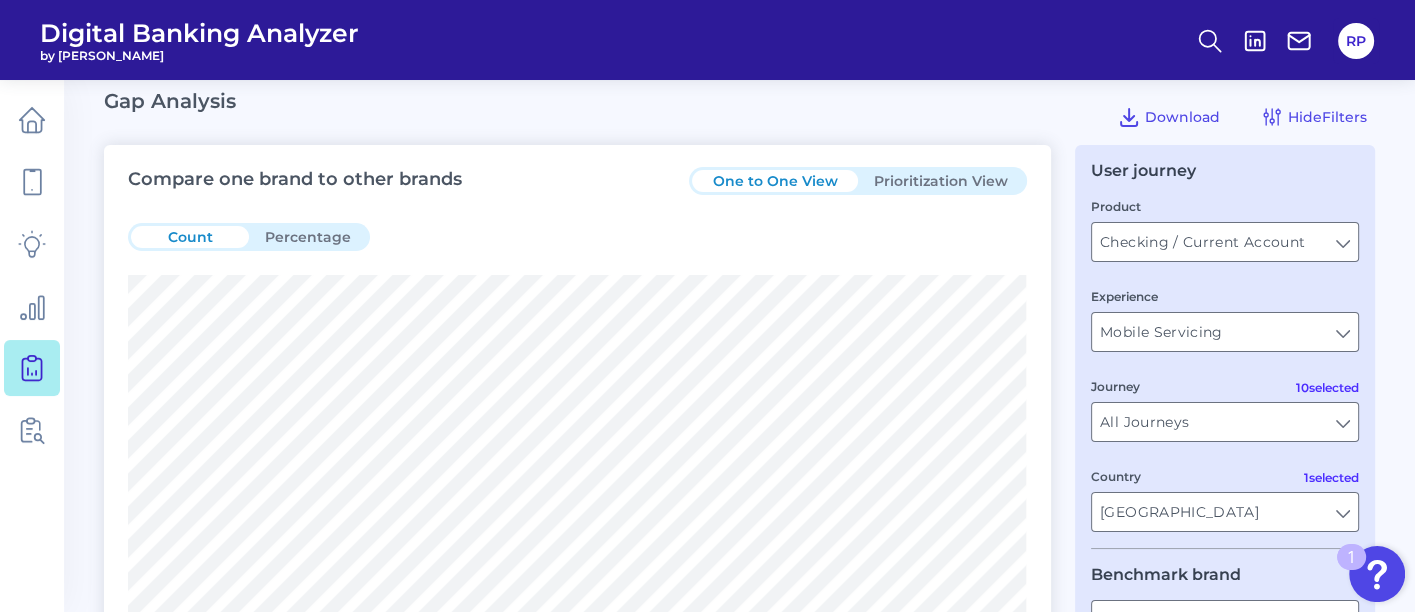 scroll, scrollTop: 0, scrollLeft: 0, axis: both 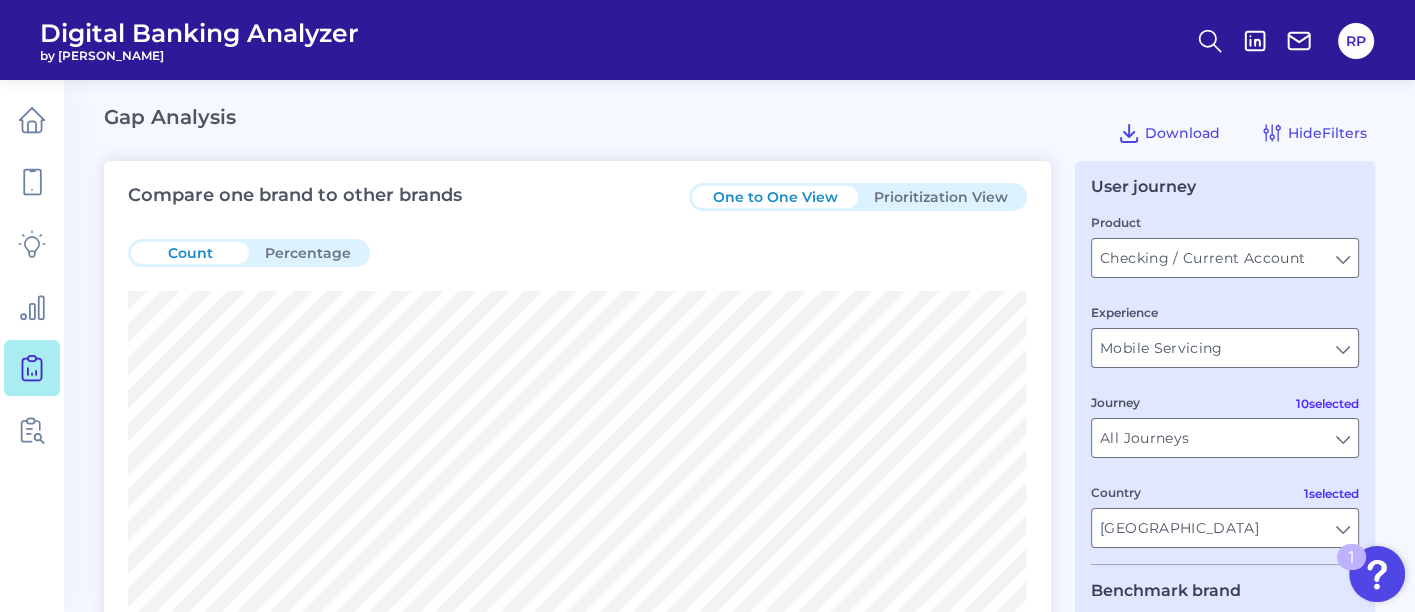 click on "Prioritization View" at bounding box center (941, 197) 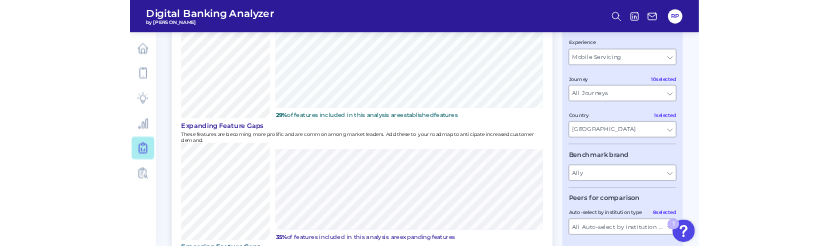 scroll, scrollTop: 111, scrollLeft: 0, axis: vertical 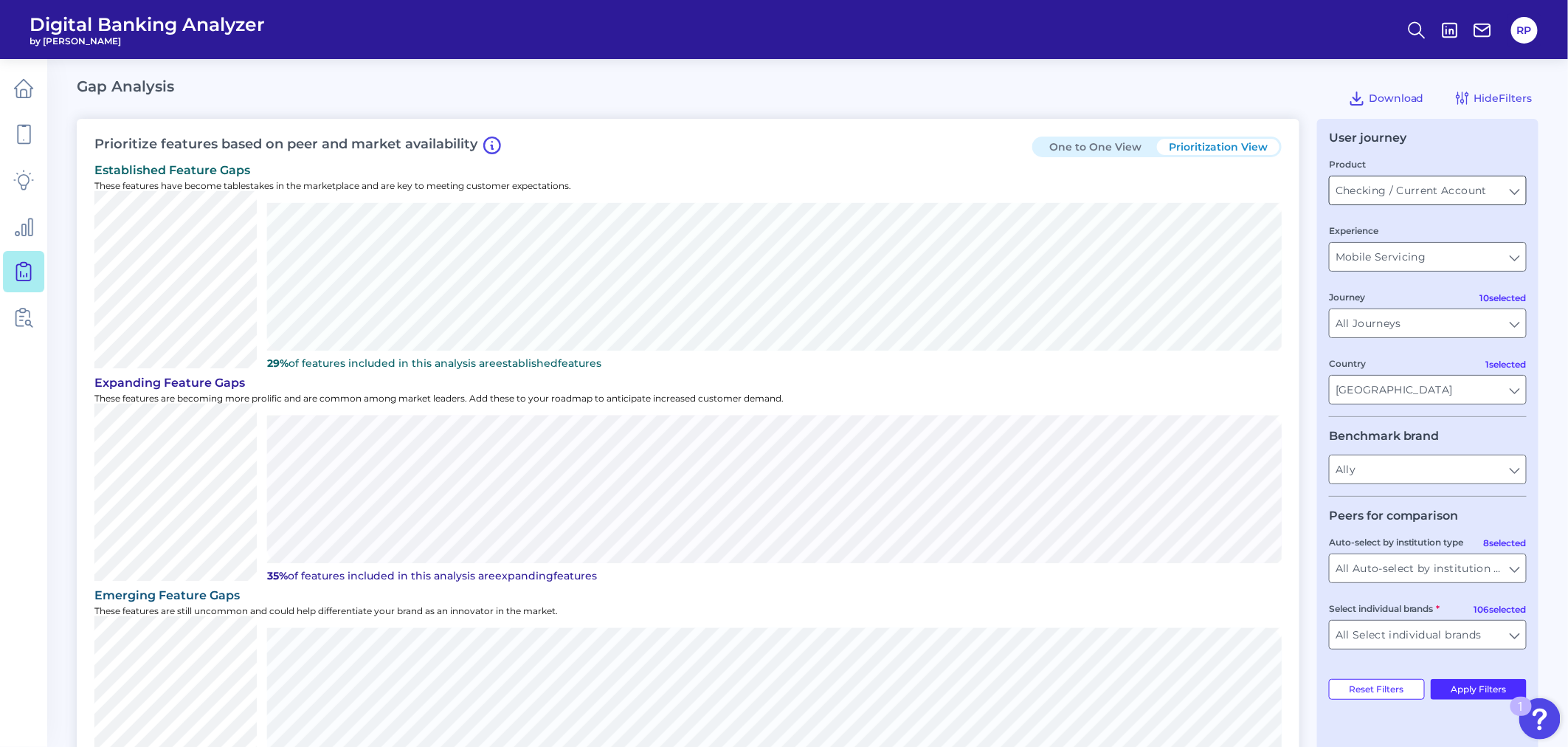 click on "Checking / Current Account" at bounding box center [1428, 190] 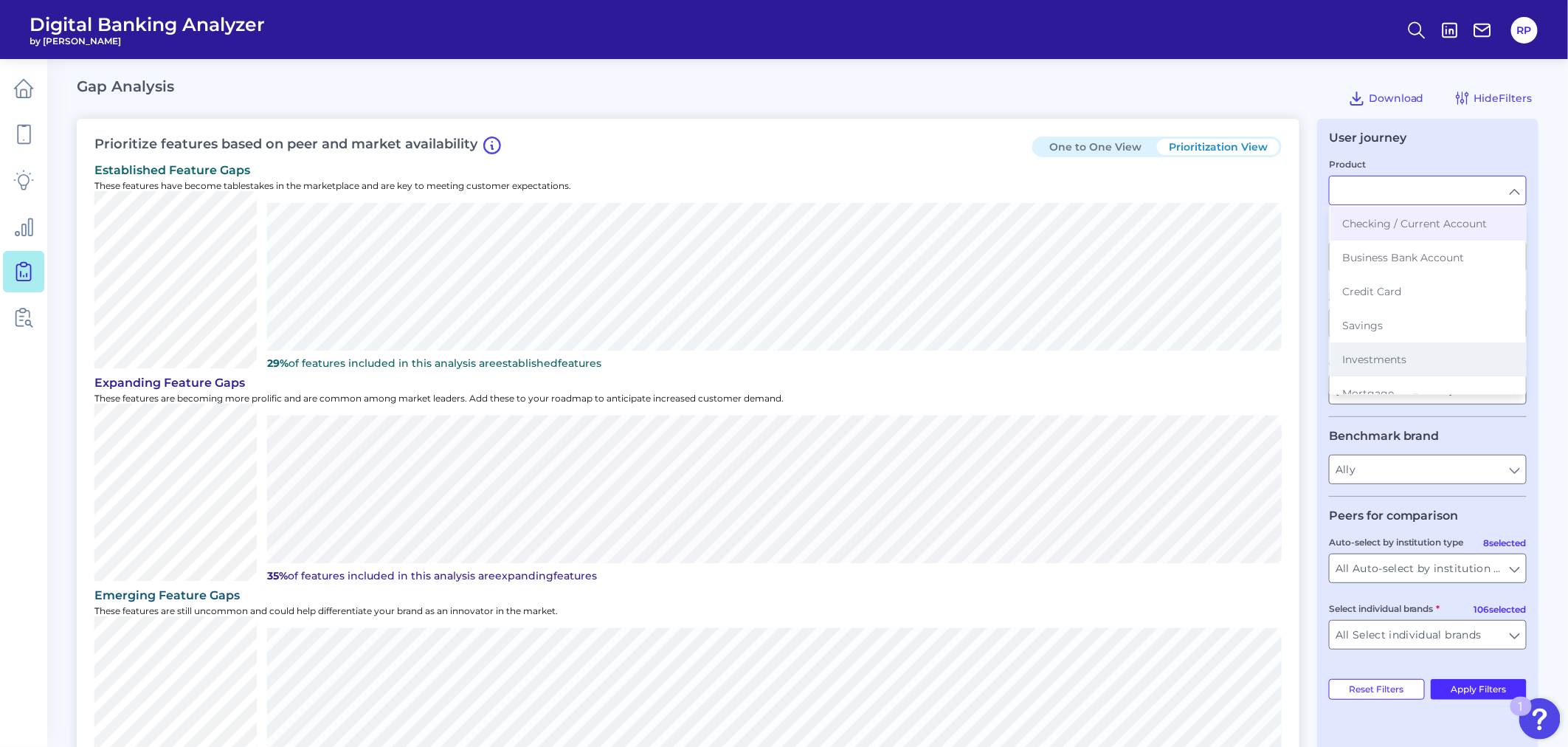 click on "Investments" at bounding box center [1374, 359] 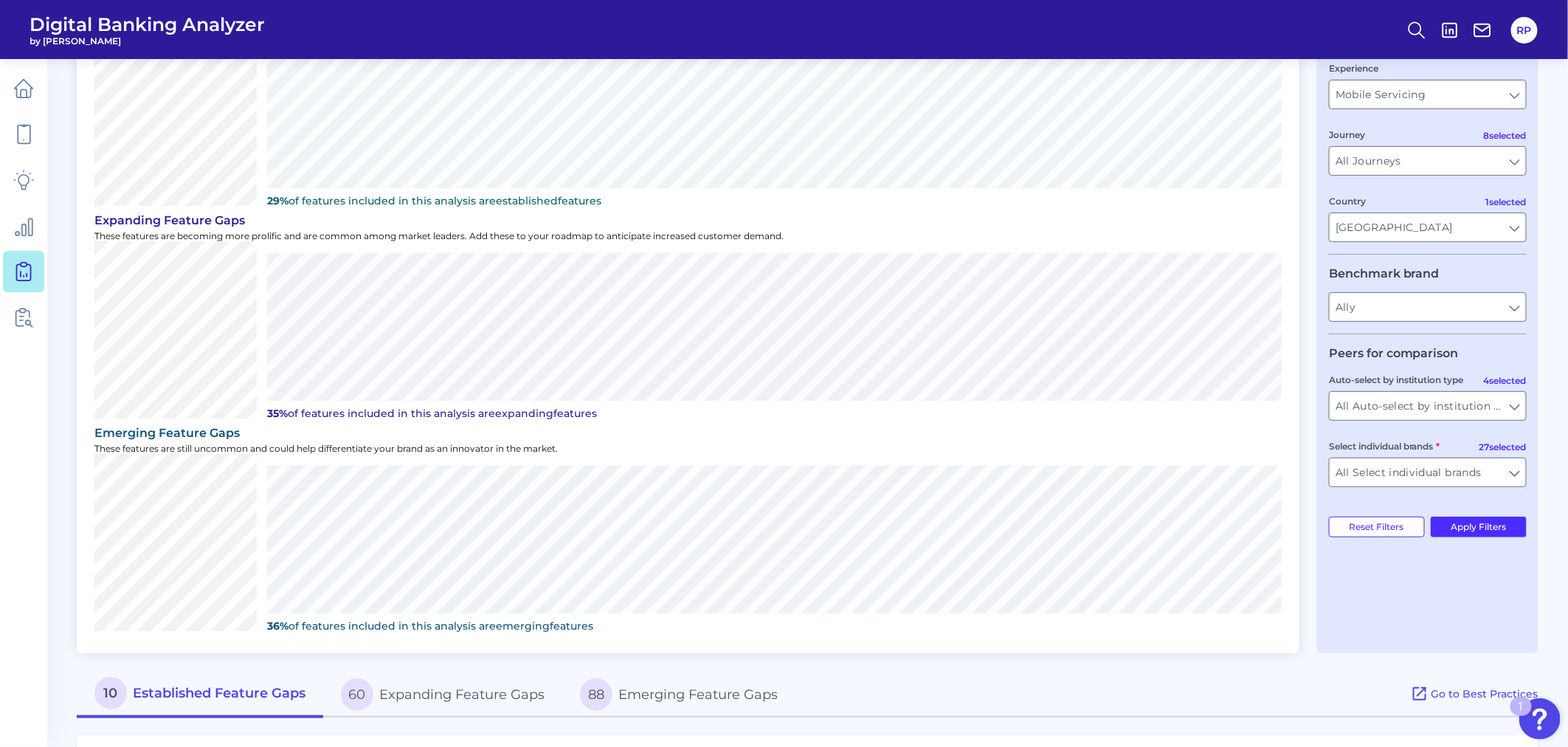 scroll, scrollTop: 164, scrollLeft: 0, axis: vertical 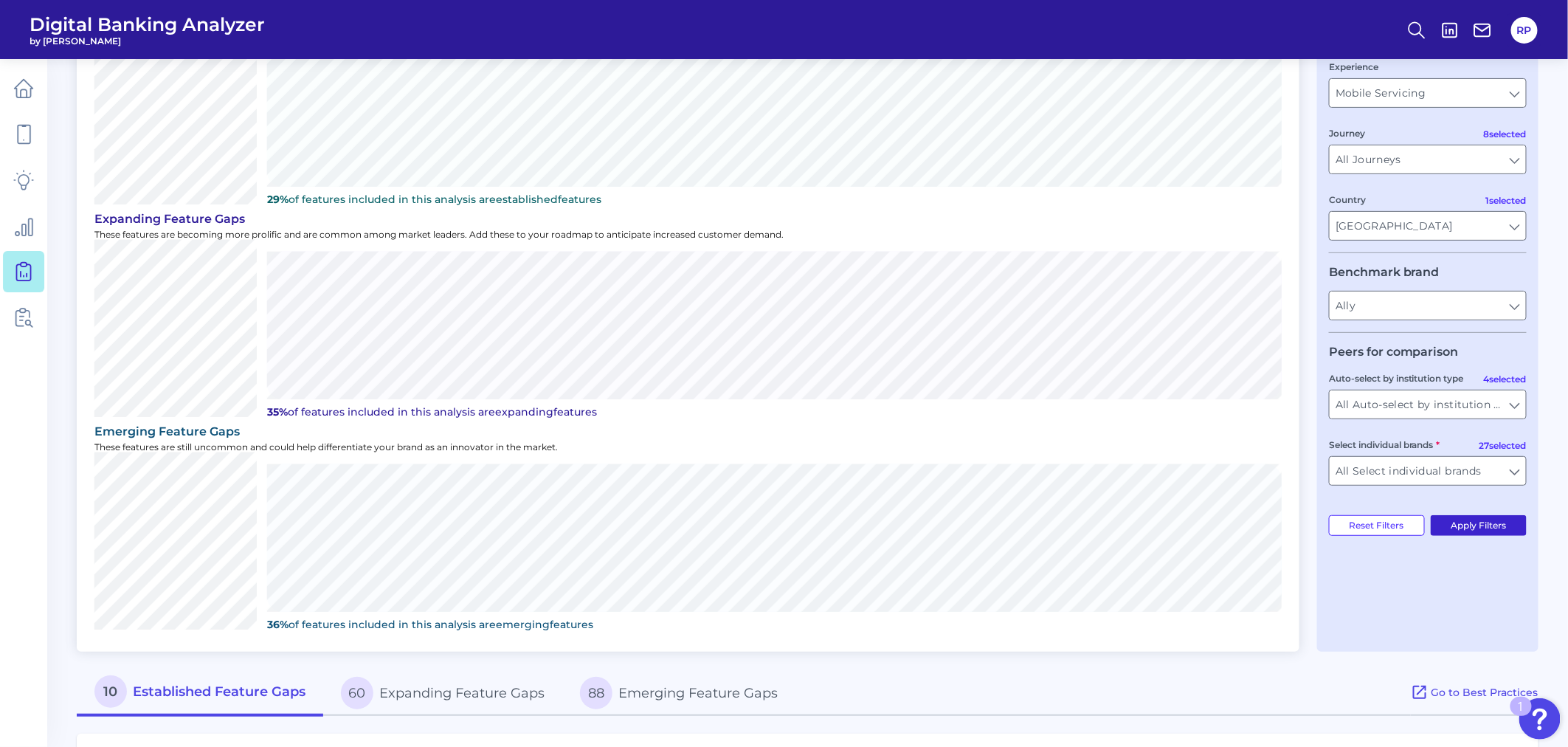 click on "Apply Filters" at bounding box center [1479, 526] 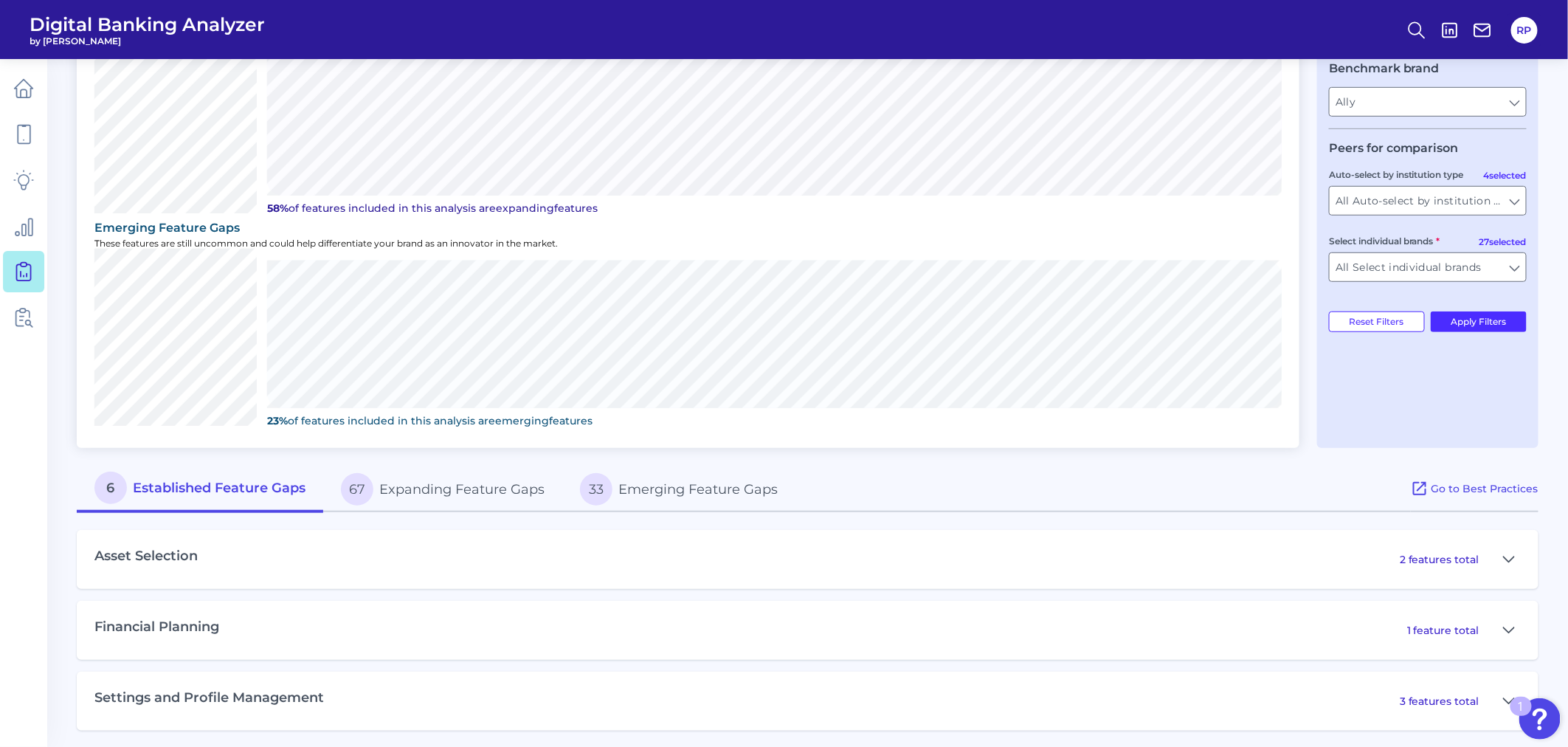 scroll, scrollTop: 370, scrollLeft: 0, axis: vertical 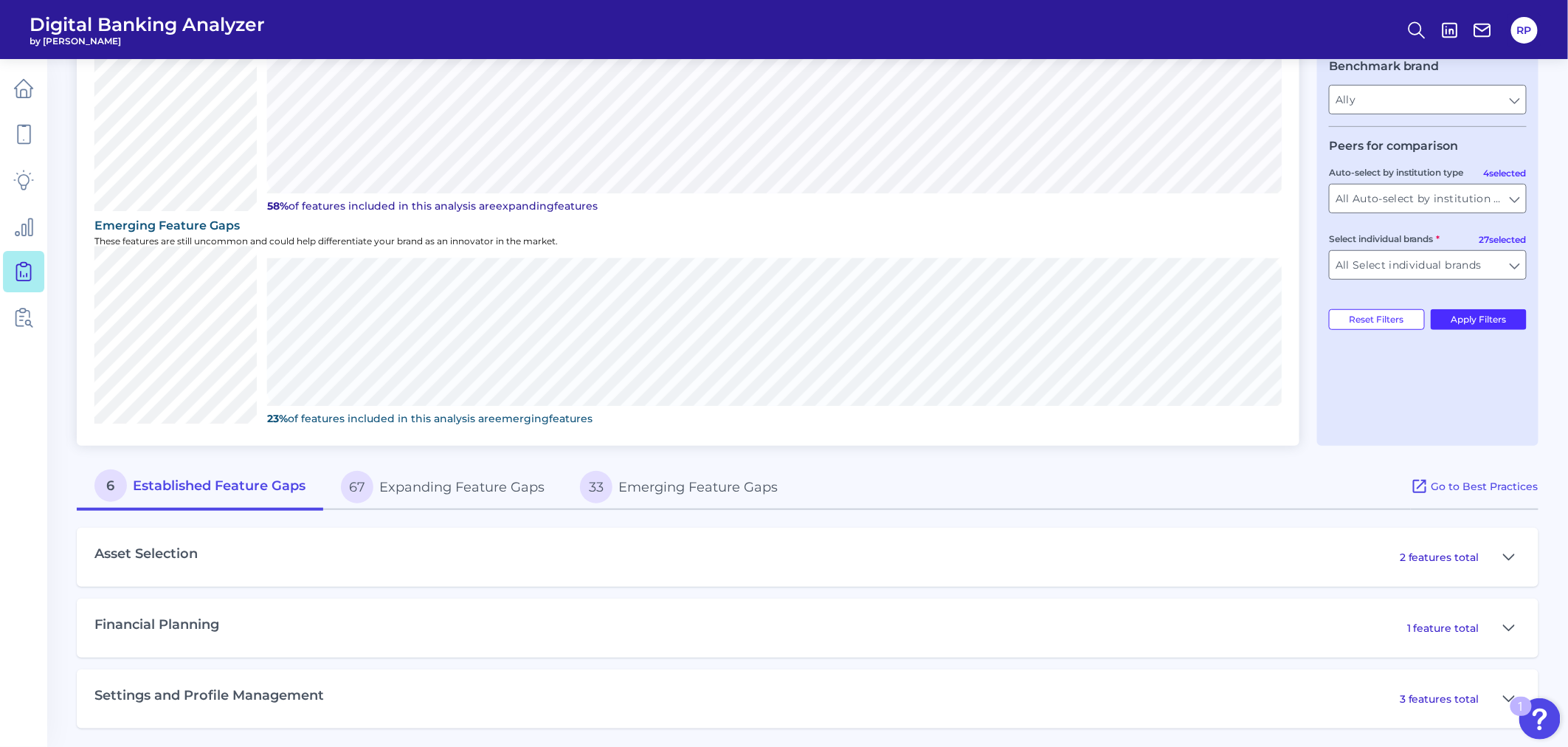 click on "Asset Selection 2 features total" at bounding box center (807, 557) 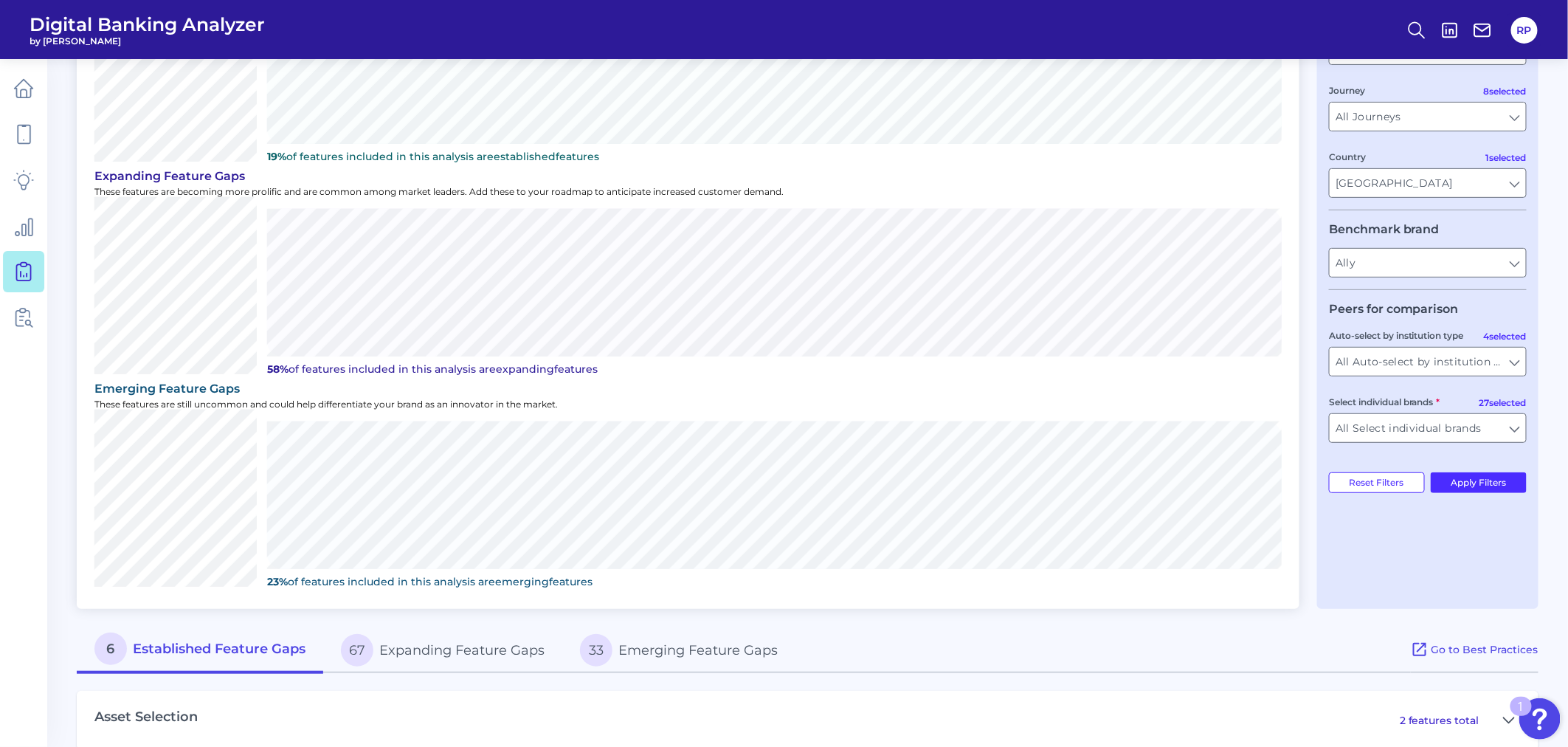 scroll, scrollTop: 370, scrollLeft: 0, axis: vertical 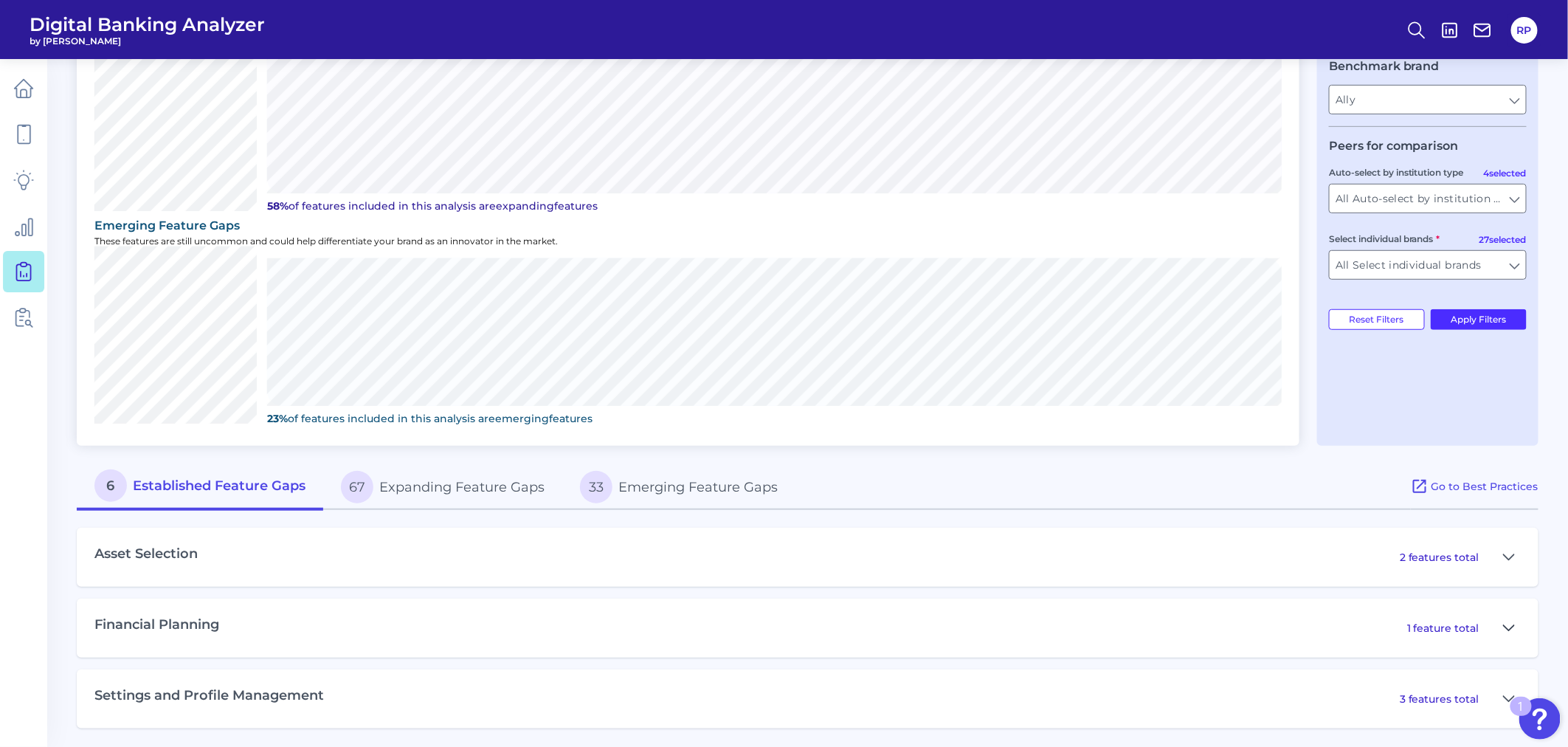 click 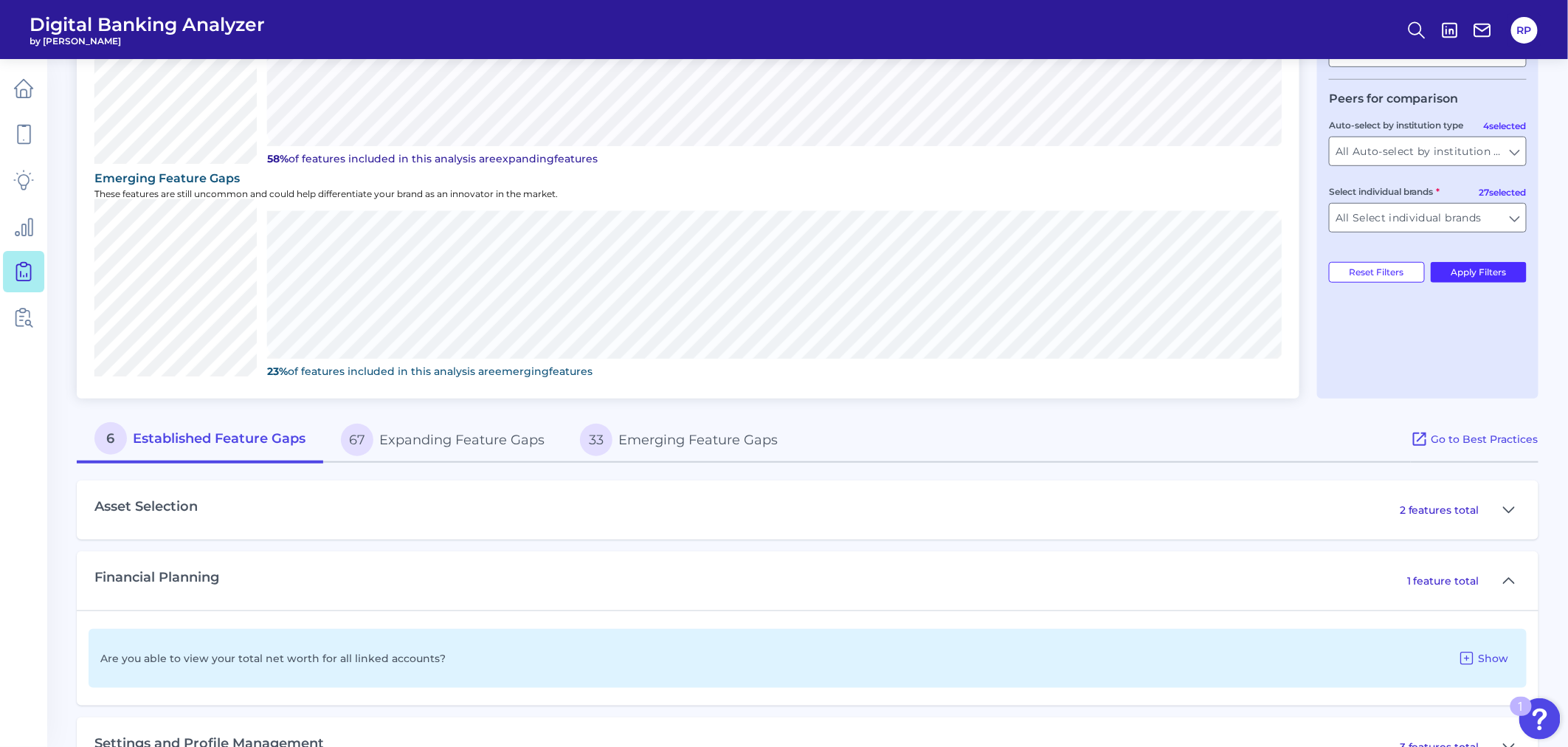 scroll, scrollTop: 465, scrollLeft: 0, axis: vertical 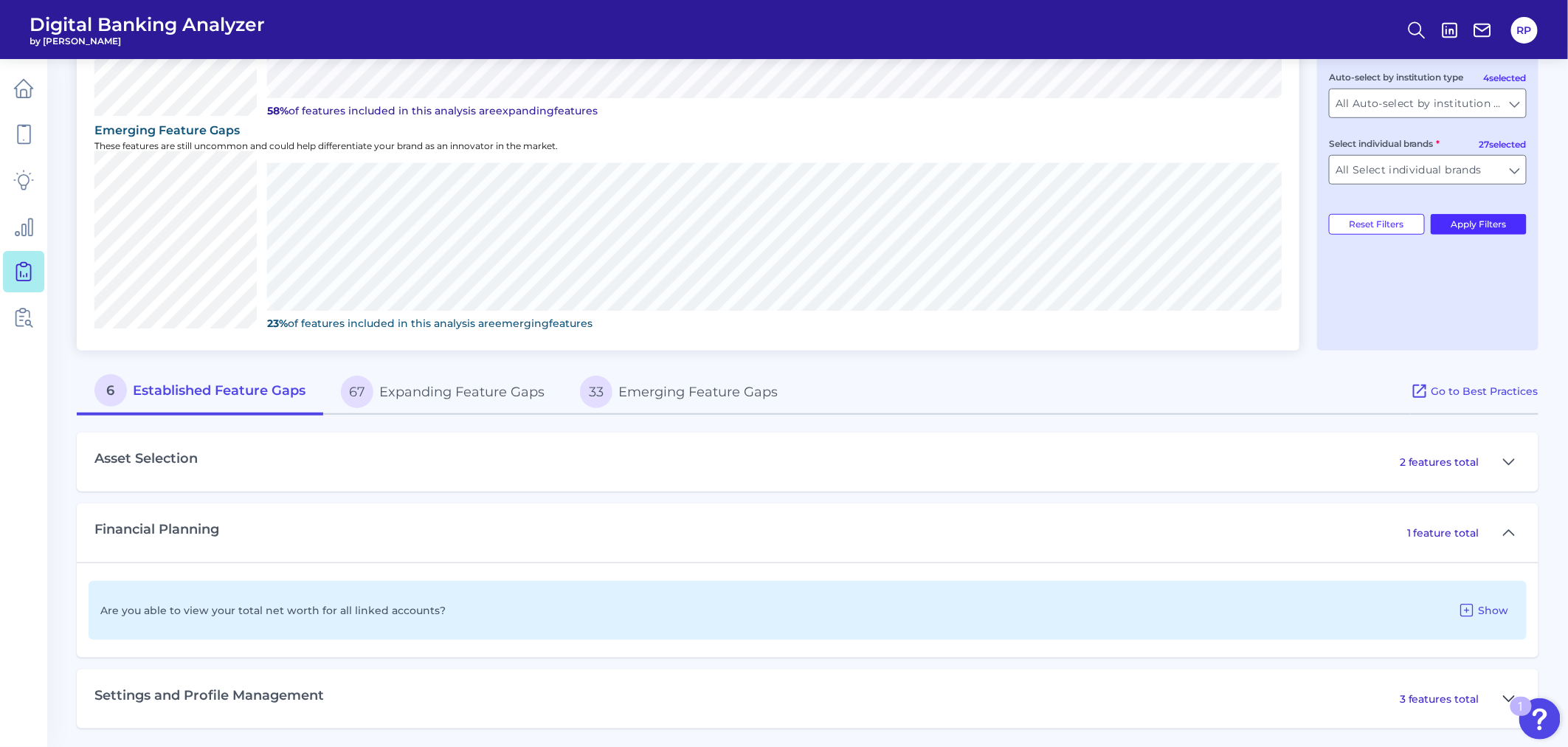 click 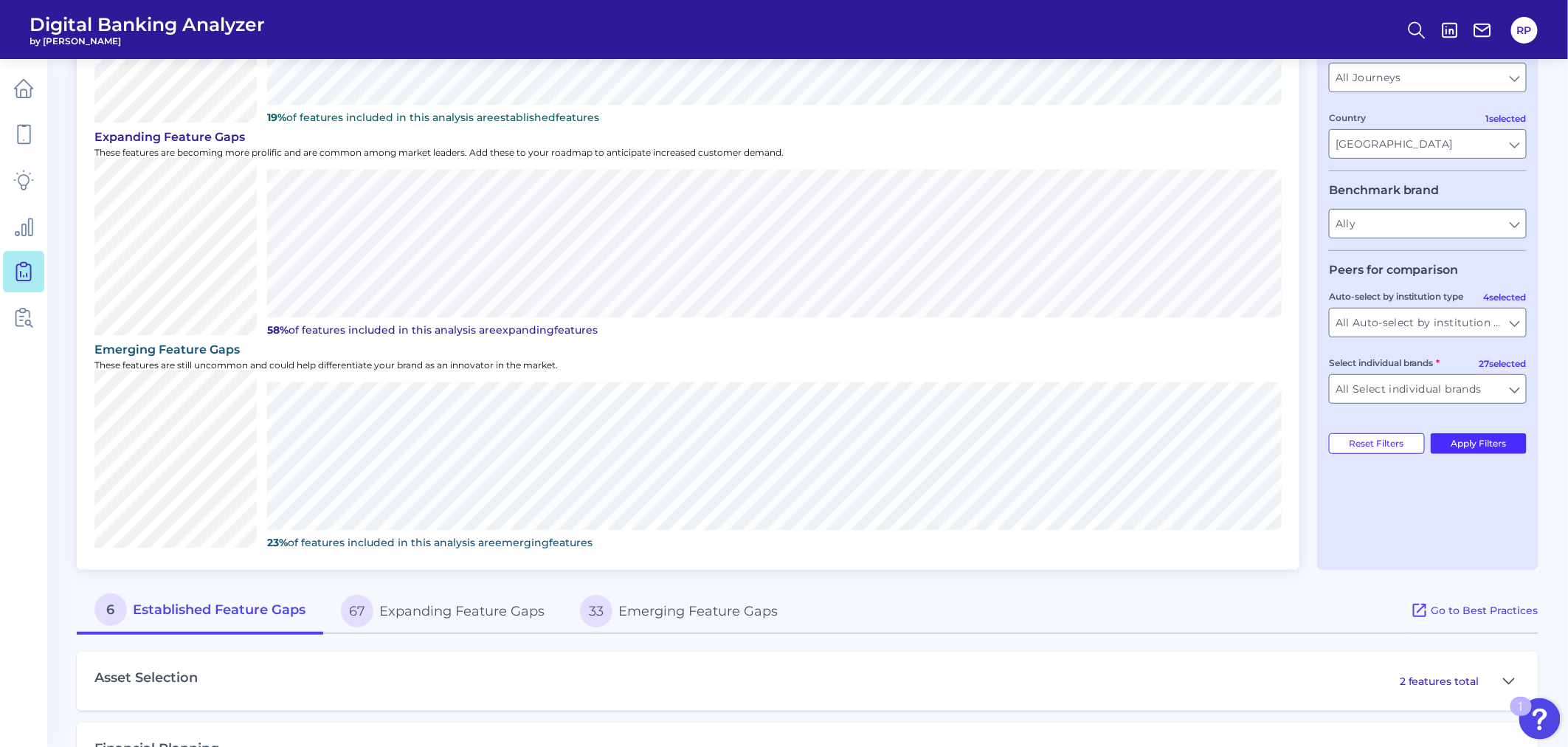 scroll, scrollTop: 574, scrollLeft: 0, axis: vertical 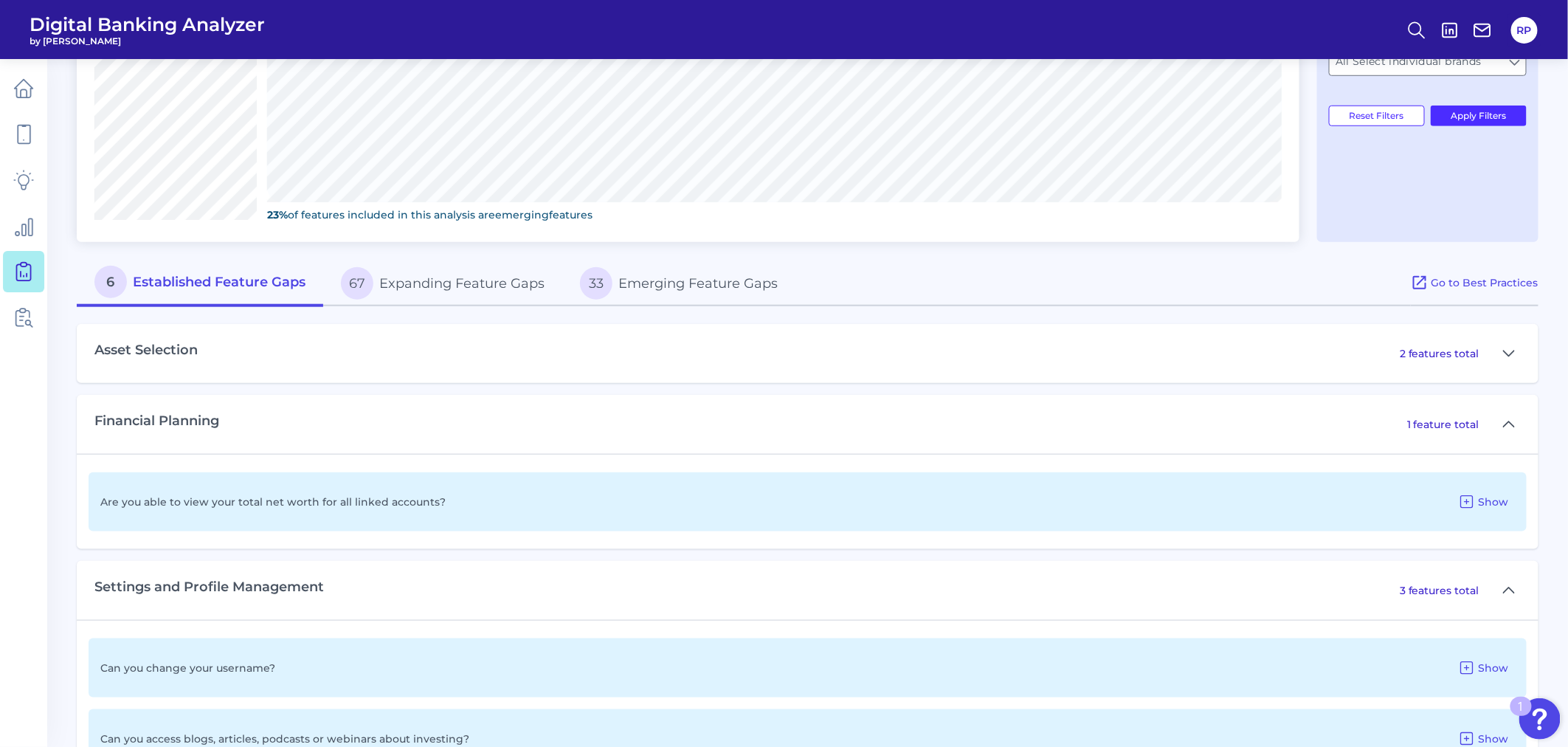 click on "67 Expanding Feature Gaps" at bounding box center (443, 283) 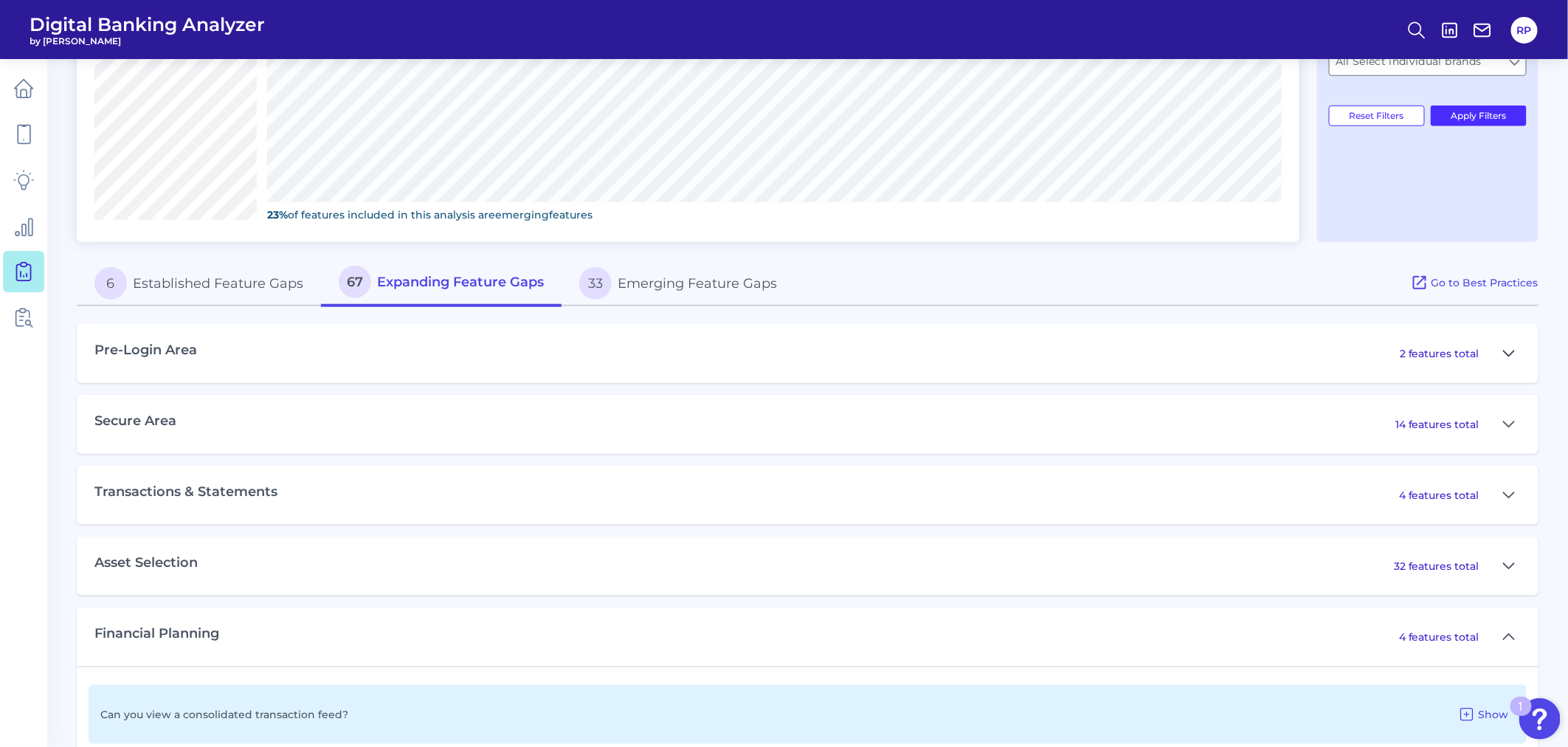click 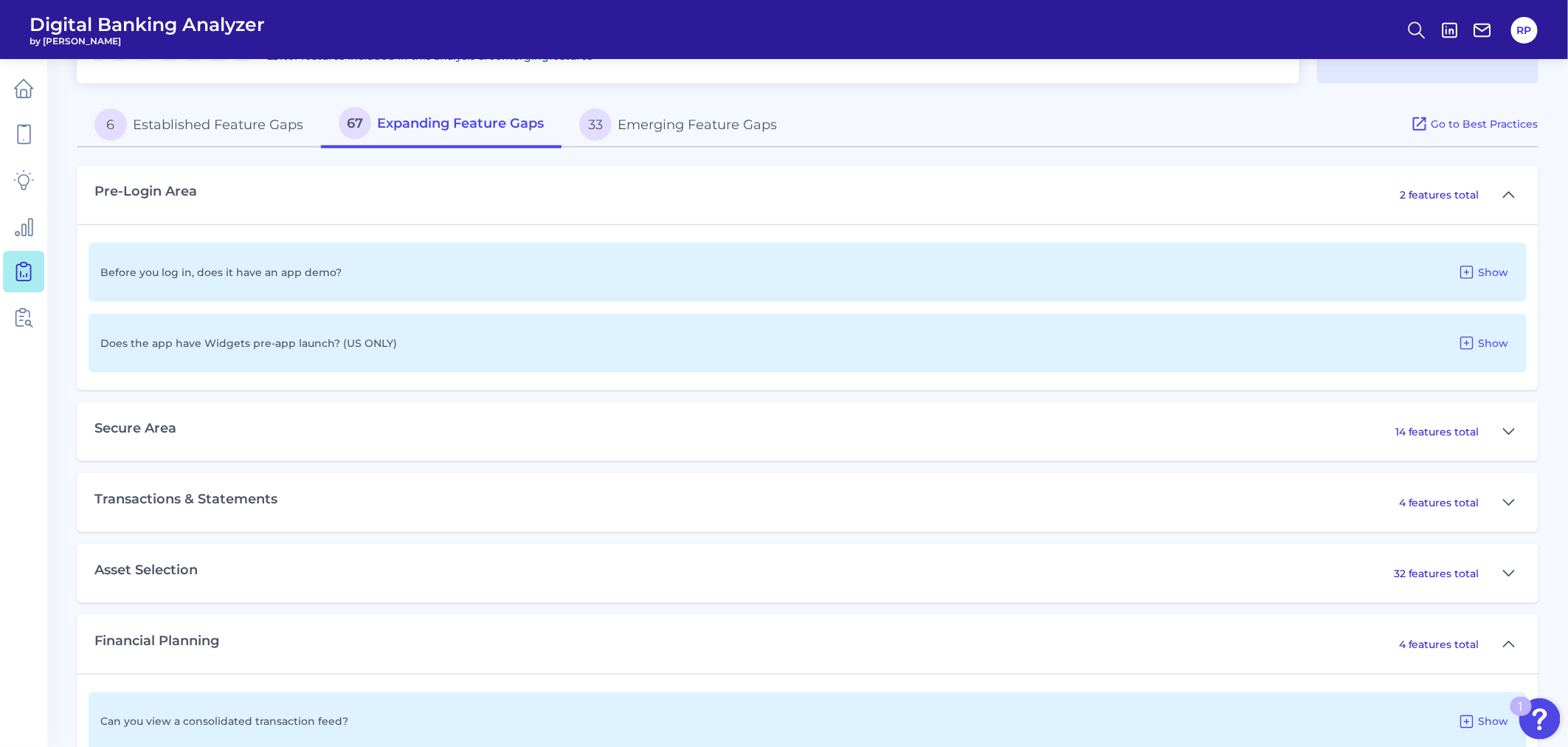 scroll, scrollTop: 738, scrollLeft: 0, axis: vertical 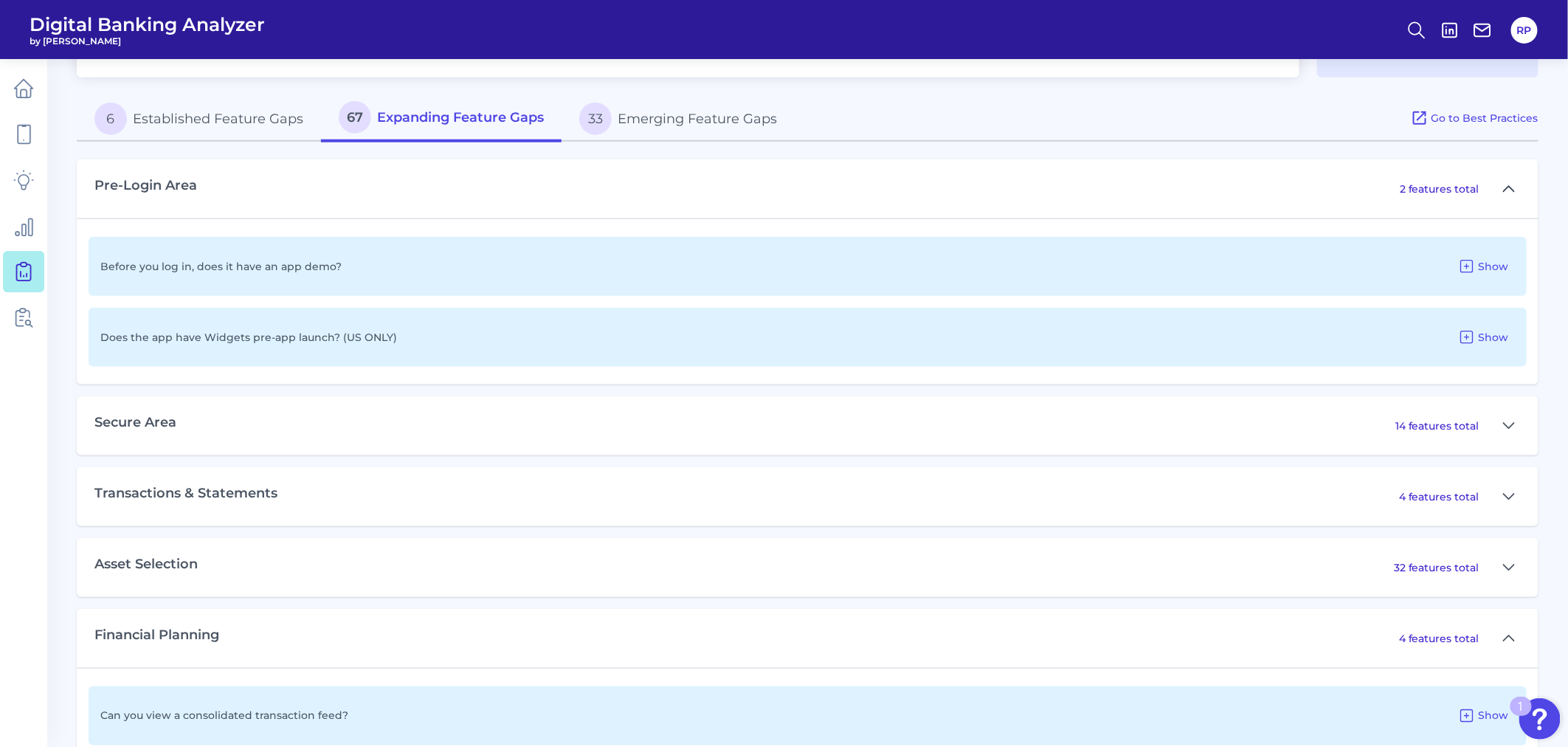 click 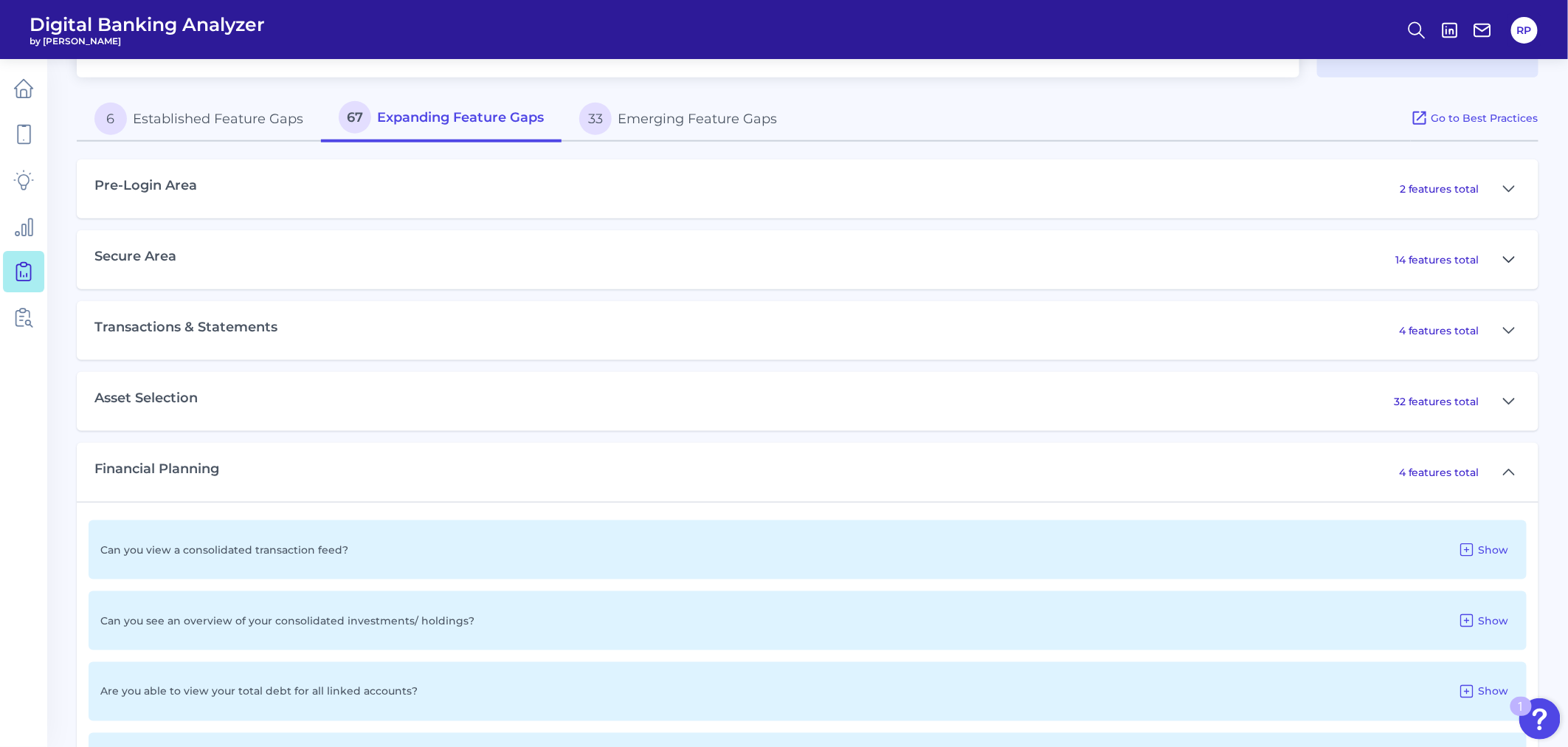 click at bounding box center (1509, 260) 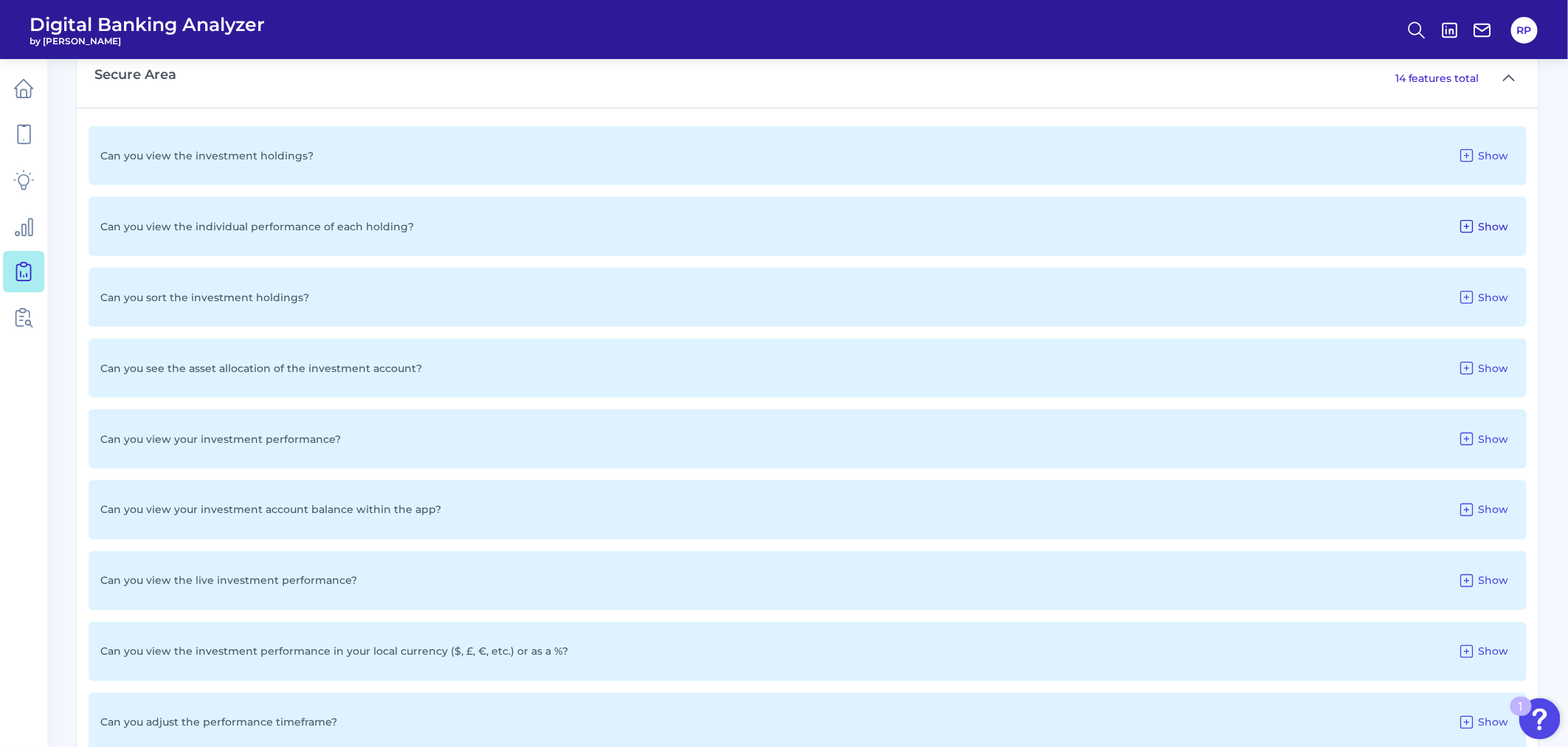 scroll, scrollTop: 820, scrollLeft: 0, axis: vertical 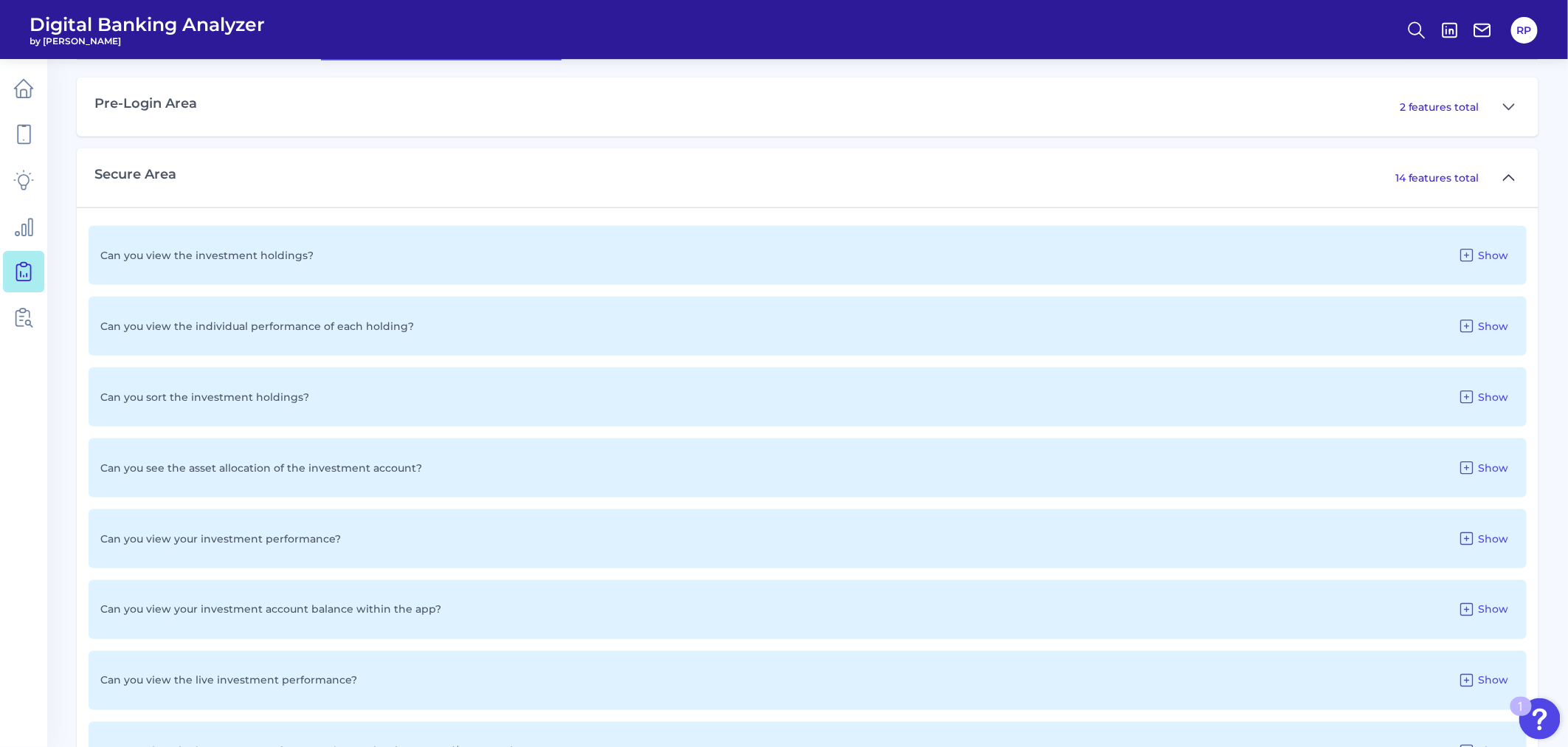 click at bounding box center (1509, 178) 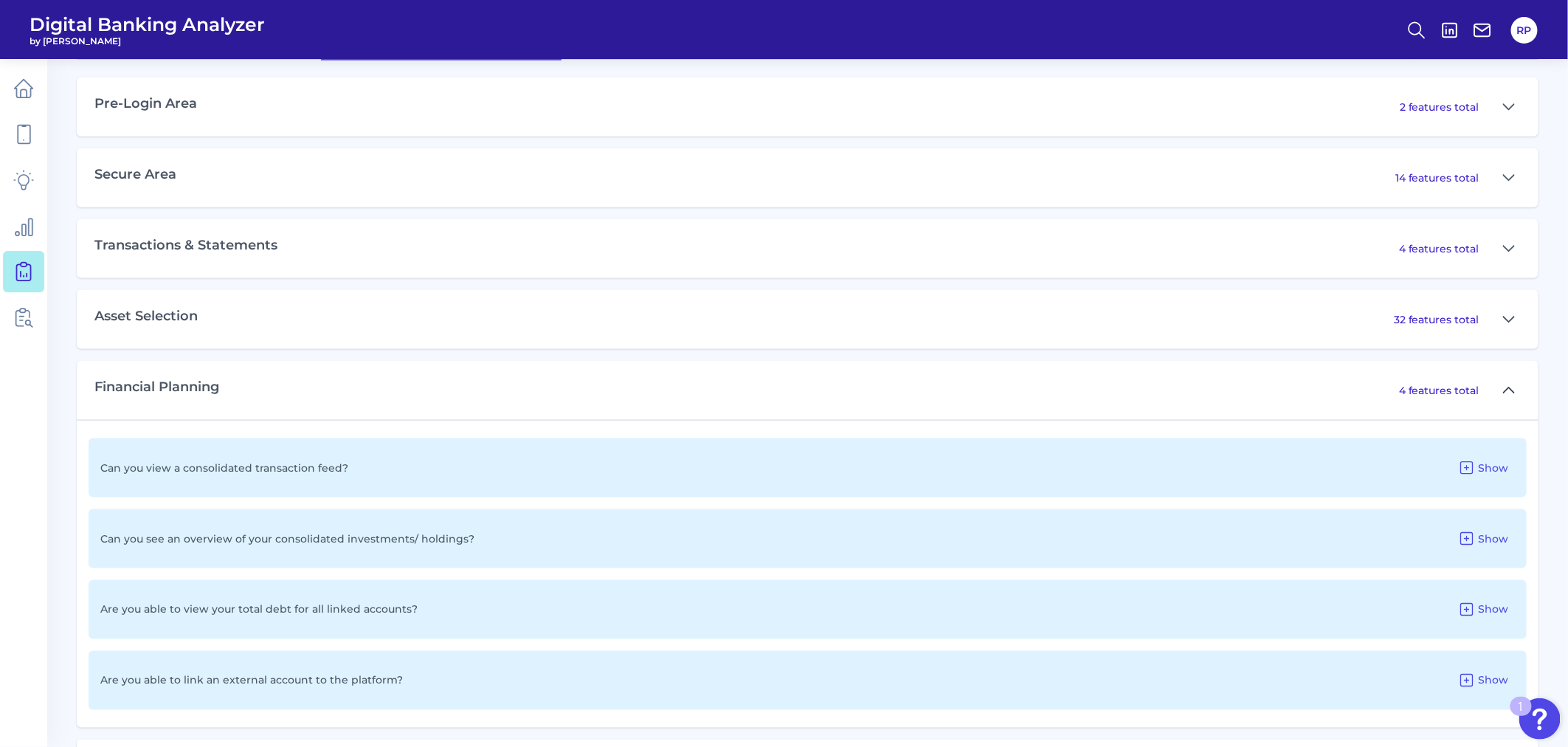 click 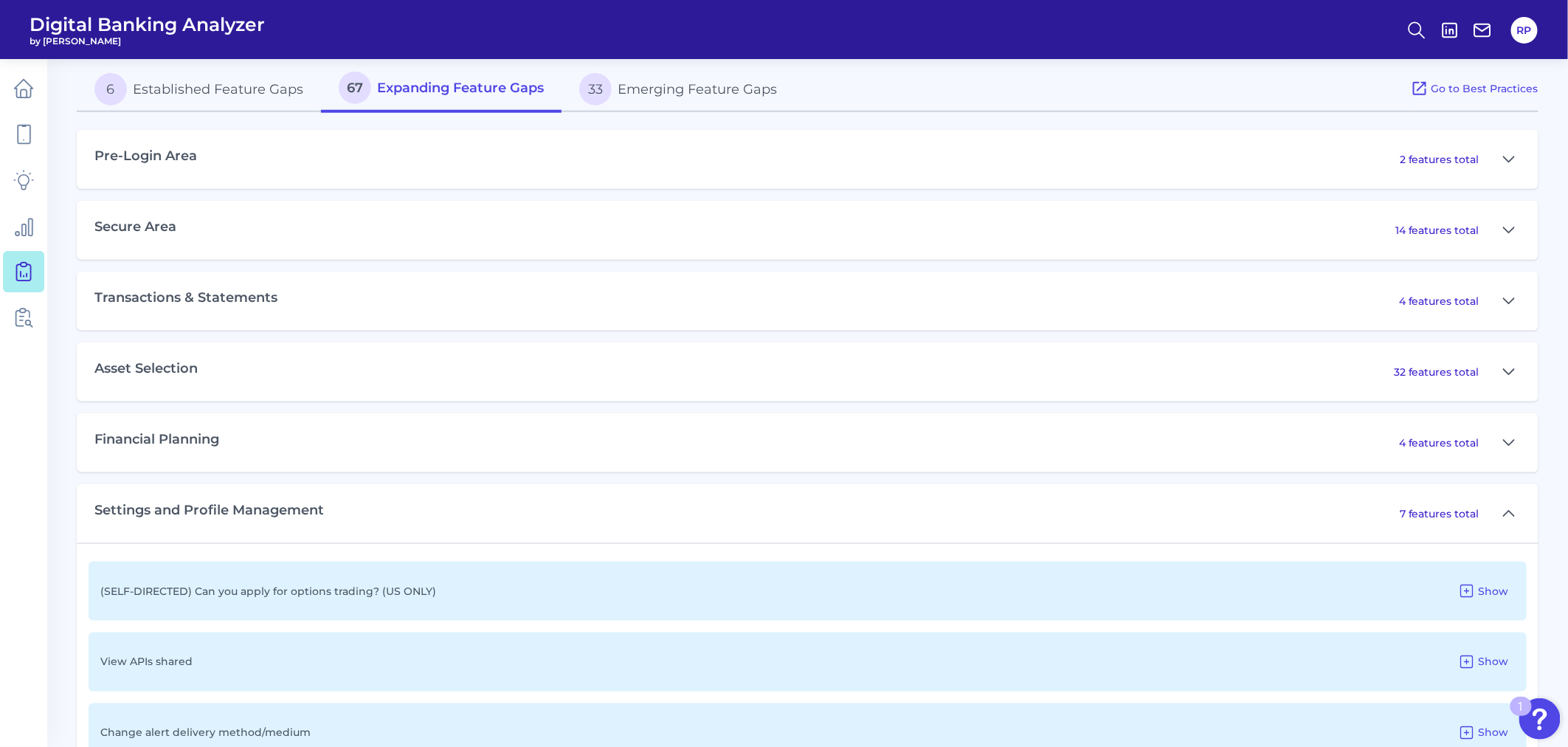 scroll, scrollTop: 738, scrollLeft: 0, axis: vertical 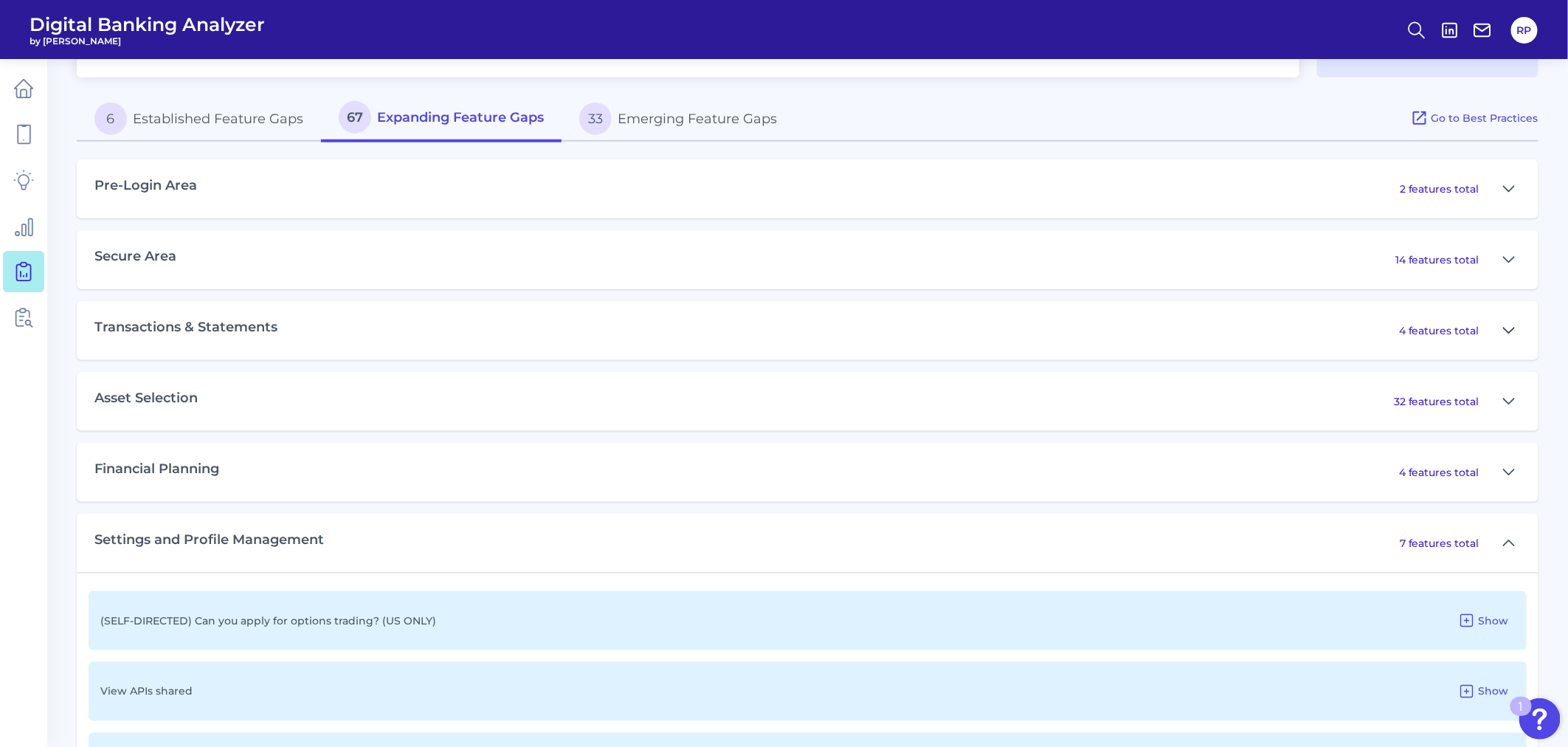 click 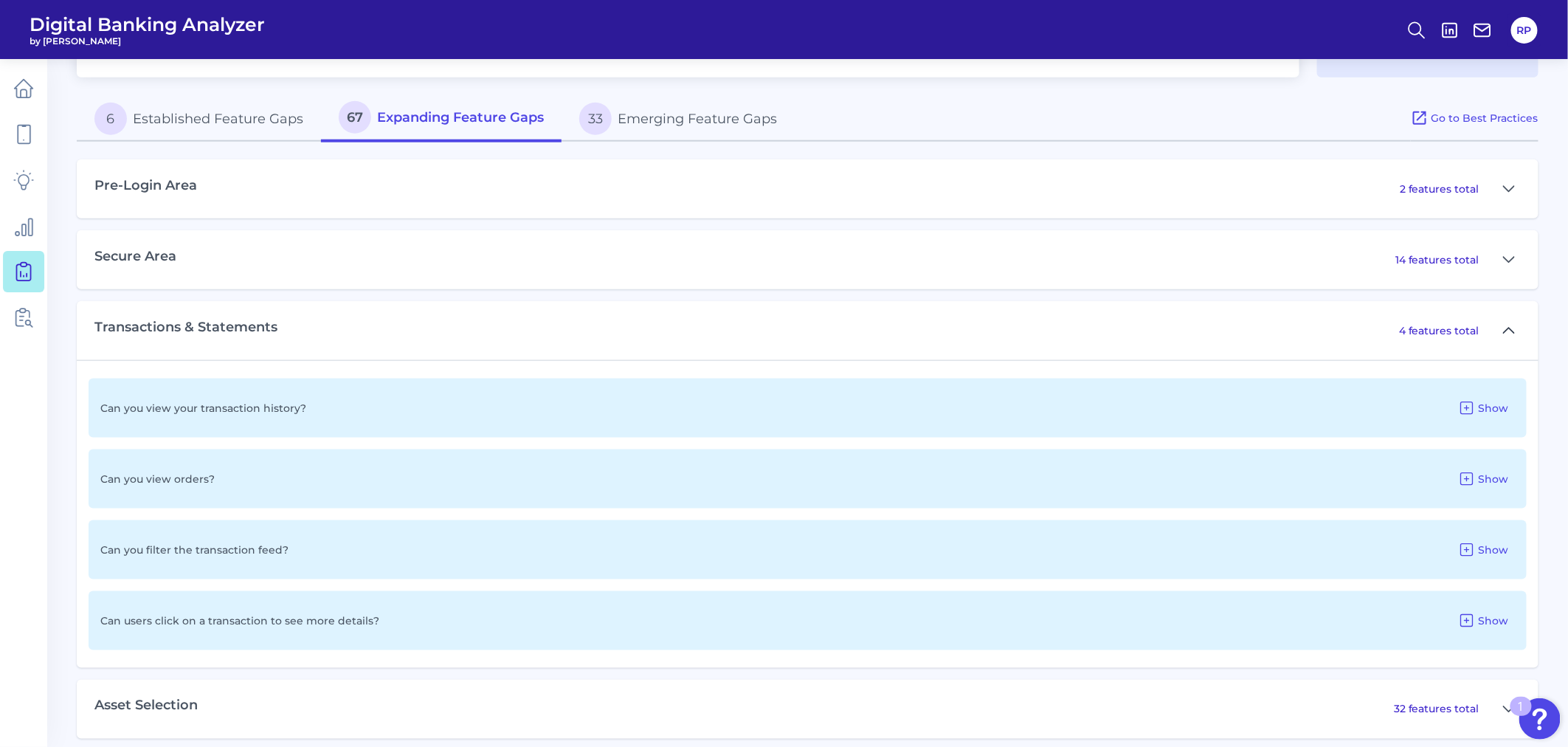 click at bounding box center [1509, 331] 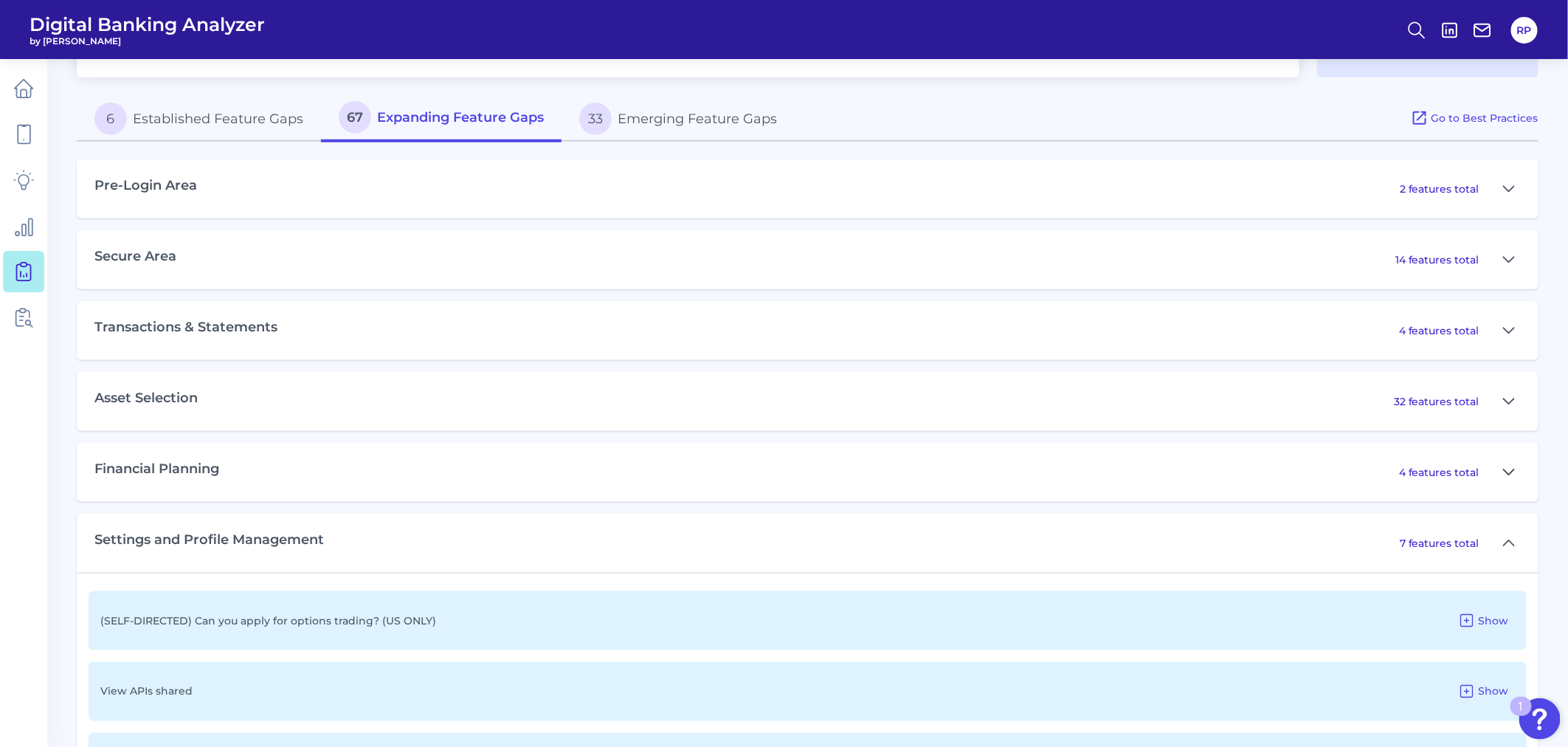 click 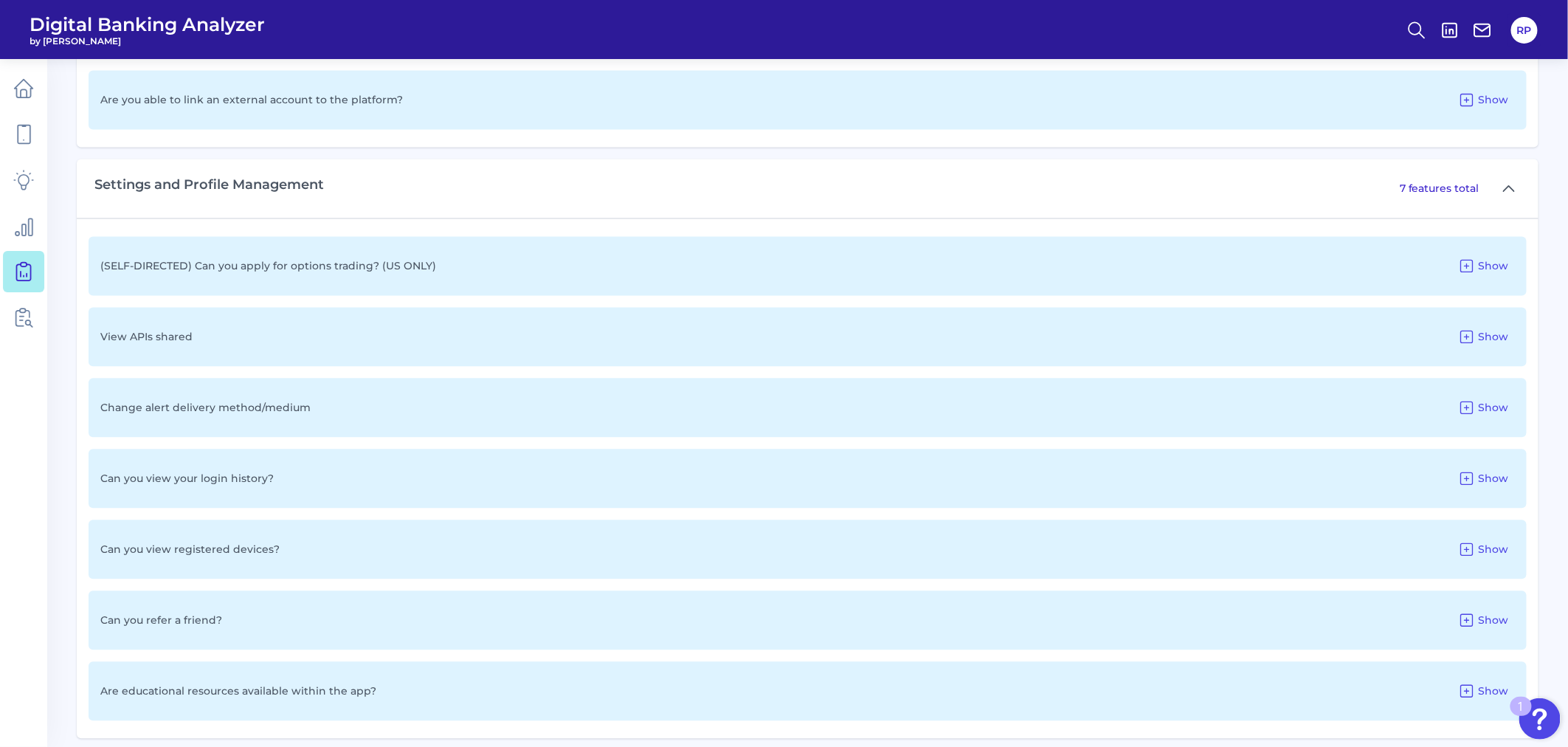 scroll, scrollTop: 1481, scrollLeft: 0, axis: vertical 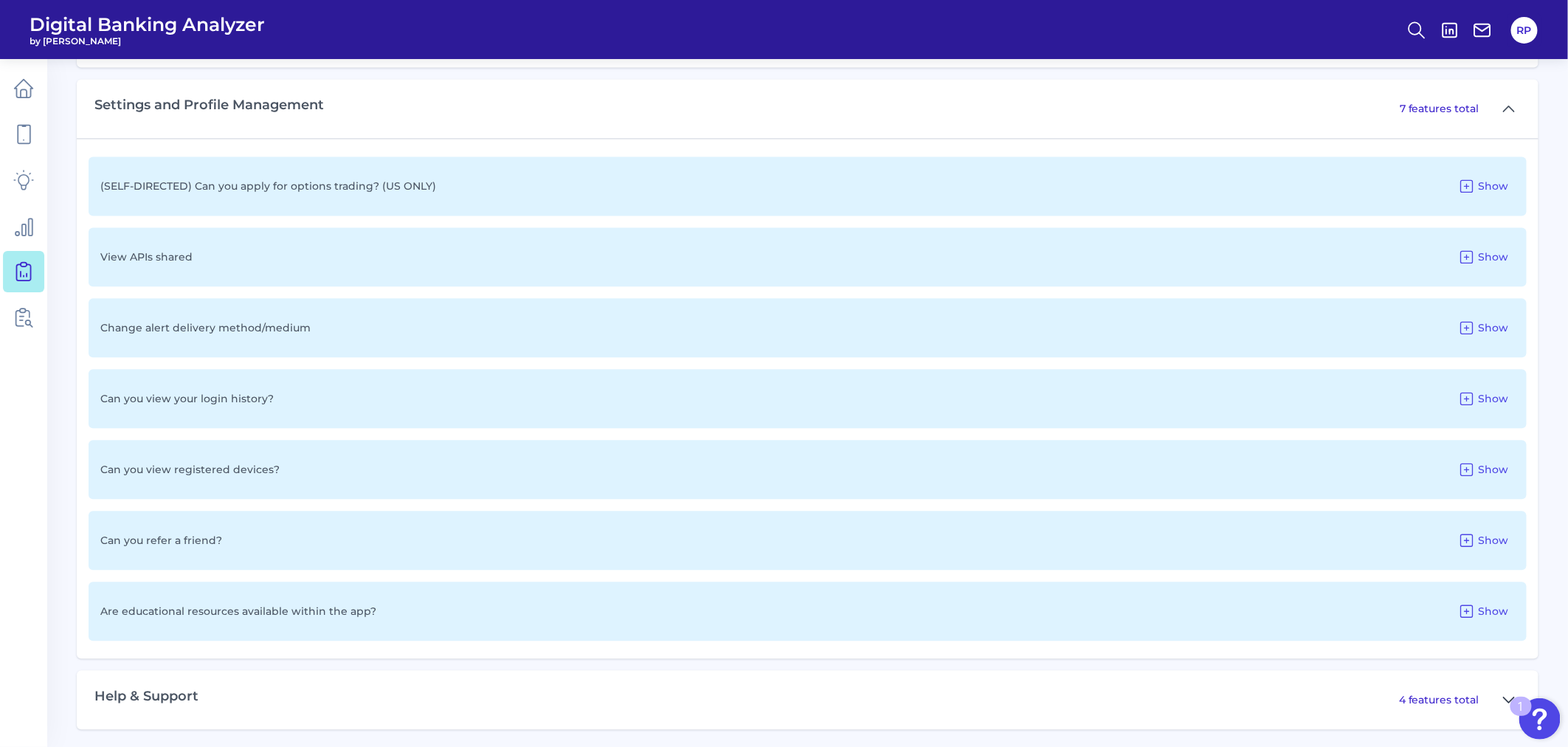 click 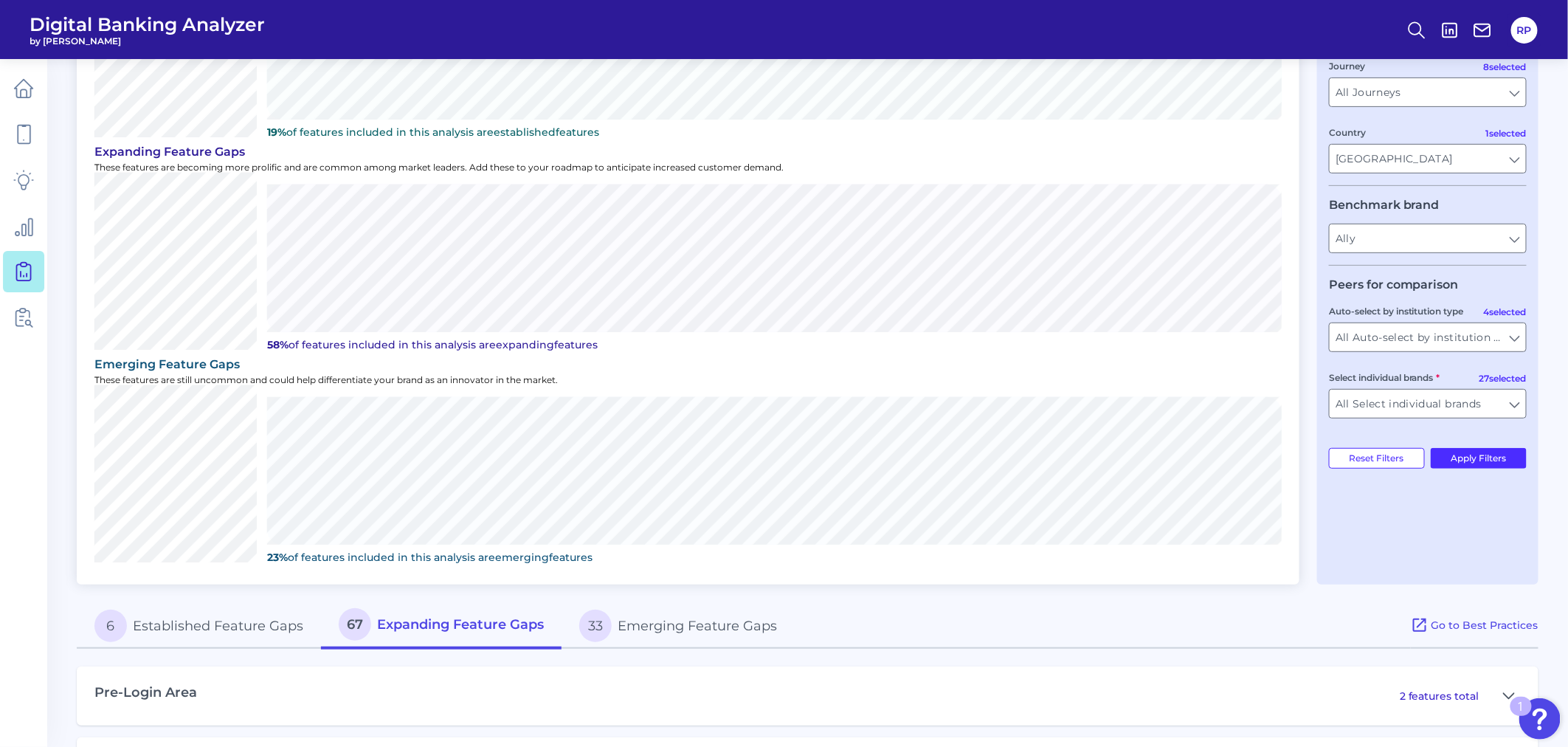 scroll, scrollTop: 66, scrollLeft: 0, axis: vertical 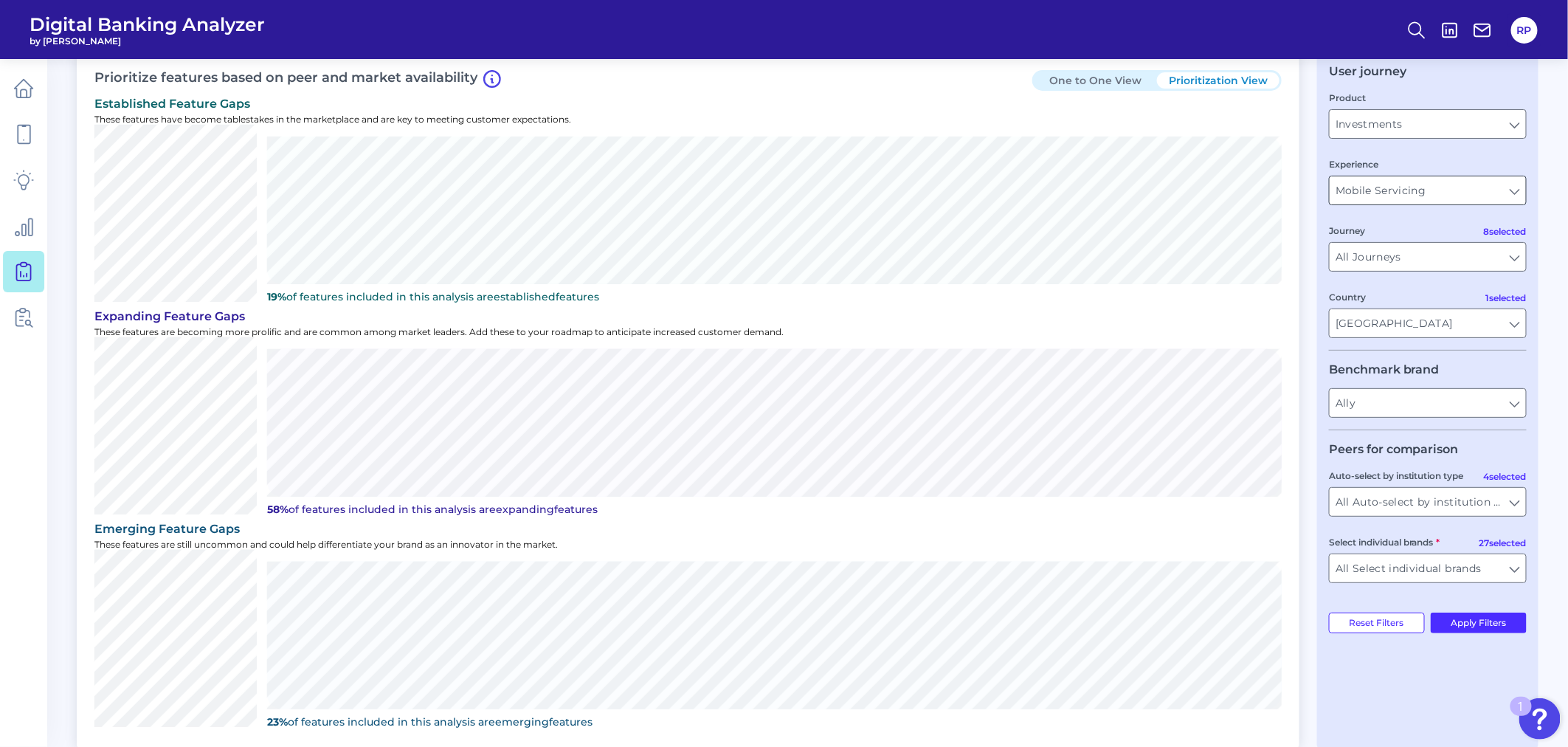 click on "Mobile Servicing" at bounding box center (1428, 190) 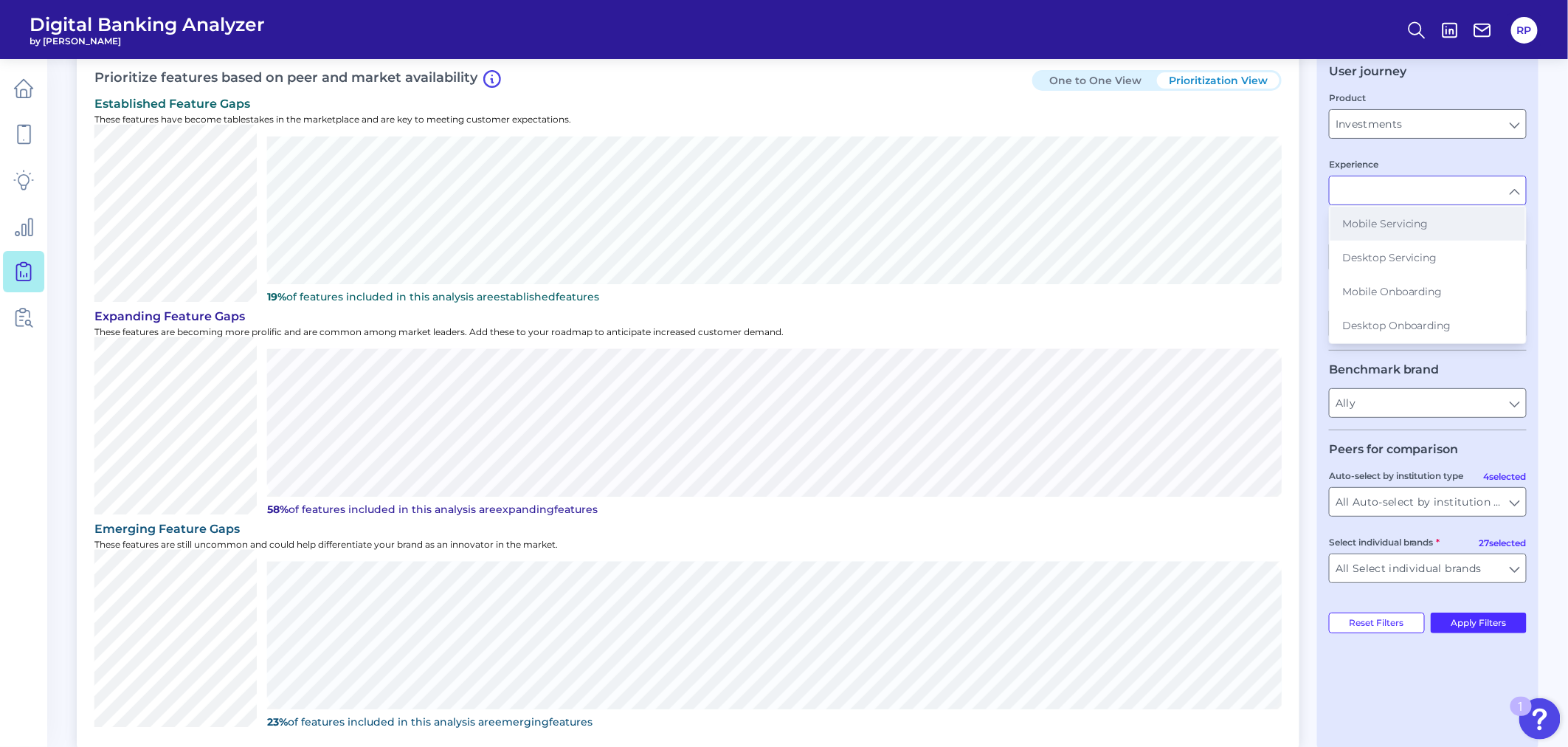 click on "Mobile Servicing" at bounding box center [1428, 224] 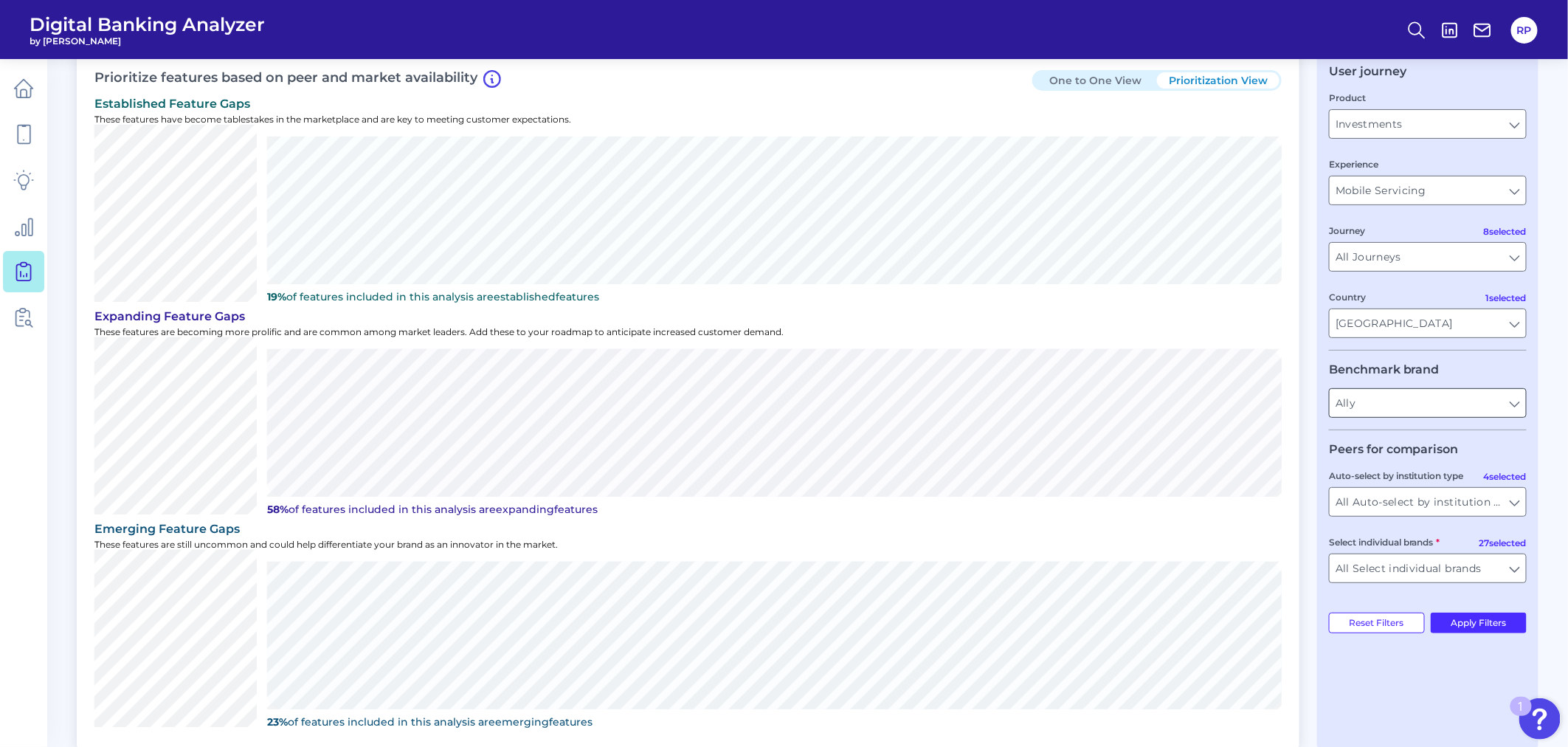 click on "Ally" at bounding box center (1428, 403) 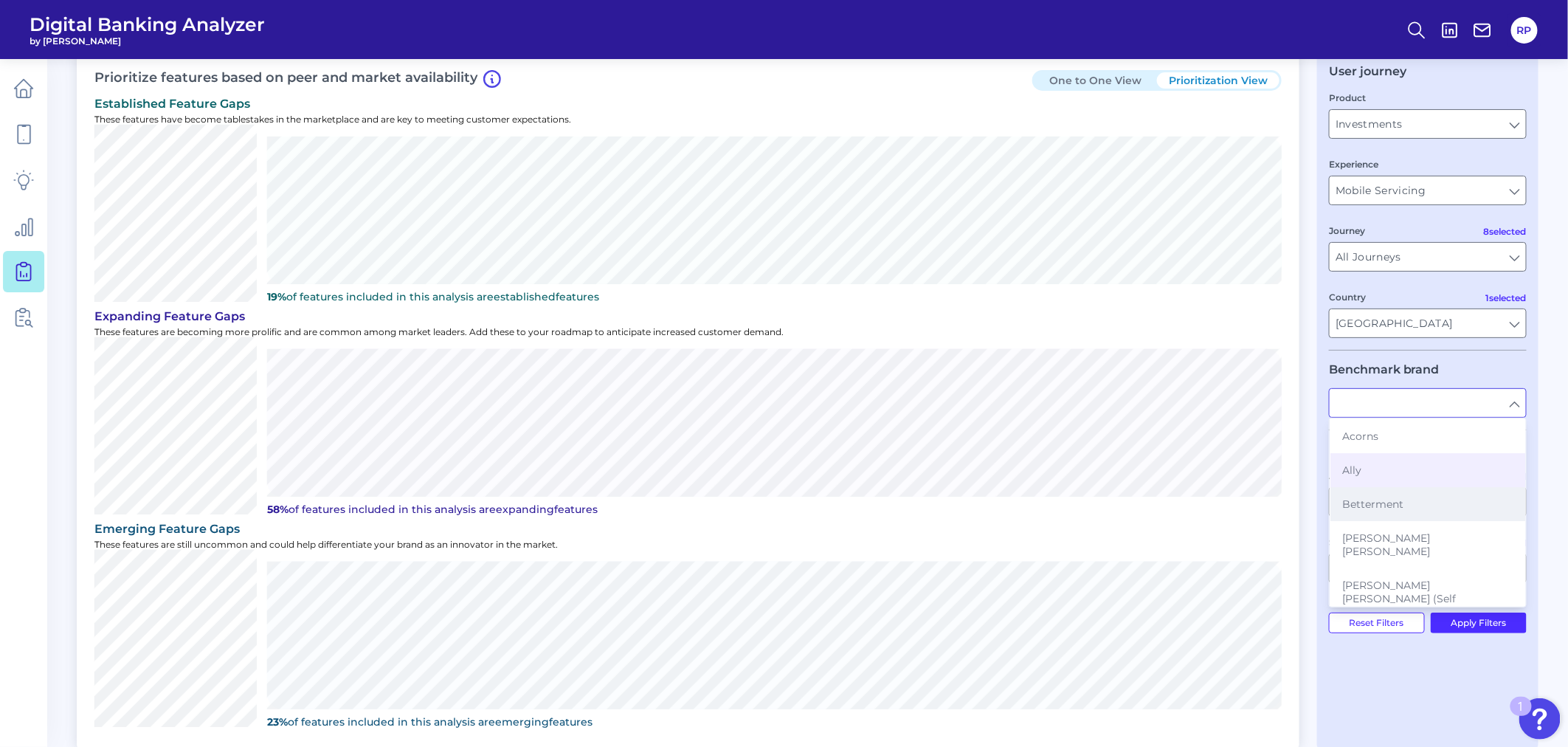 click on "Betterment" at bounding box center [1372, 504] 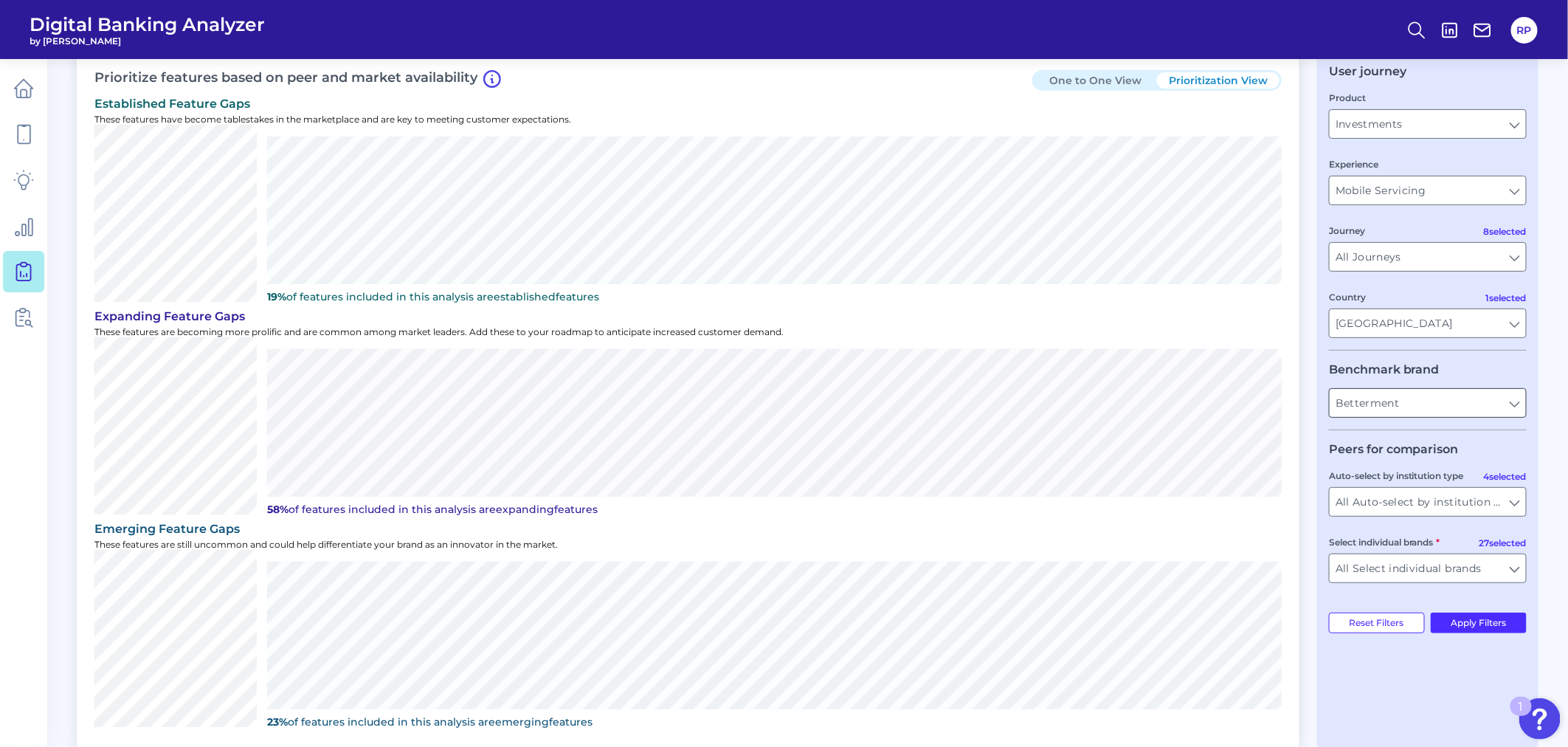 click on "Betterment" at bounding box center (1428, 403) 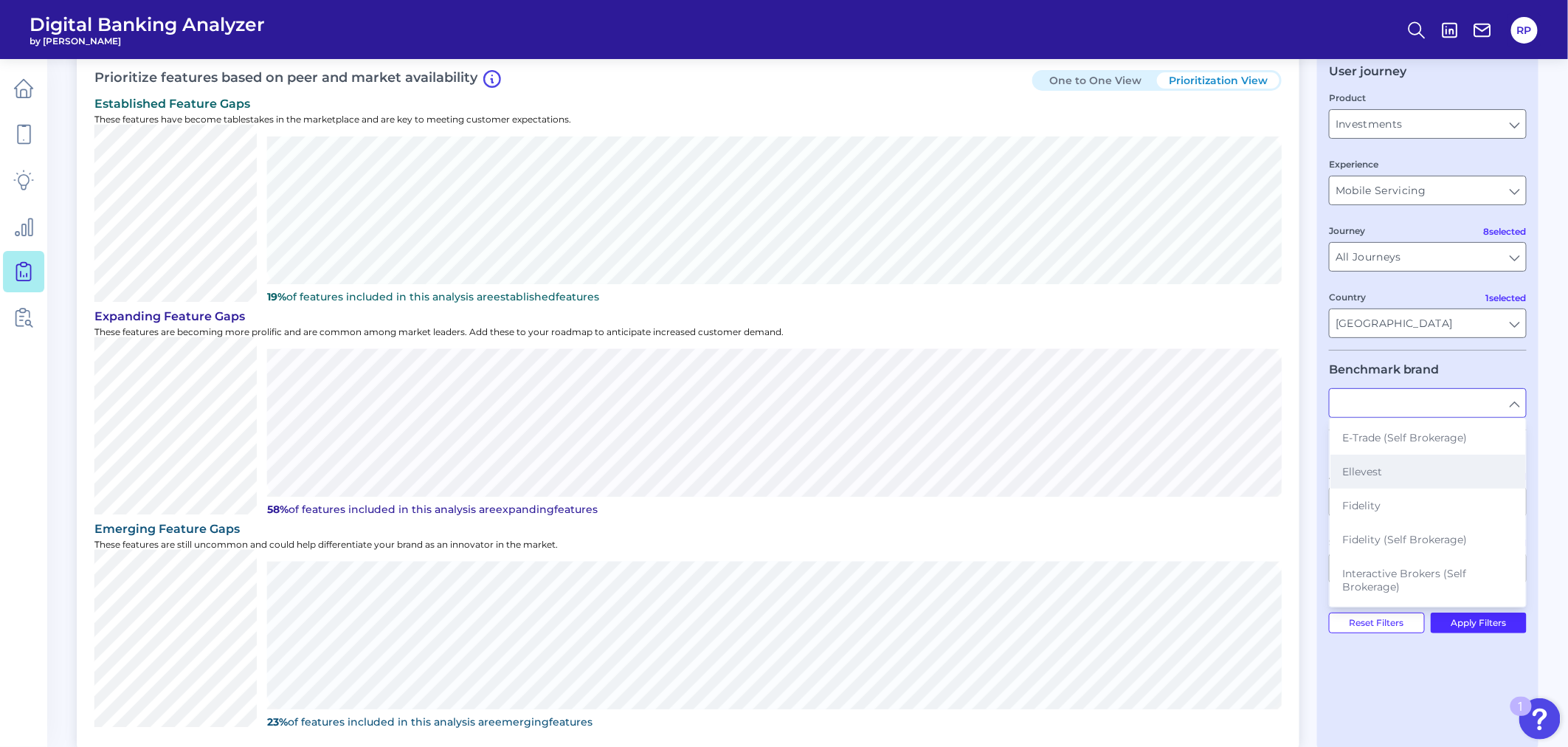scroll, scrollTop: 246, scrollLeft: 0, axis: vertical 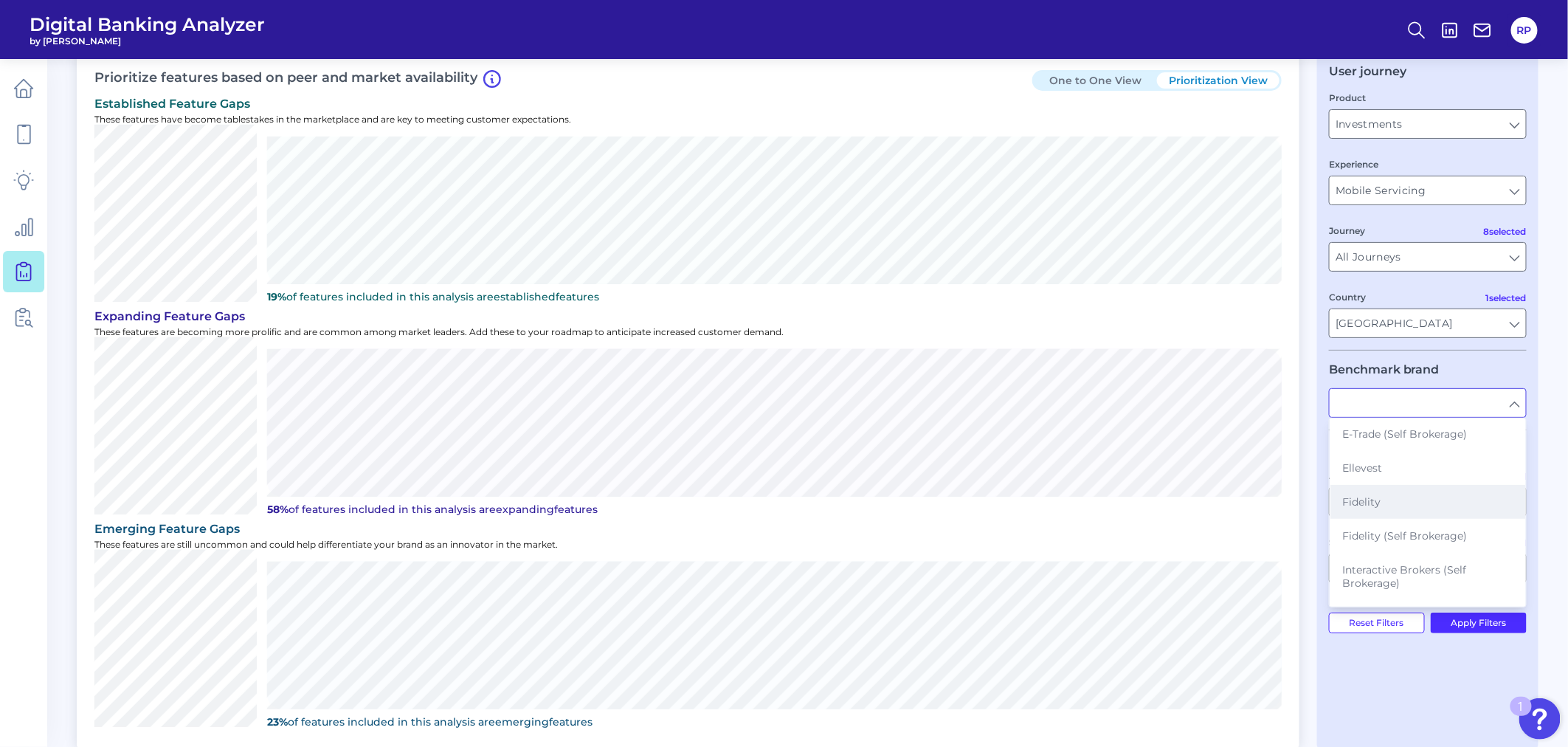 click on "Fidelity" at bounding box center [1428, 502] 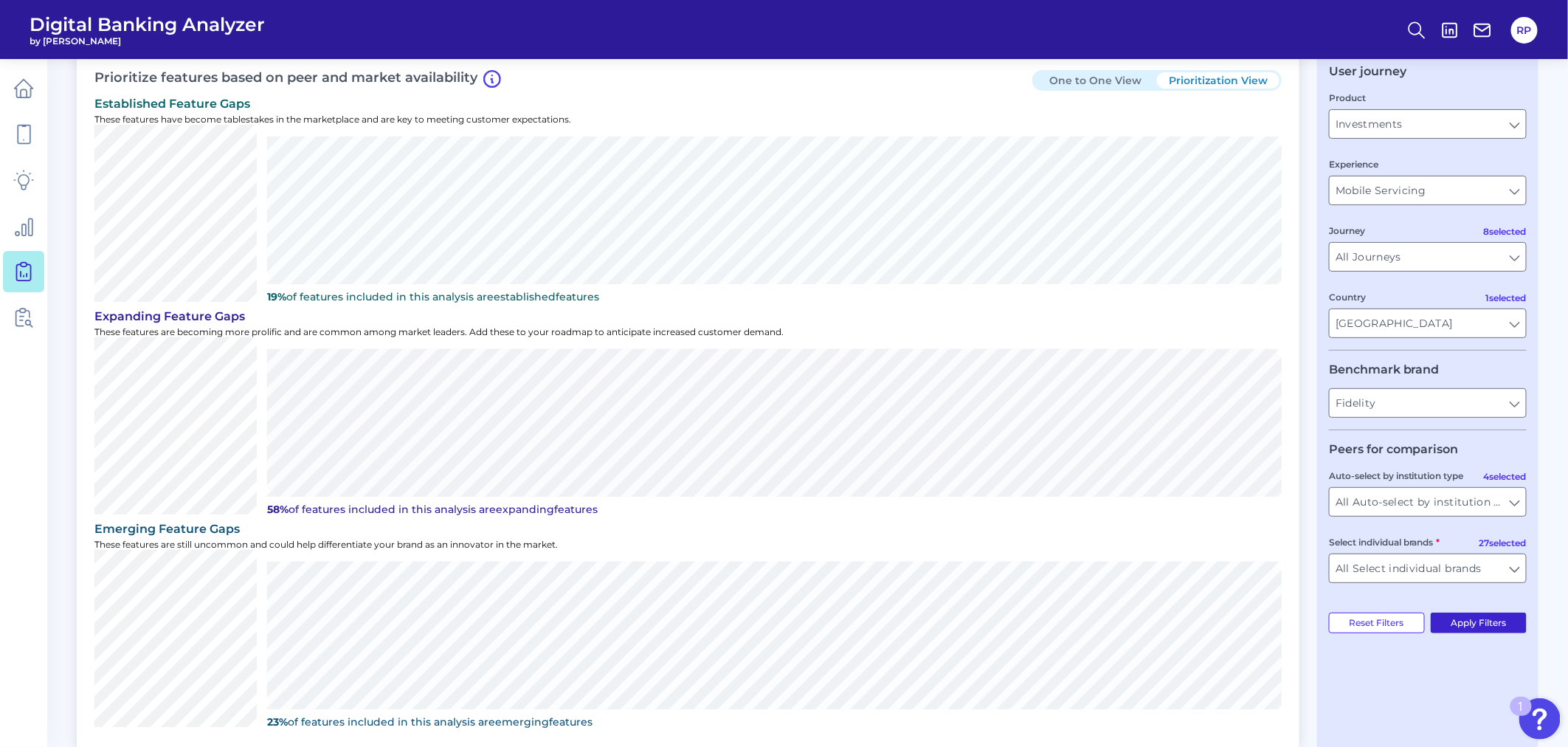 click on "Apply Filters" at bounding box center (1479, 623) 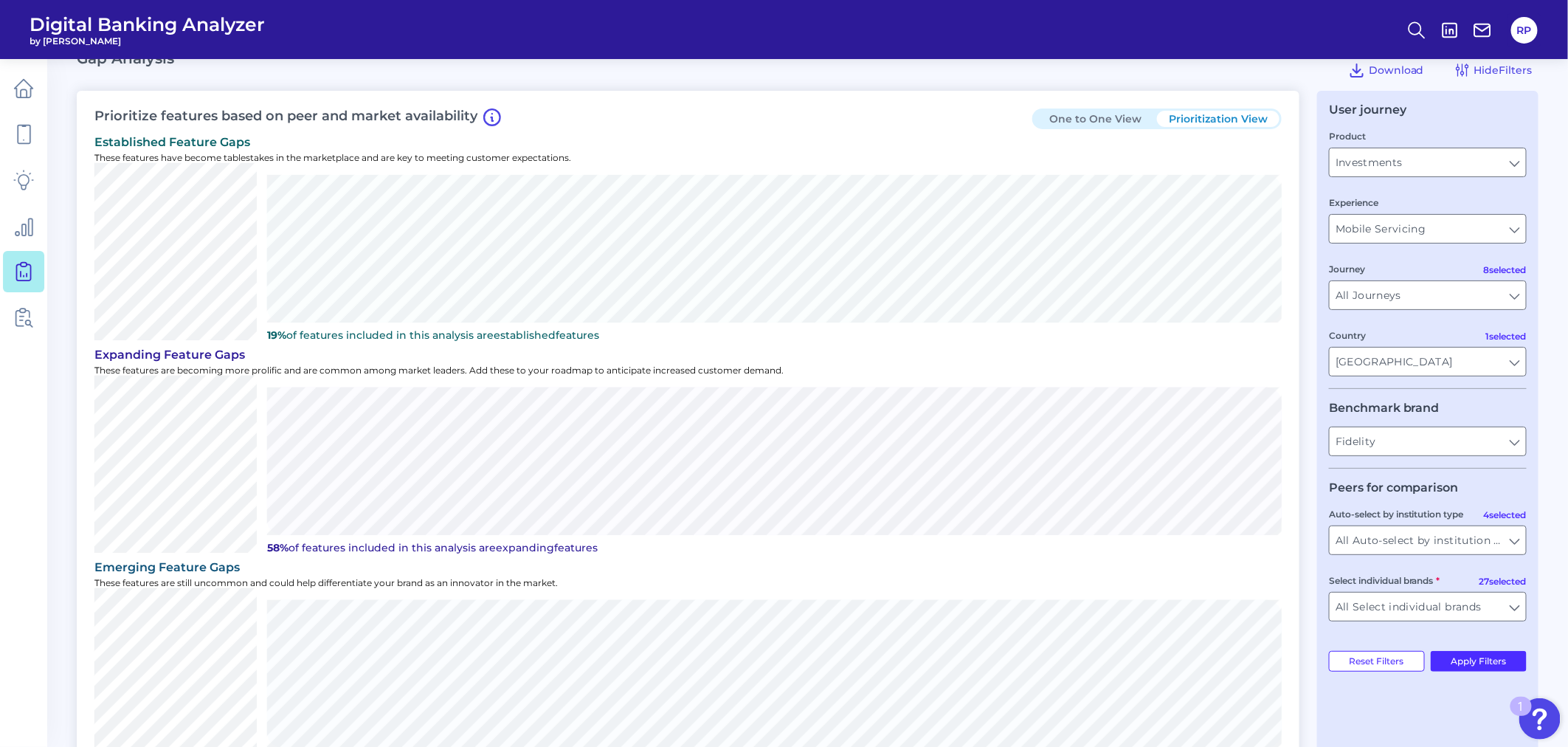 scroll, scrollTop: 0, scrollLeft: 0, axis: both 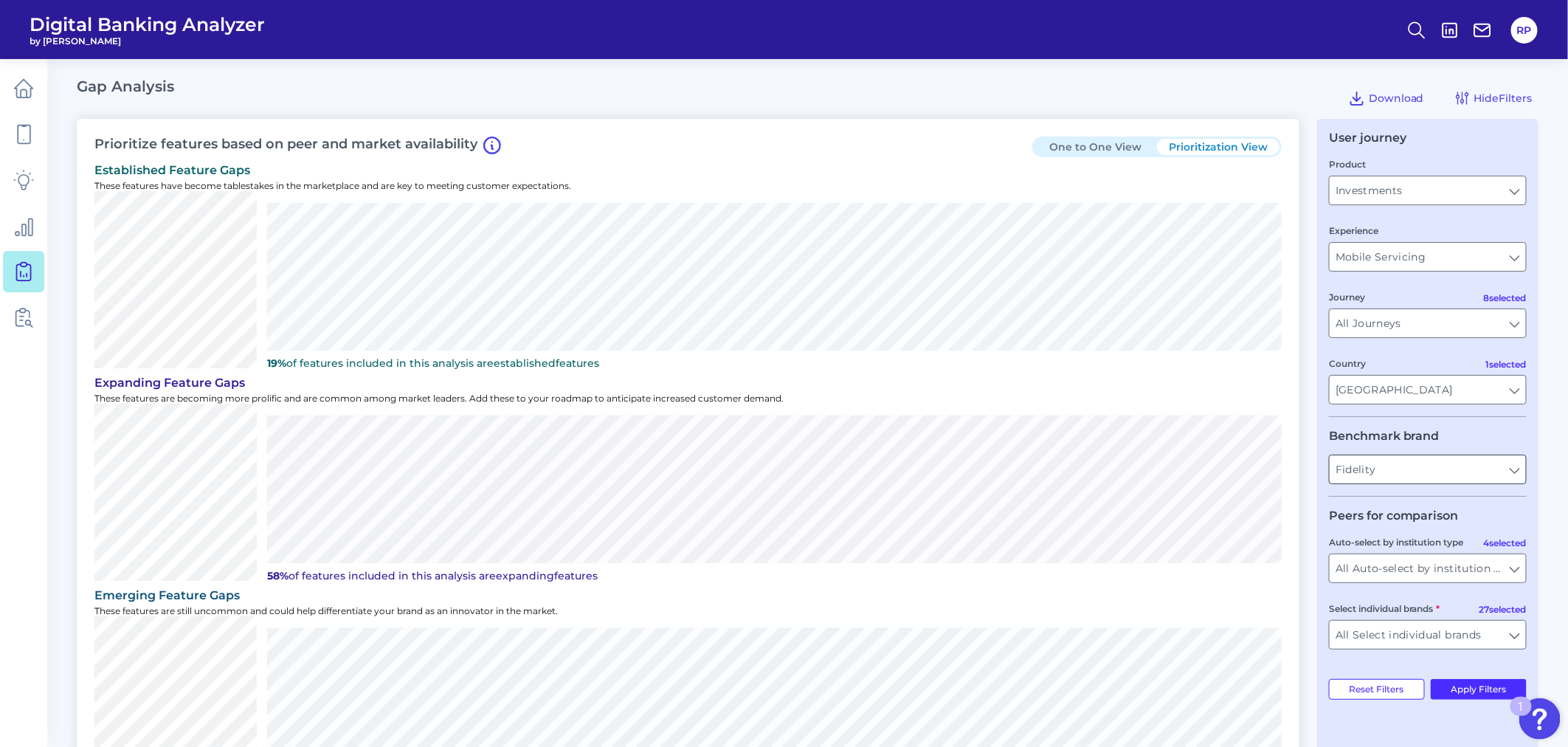 click on "Fidelity" at bounding box center (1428, 469) 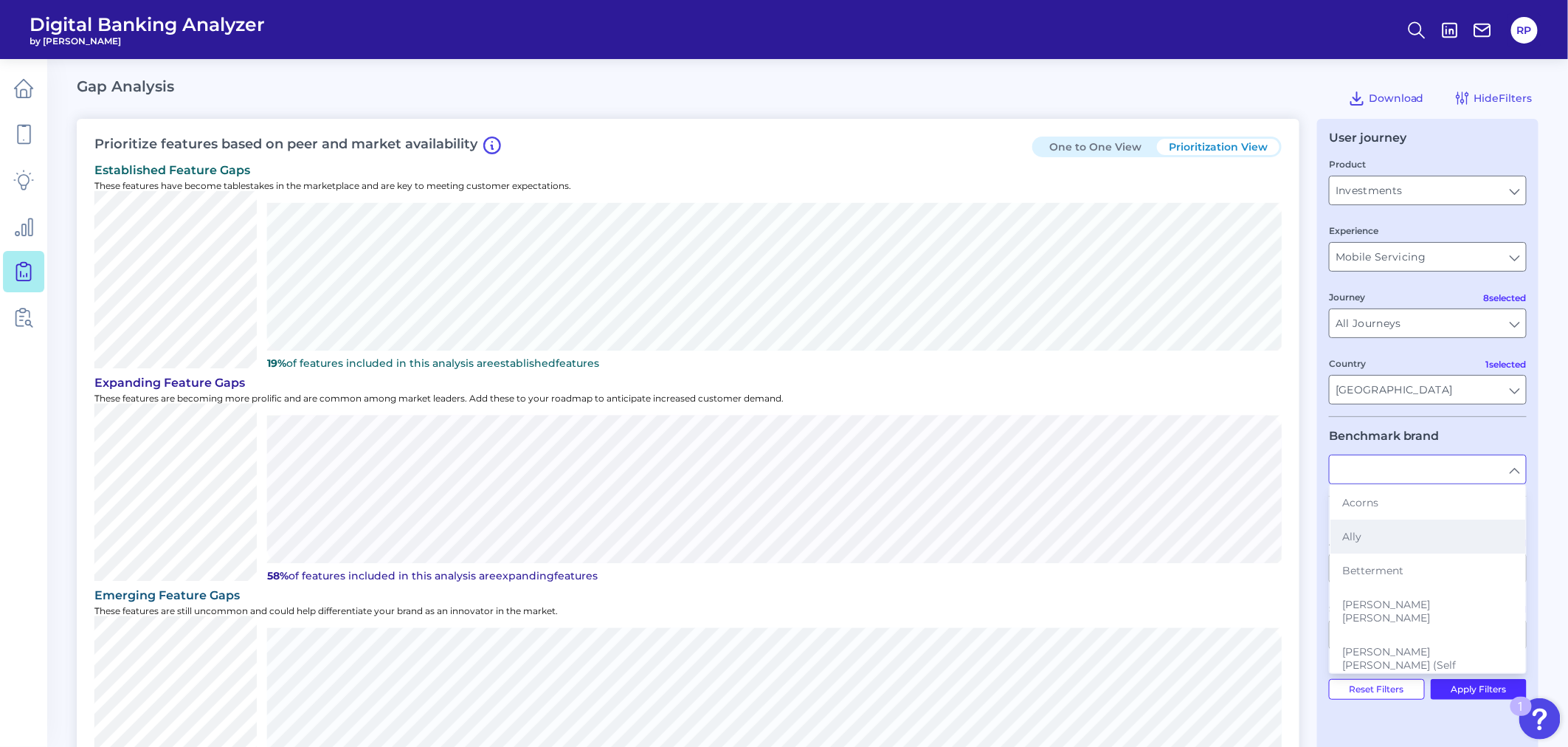 scroll, scrollTop: 82, scrollLeft: 0, axis: vertical 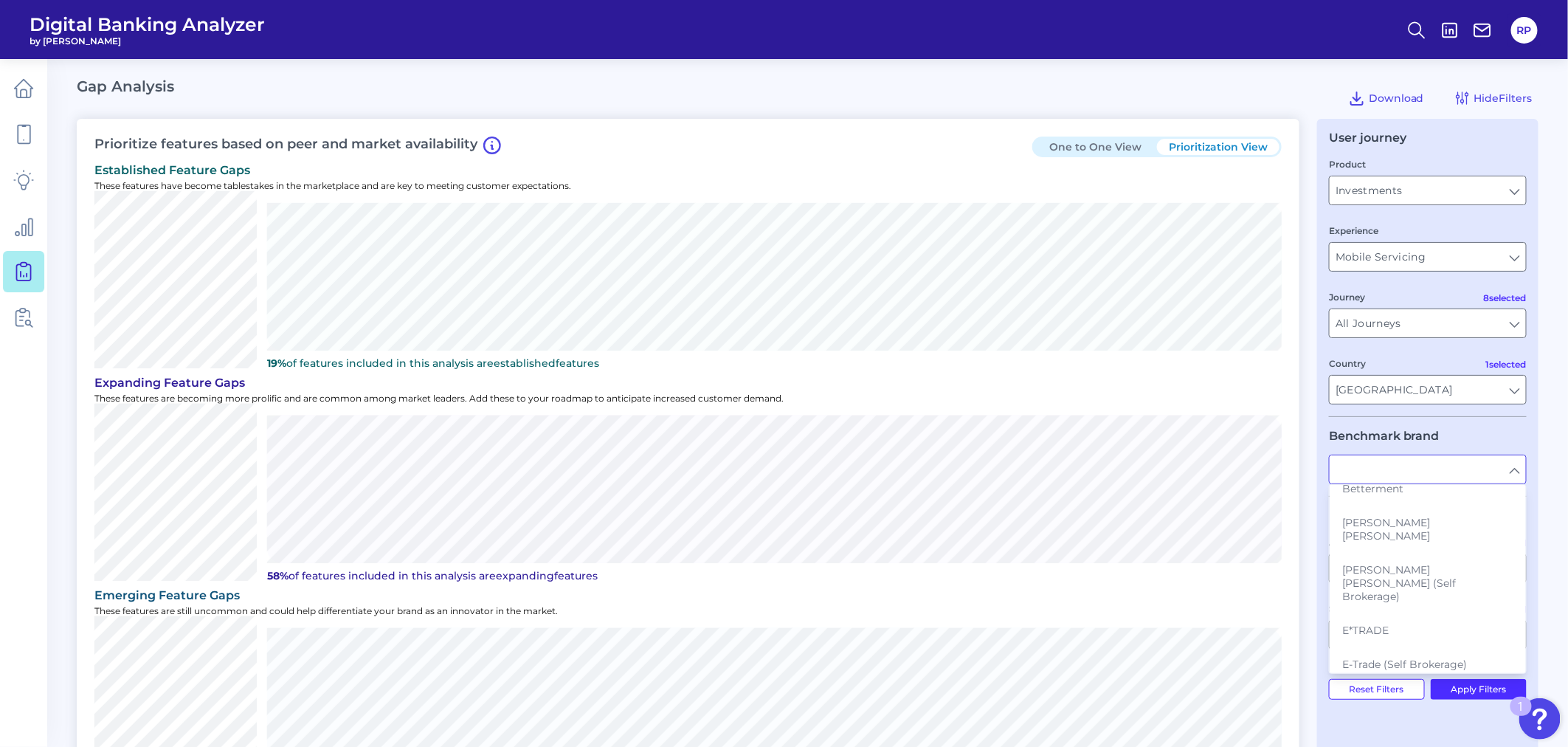 click on "Prioritize features based on peer and market availability One to One View Prioritization View established Feature Gaps These features have become tablestakes in the marketplace and are key to meeting customer expectations. The benchmark brand selected has no  established  gaps     19%  of features included in this analysis are  established  features expanding Feature Gaps These features are becoming more prolific and are common among market leaders. Add these to your roadmap to anticipate increased customer demand. The benchmark brand selected has no  expanding  gaps     58%  of features included in this analysis are  expanding  features emerging Feature Gaps These features are still uncommon and could help differentiate your brand as an innovator in the market. The benchmark brand selected has no  emerging  gaps     23%  of features included in this analysis are  emerging  features" at bounding box center (688, 467) 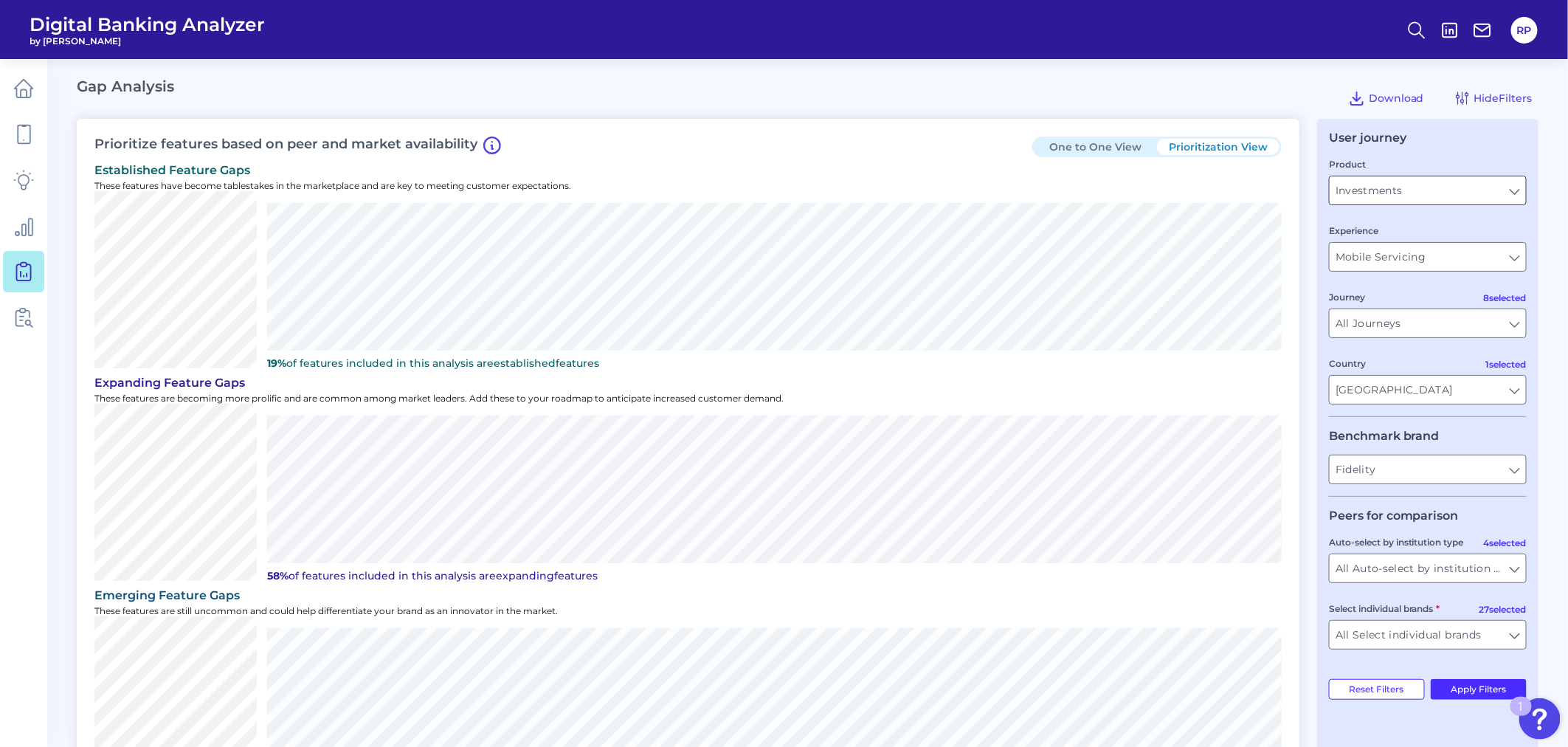 click on "Investments" at bounding box center [1428, 190] 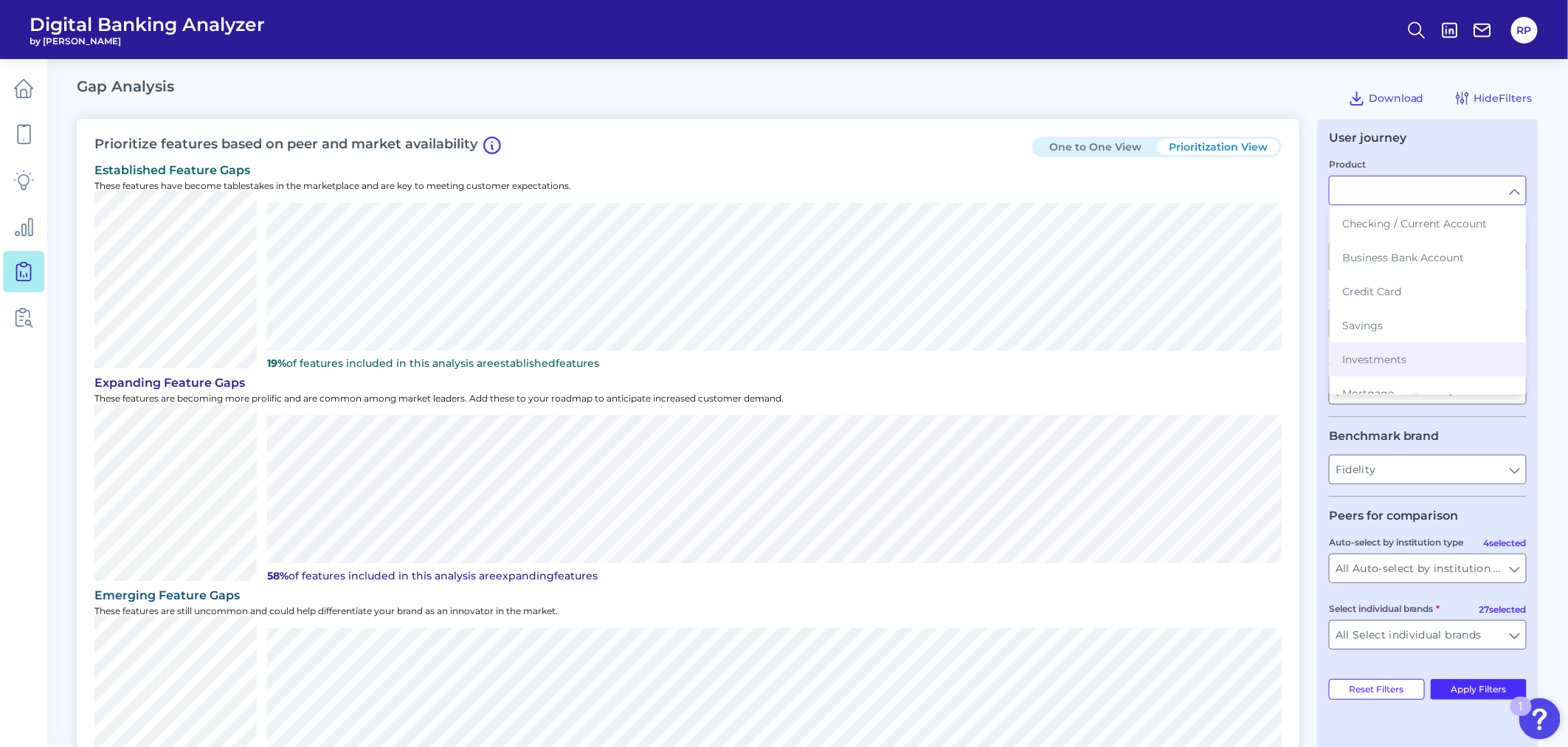 click on "Checking / Current Account" at bounding box center [1415, 224] 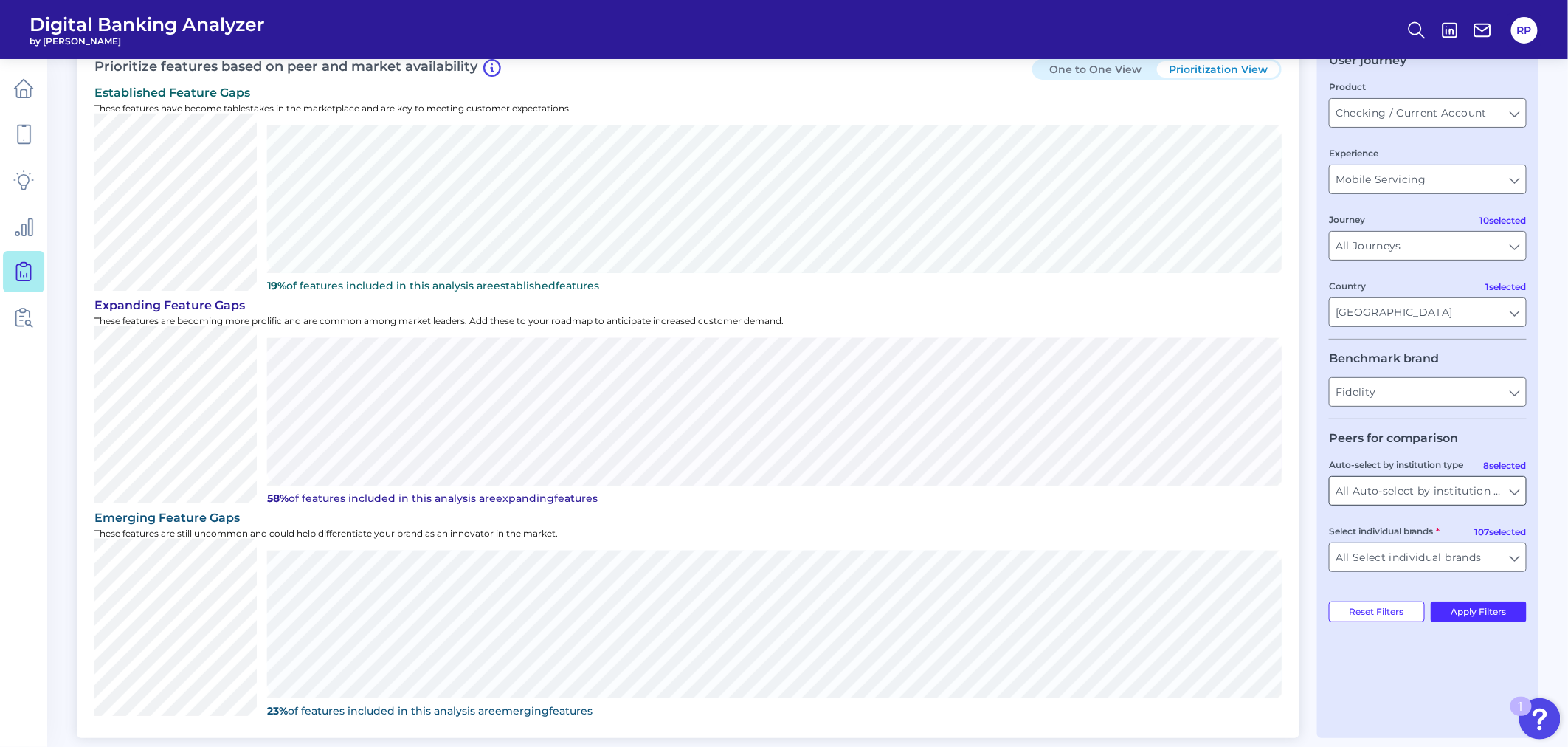 scroll, scrollTop: 164, scrollLeft: 0, axis: vertical 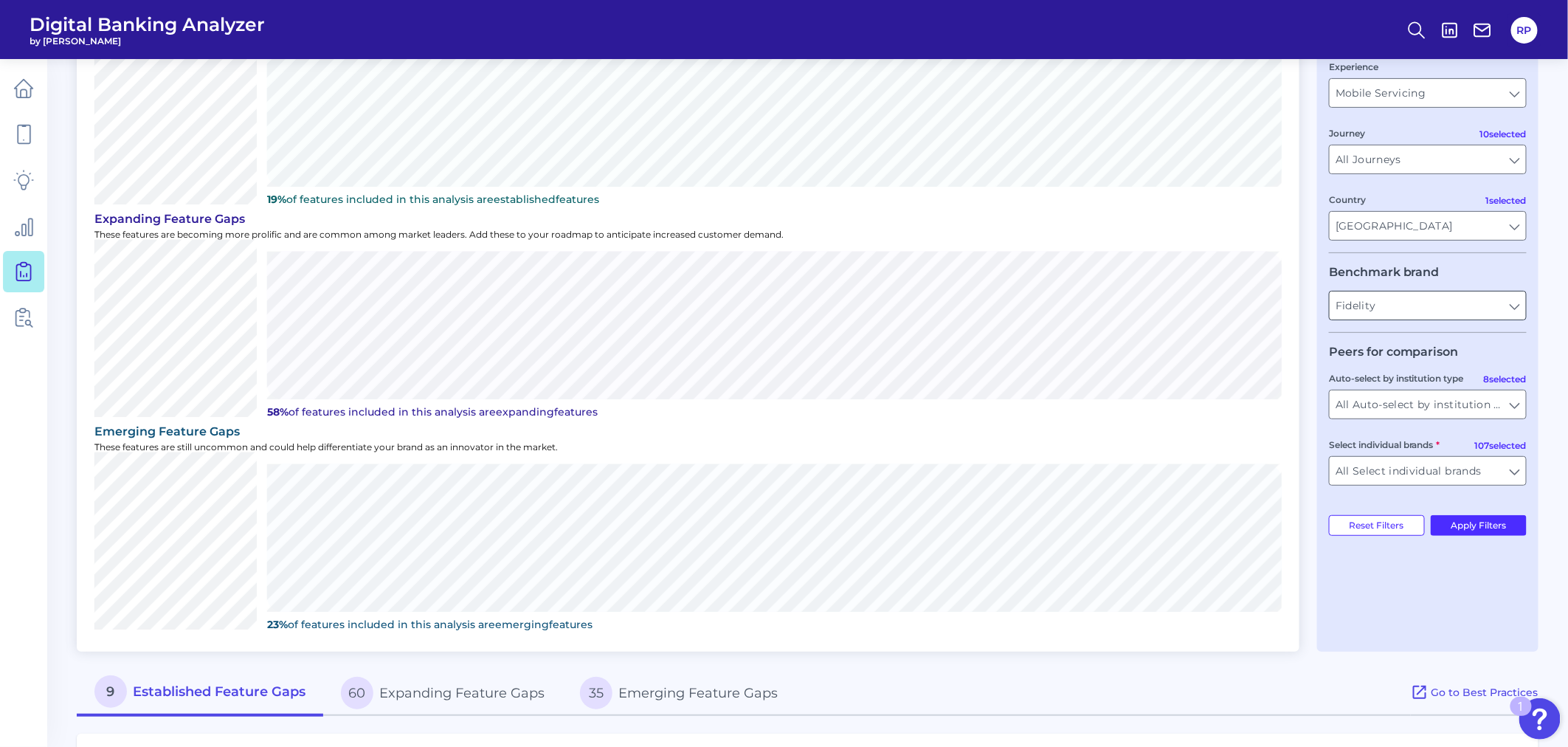 click on "Fidelity" at bounding box center (1428, 306) 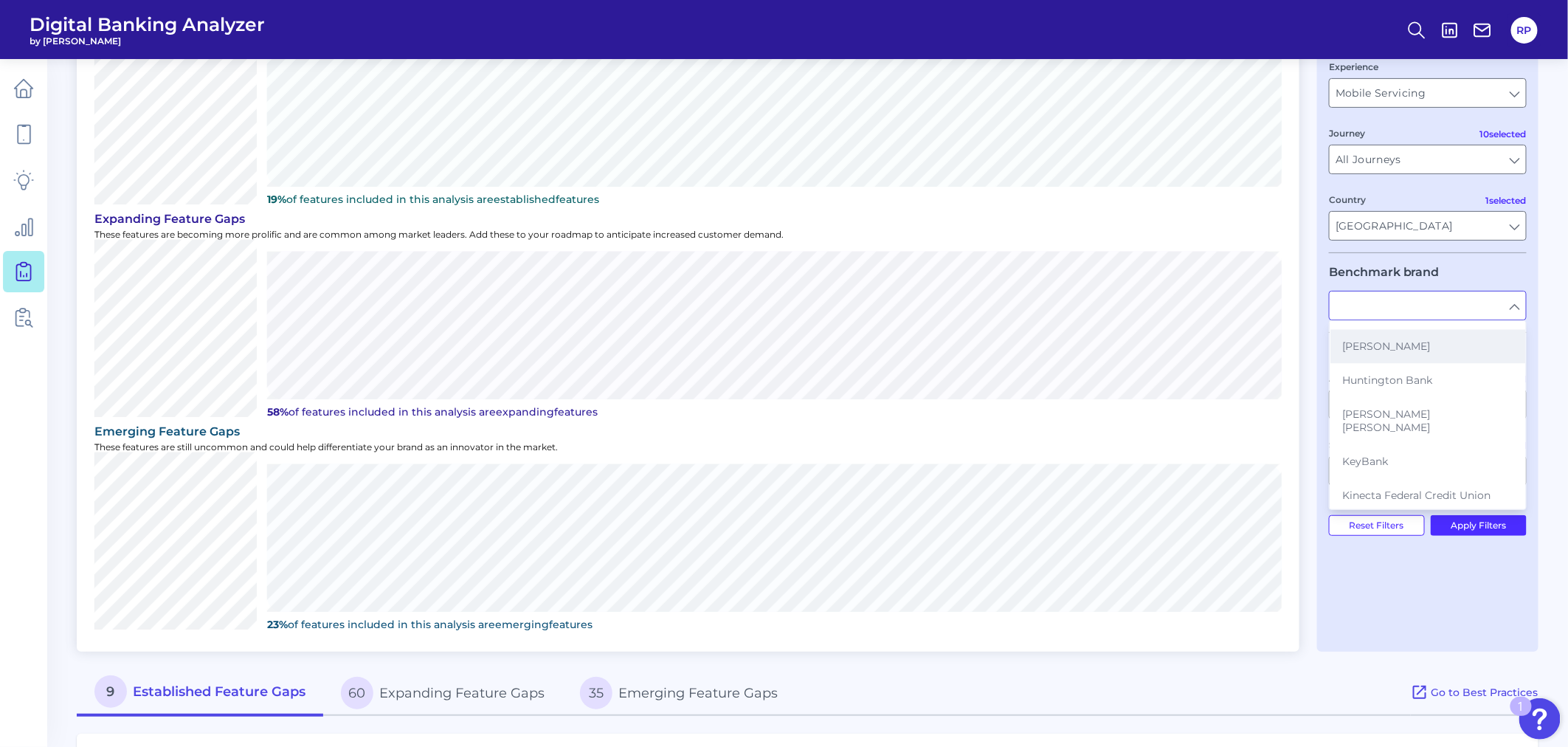 scroll, scrollTop: 1640, scrollLeft: 0, axis: vertical 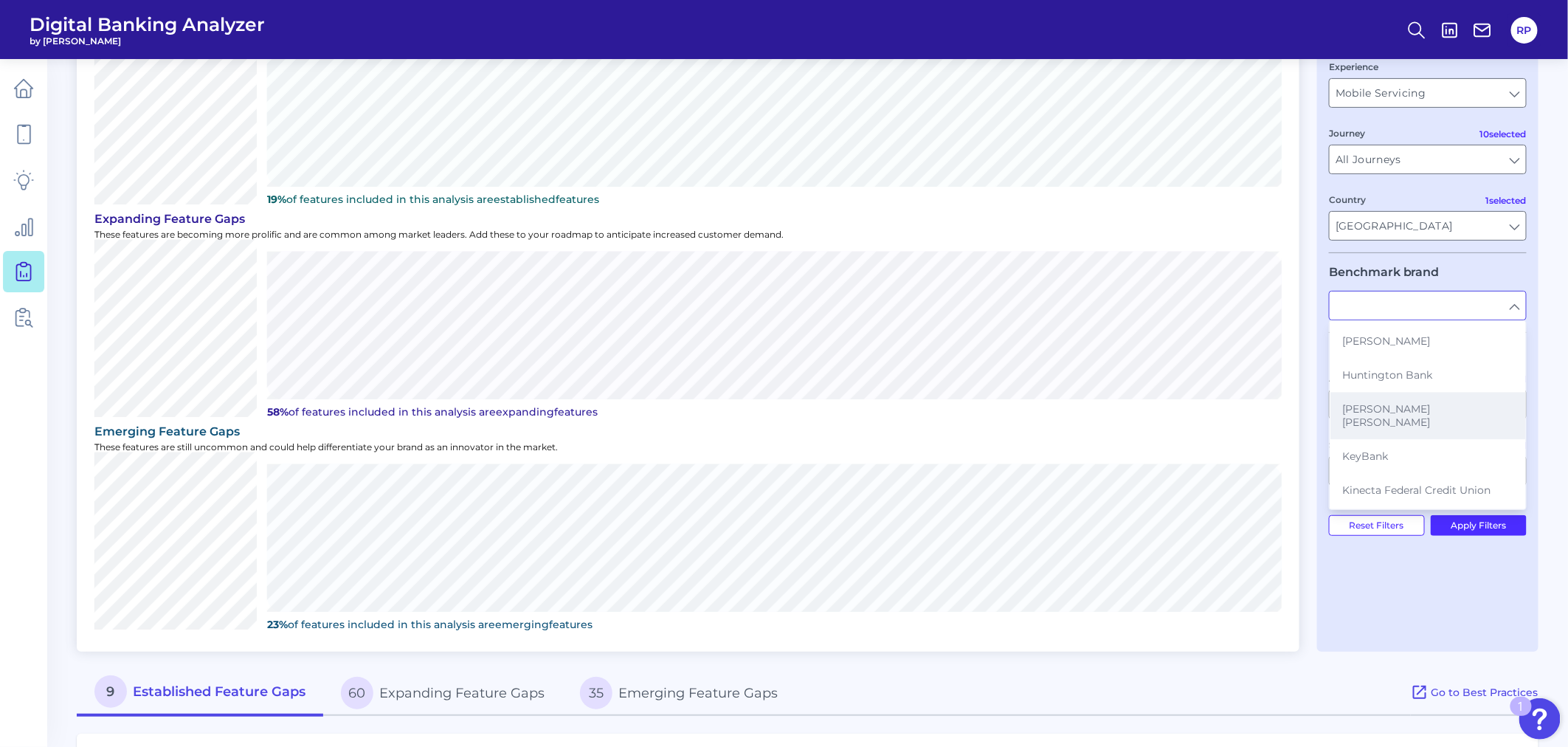 click on "[PERSON_NAME] [PERSON_NAME]" at bounding box center (1428, 416) 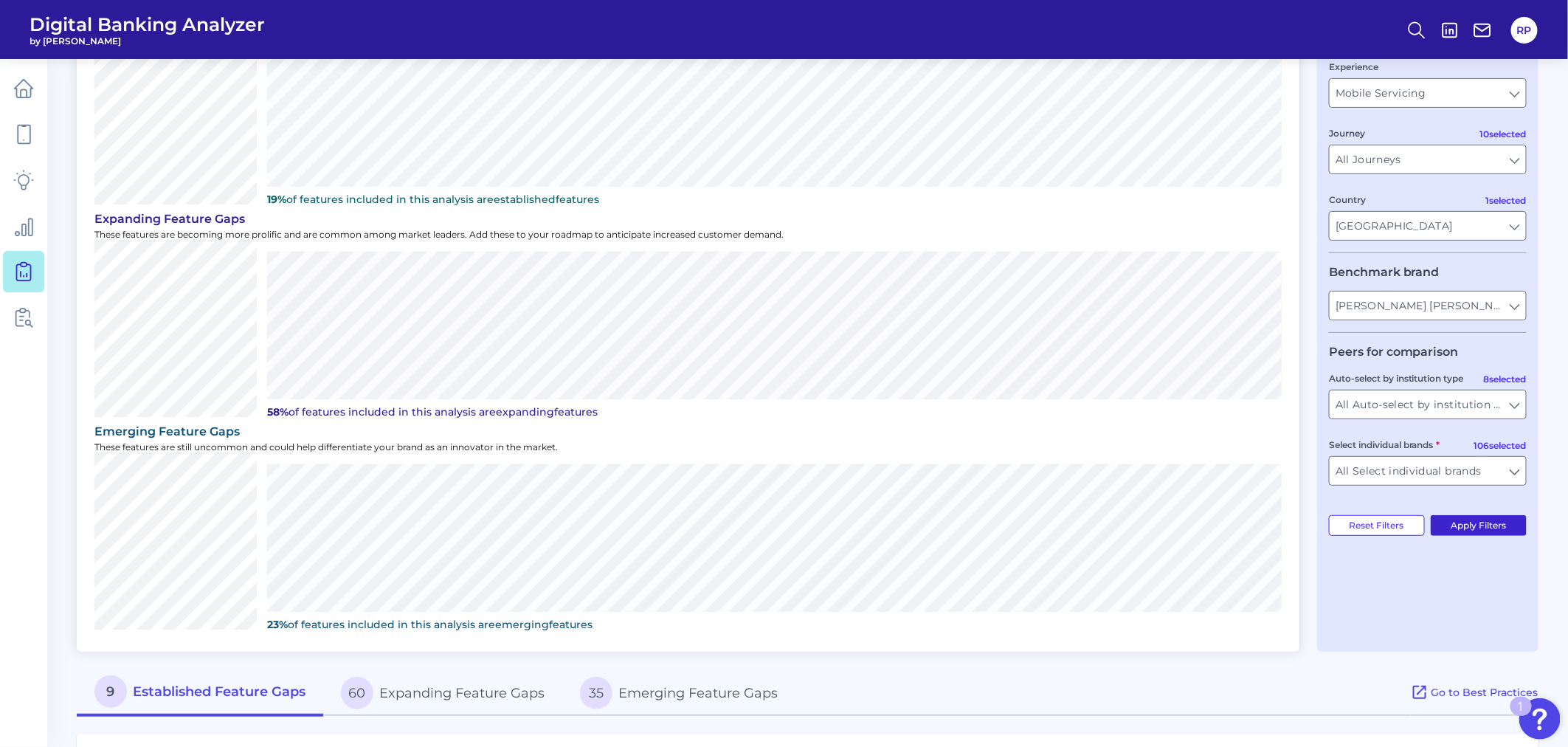 click on "Apply Filters" at bounding box center (1479, 526) 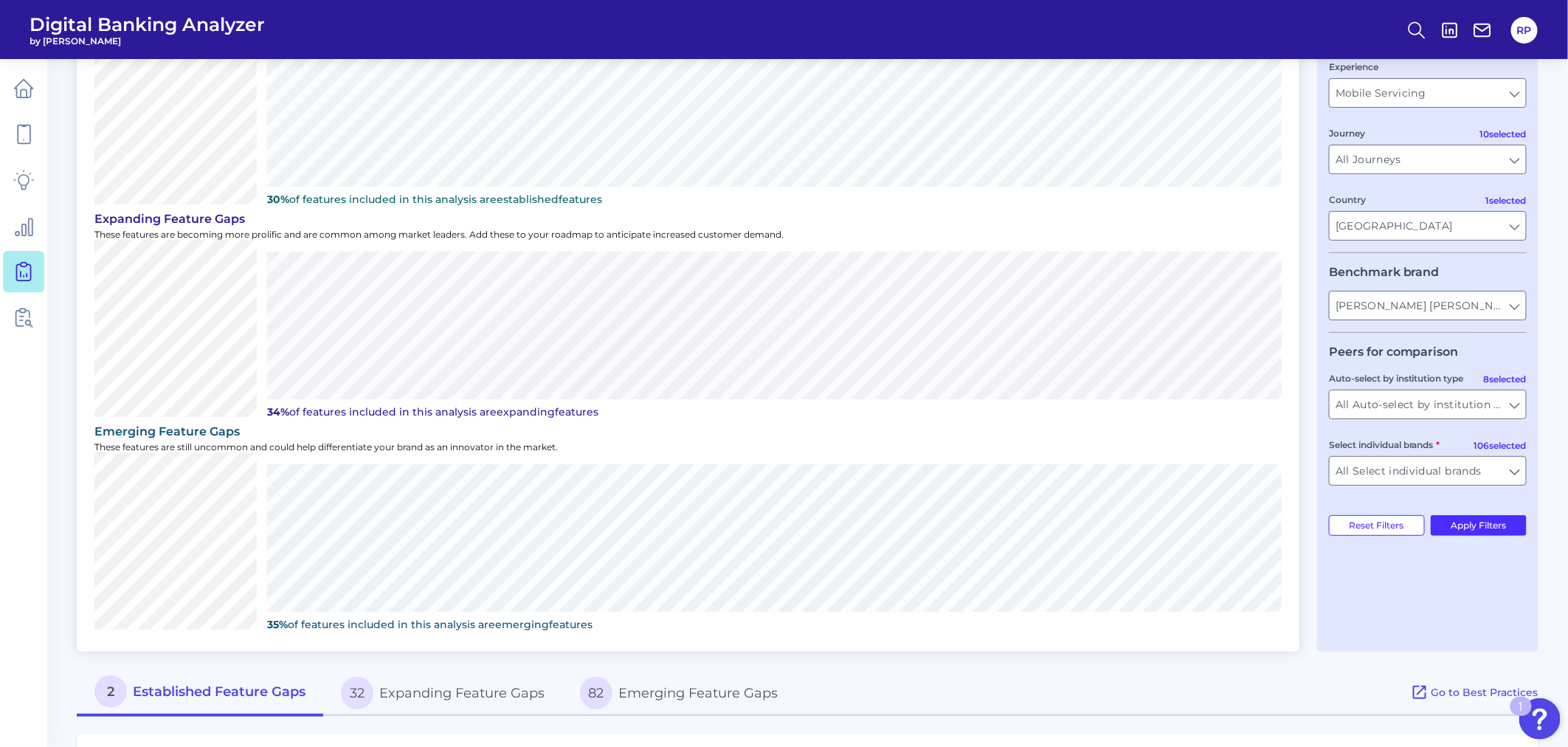 scroll, scrollTop: 0, scrollLeft: 0, axis: both 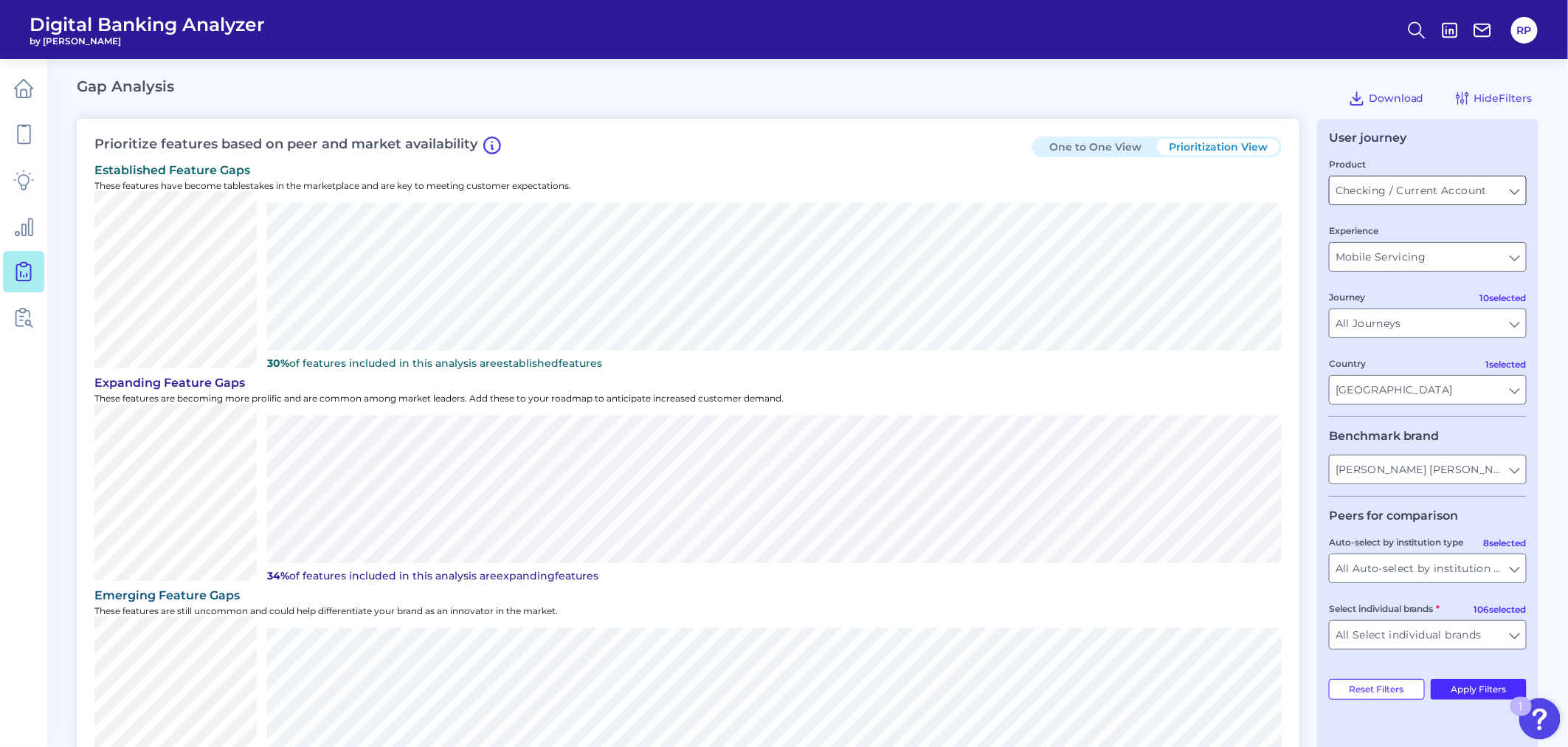 click on "Checking / Current Account" at bounding box center [1428, 190] 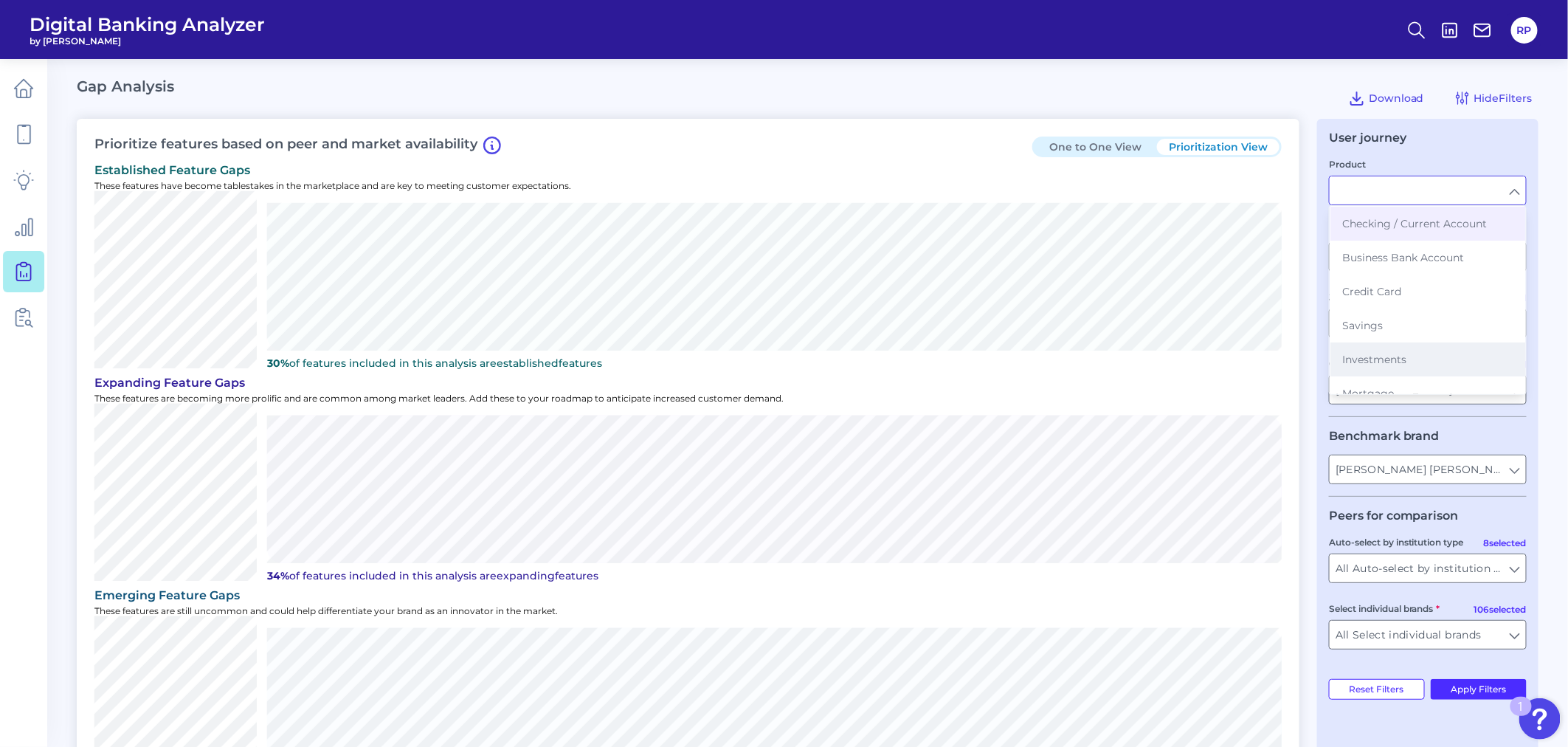 click on "Investments" at bounding box center [1374, 359] 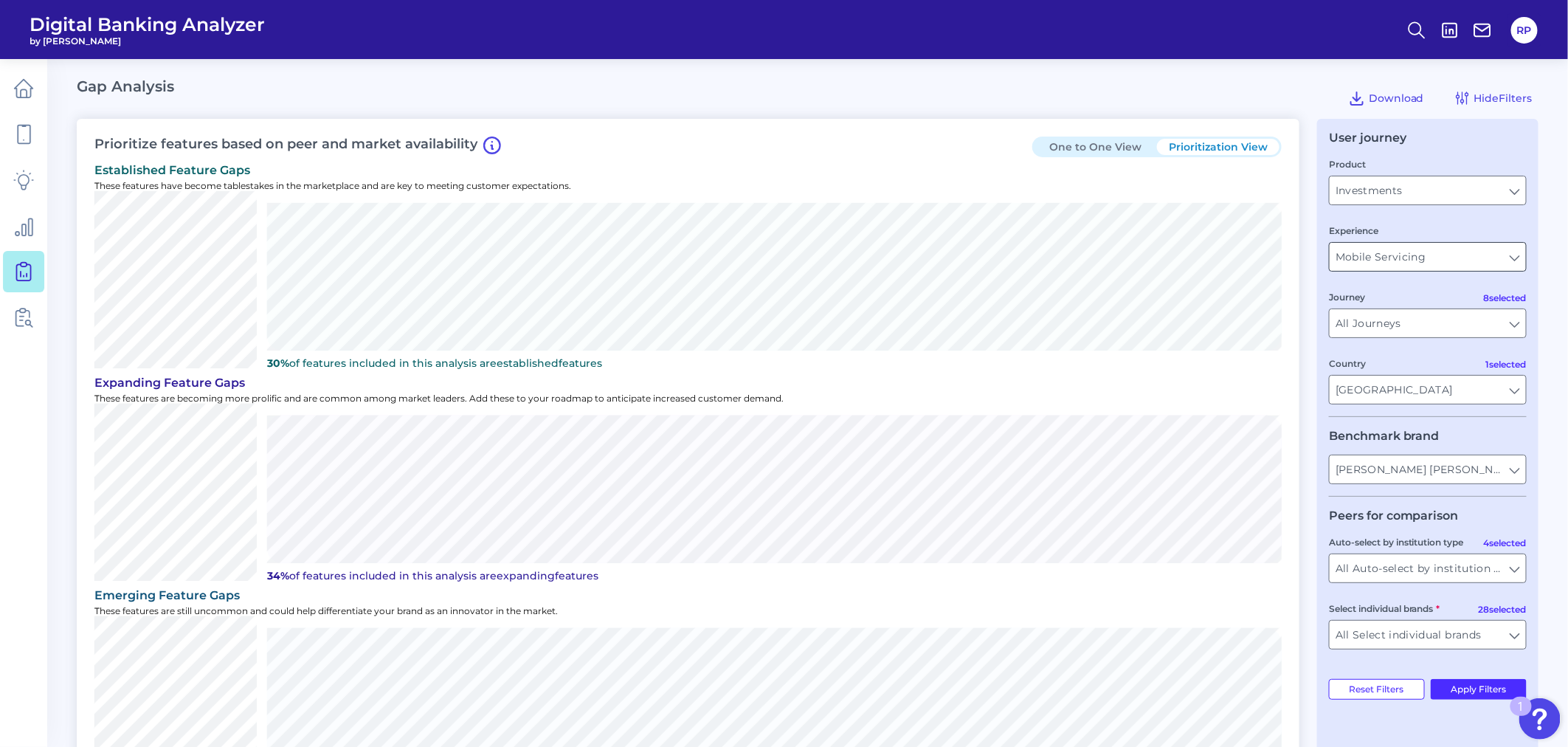 click on "Mobile Servicing" at bounding box center (1428, 257) 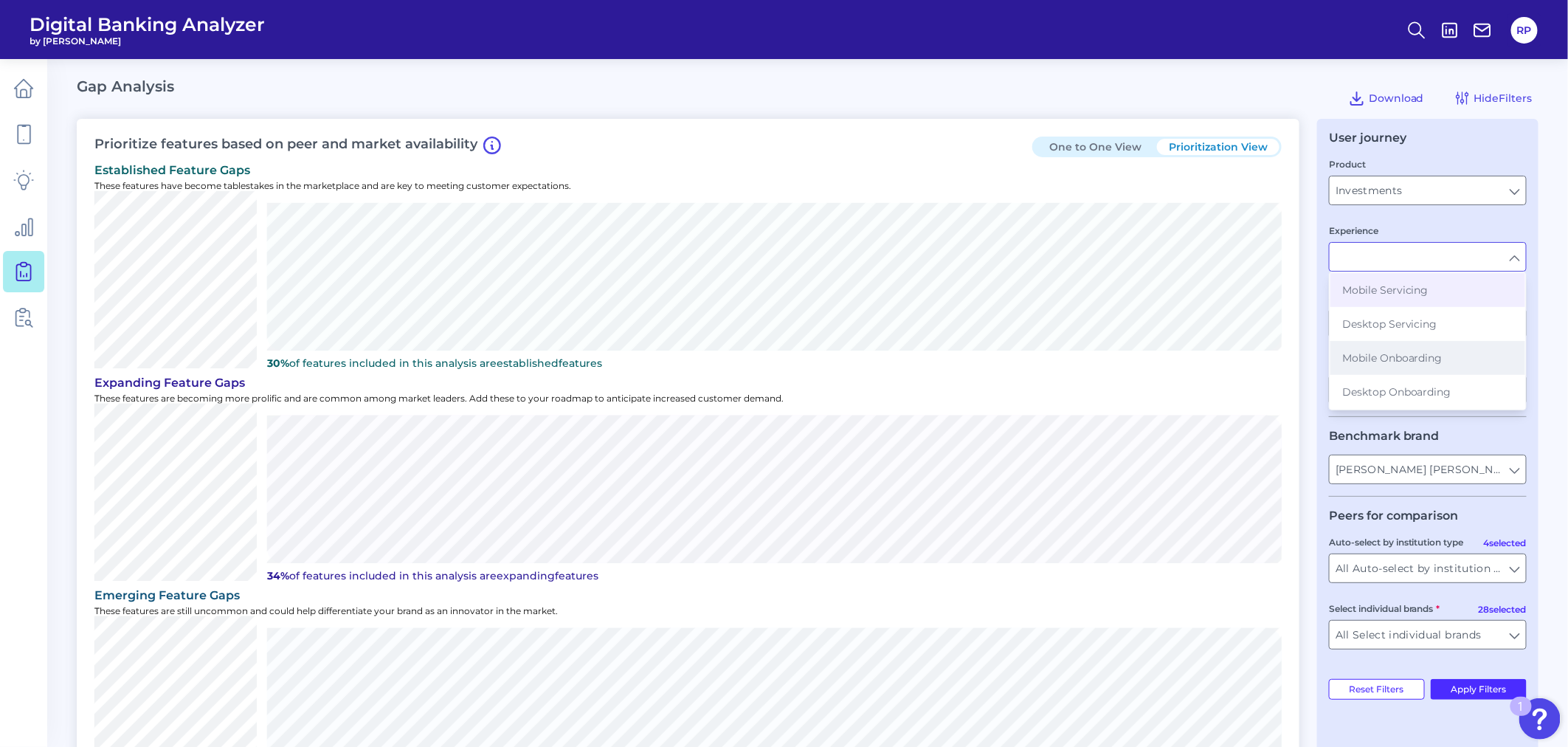click on "Mobile Onboarding" at bounding box center (1392, 358) 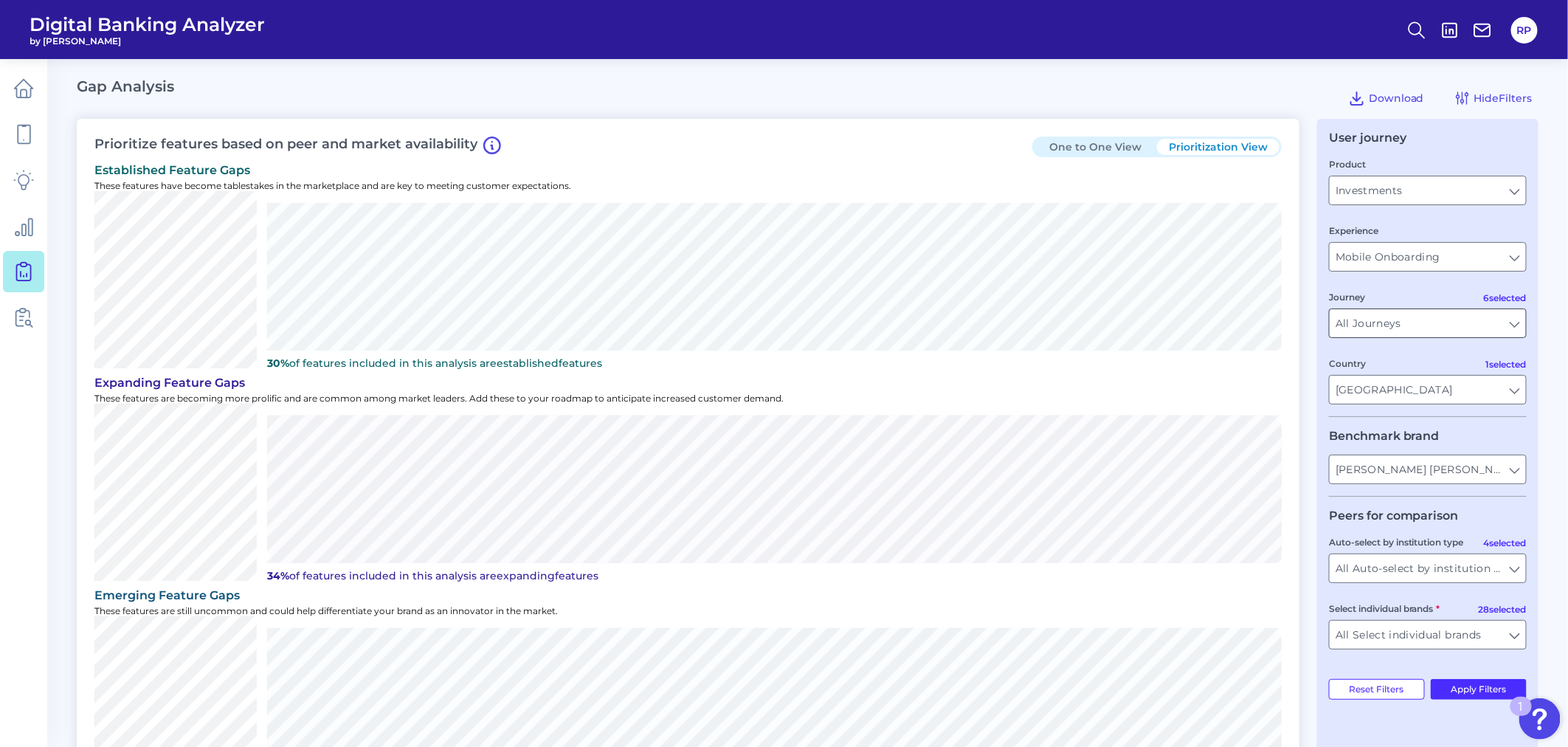 click on "All Journeys" at bounding box center (1428, 323) 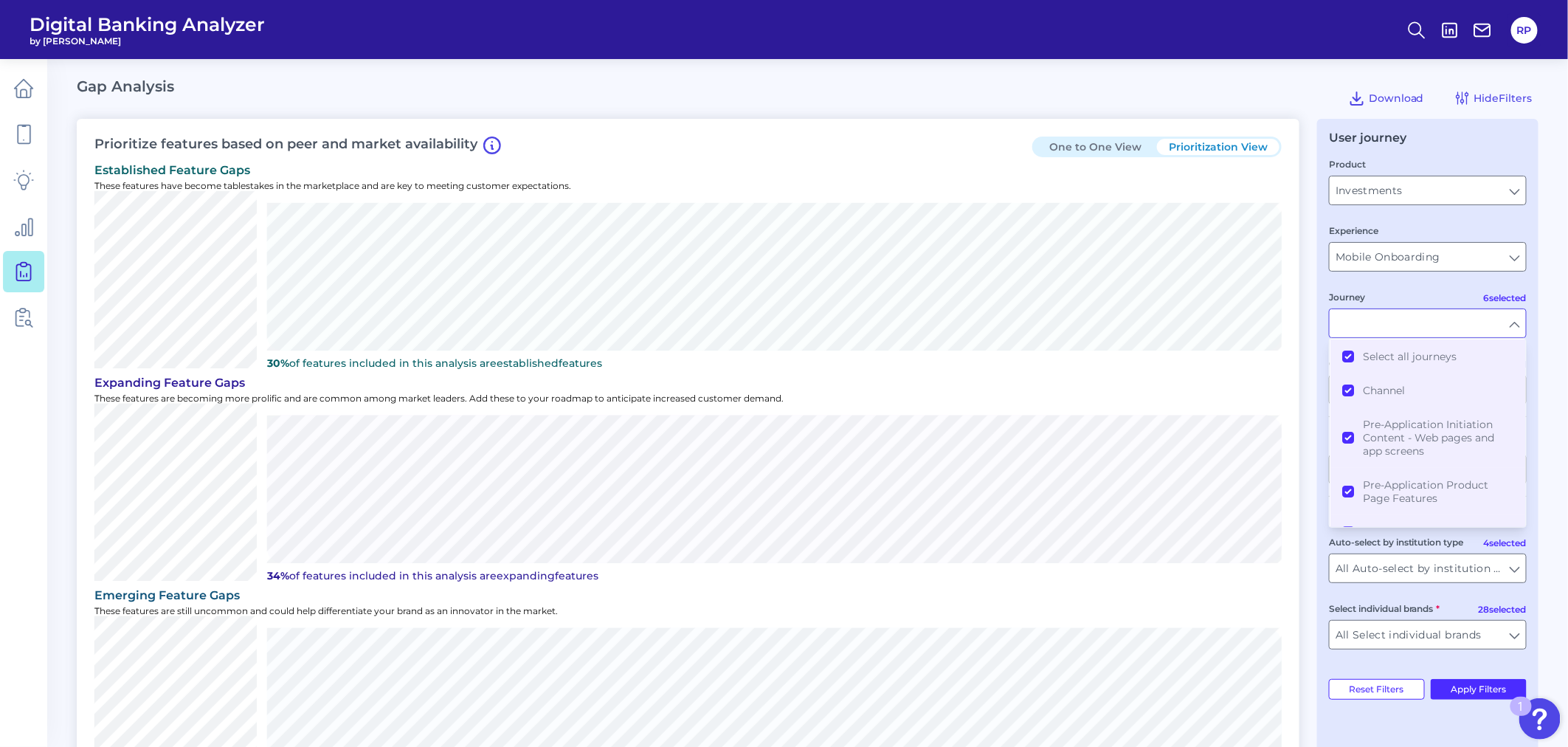 type on "All Journeys" 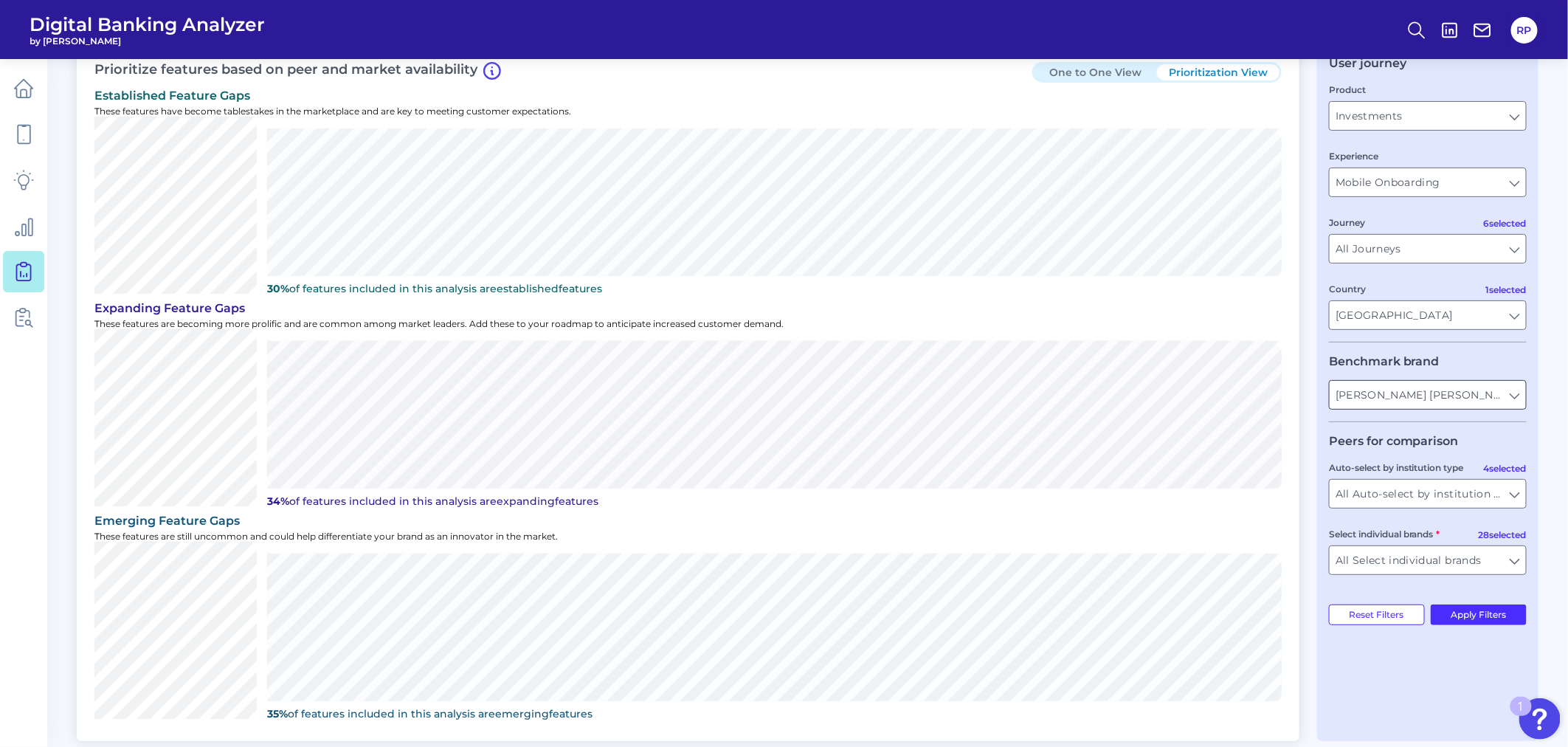 scroll, scrollTop: 164, scrollLeft: 0, axis: vertical 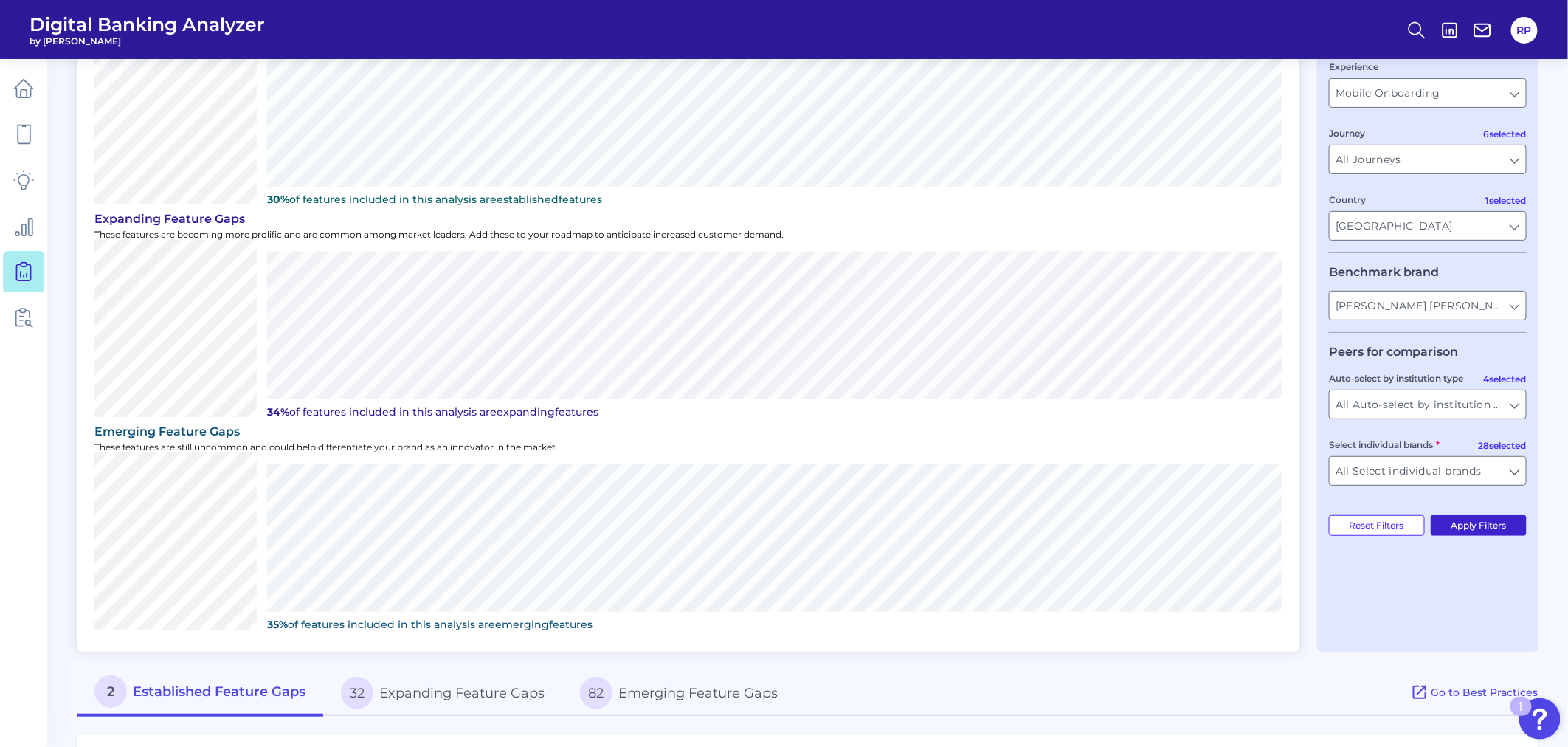 click on "Apply Filters" at bounding box center [1479, 526] 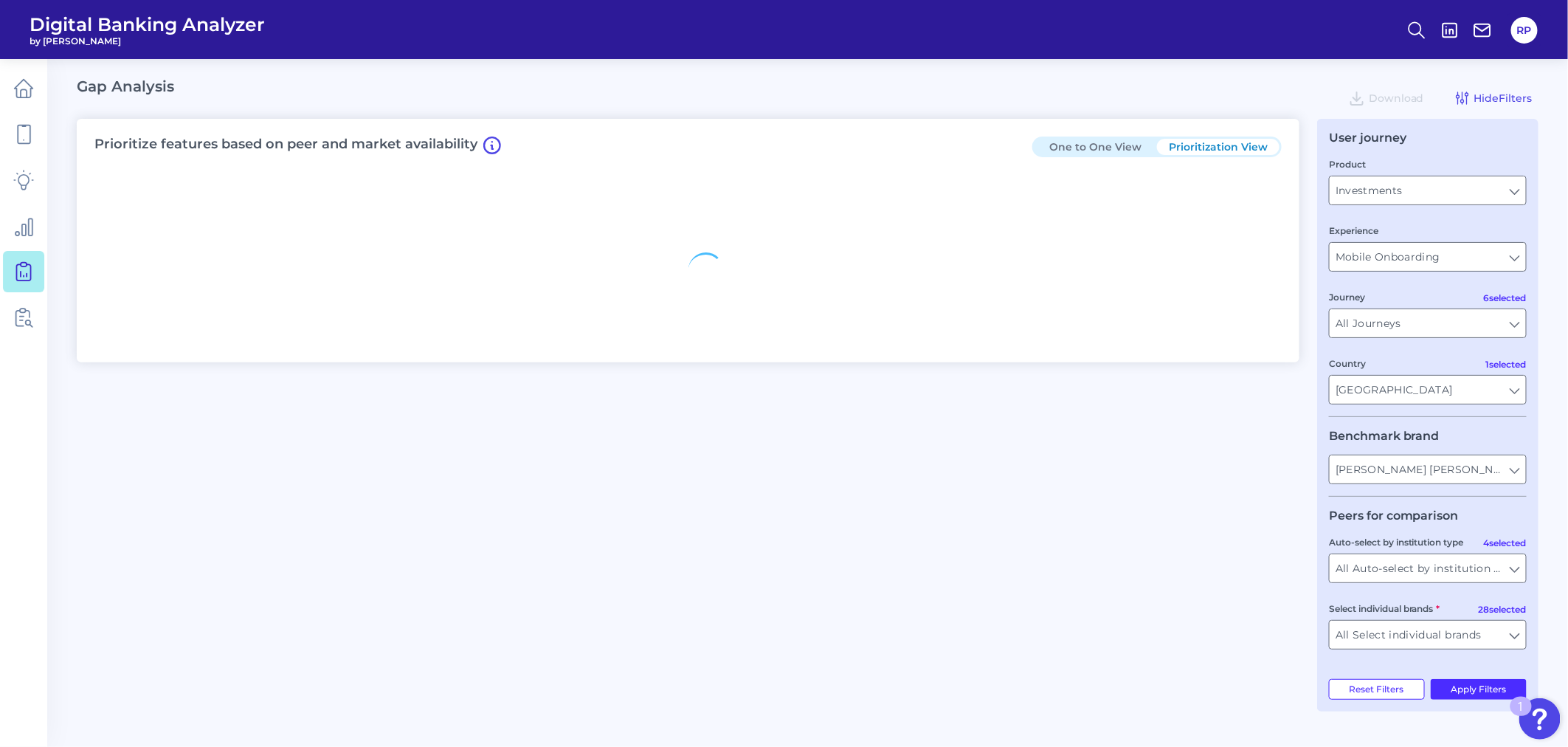 scroll, scrollTop: 0, scrollLeft: 0, axis: both 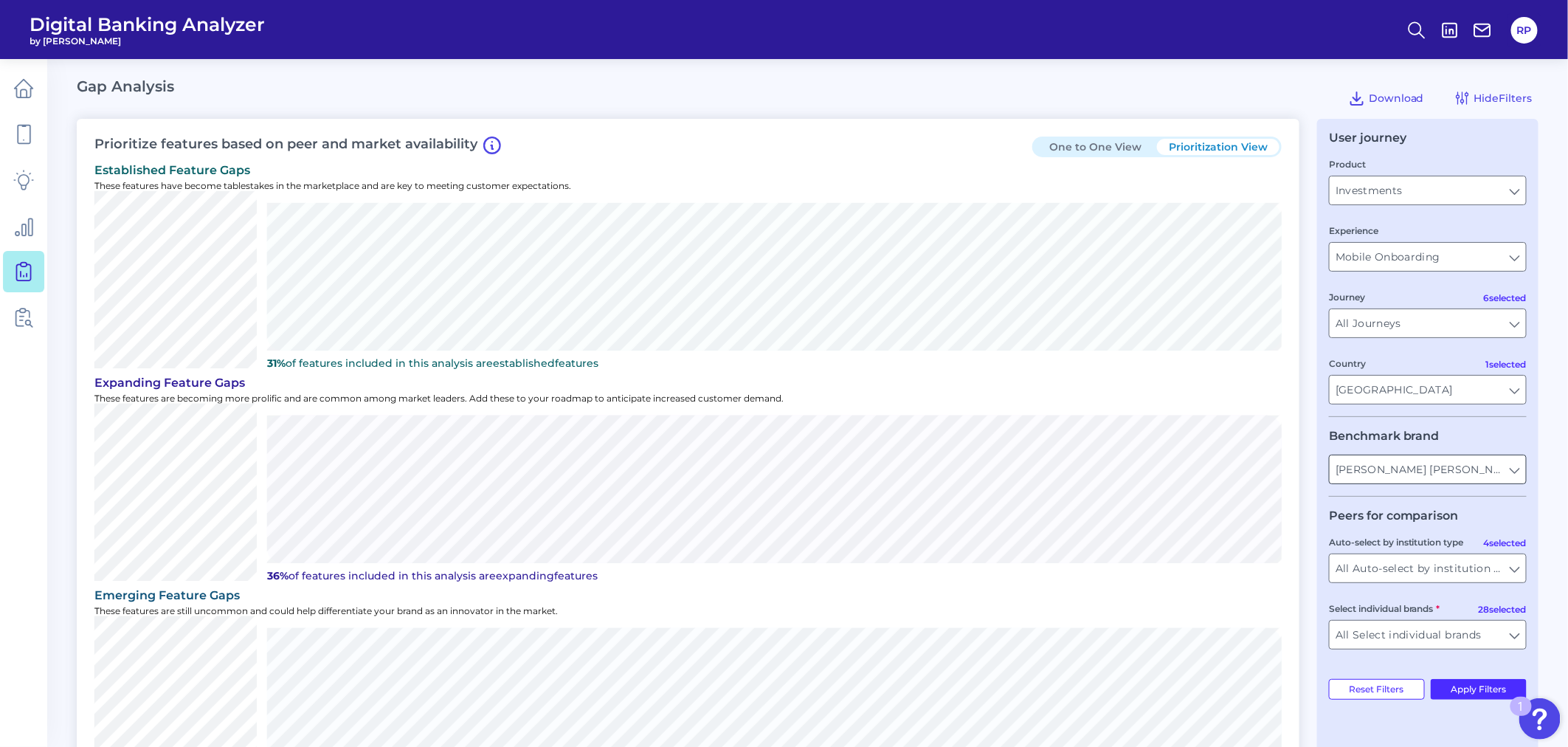 click on "[PERSON_NAME] [PERSON_NAME]" at bounding box center [1428, 469] 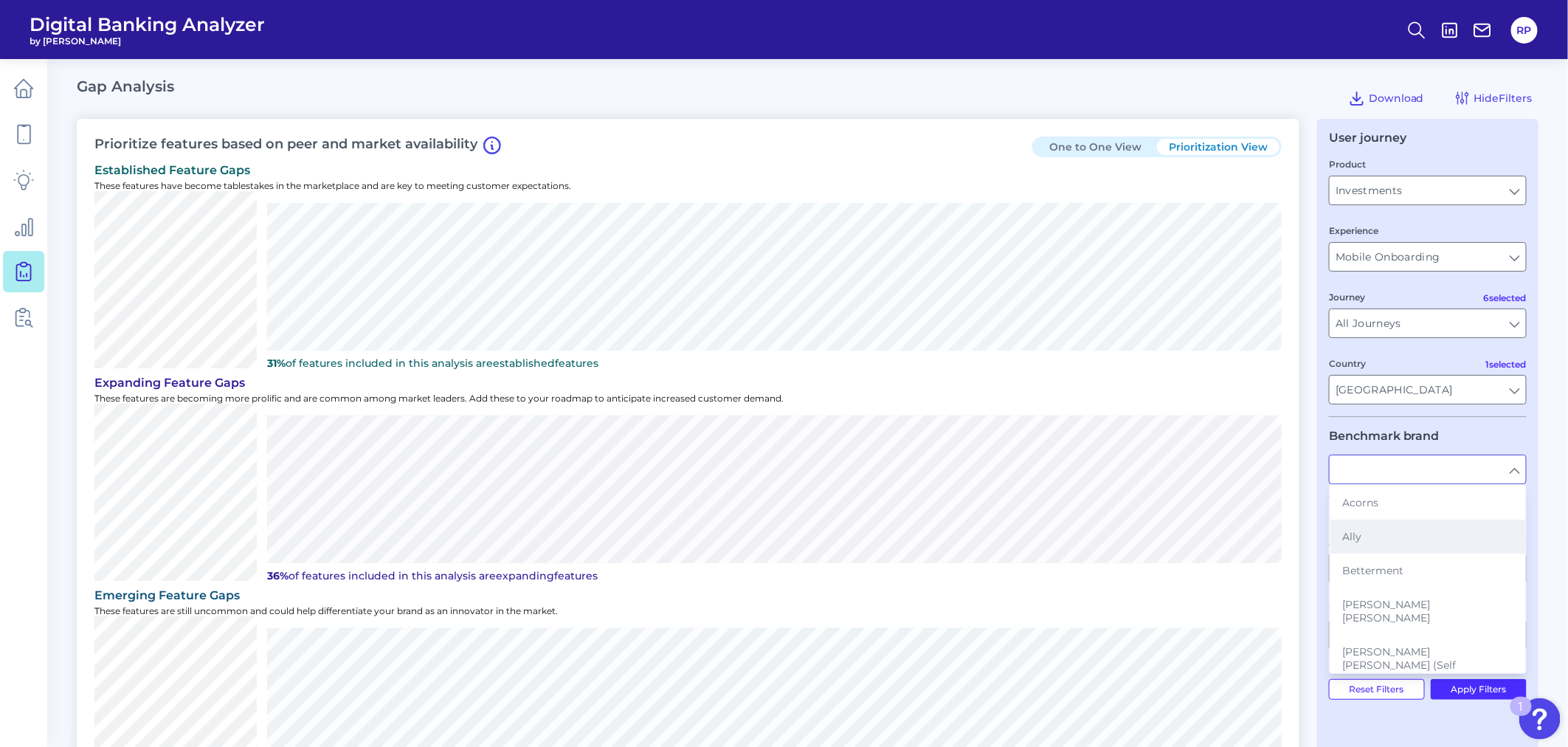 click on "Ally" at bounding box center [1428, 537] 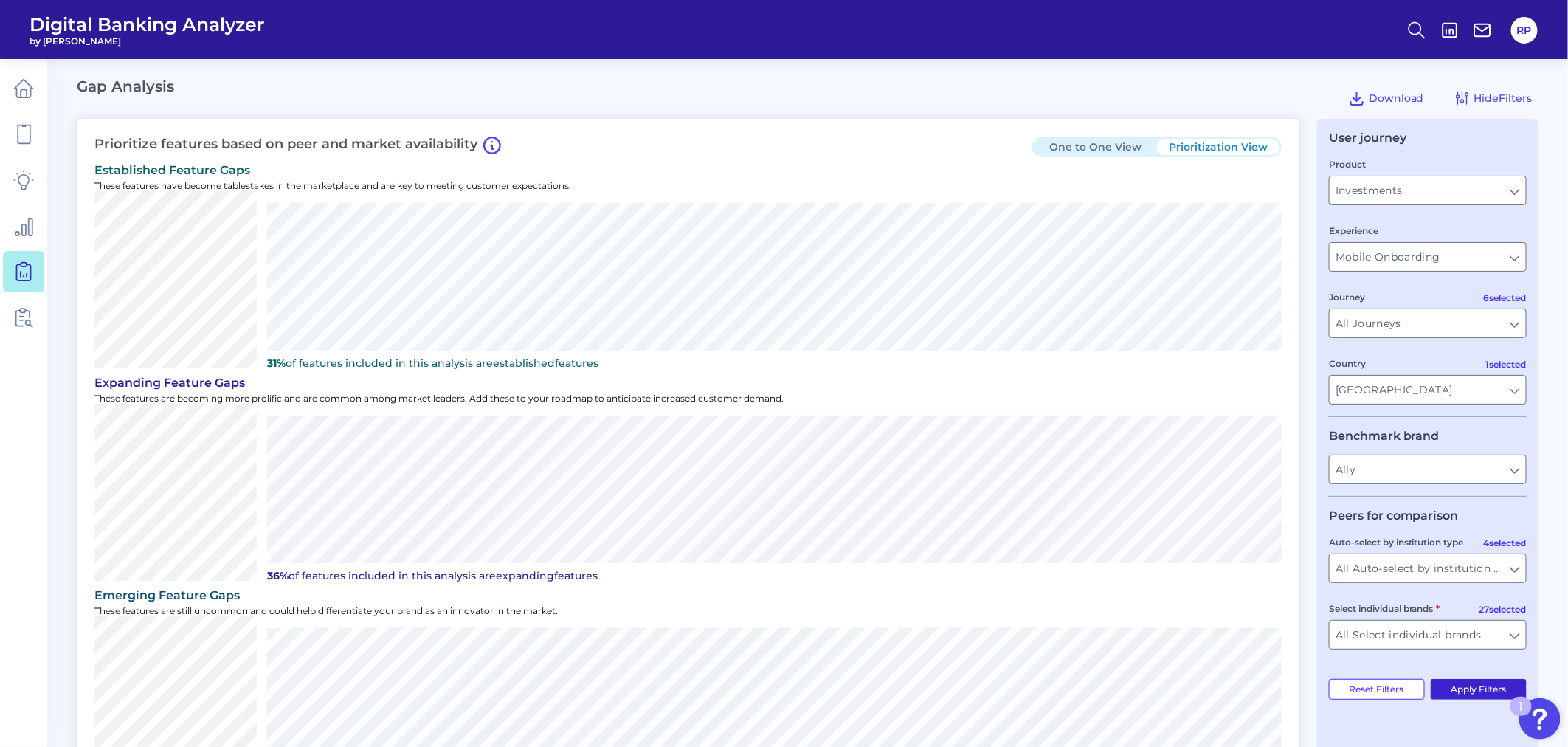 click on "Apply Filters" at bounding box center (1479, 689) 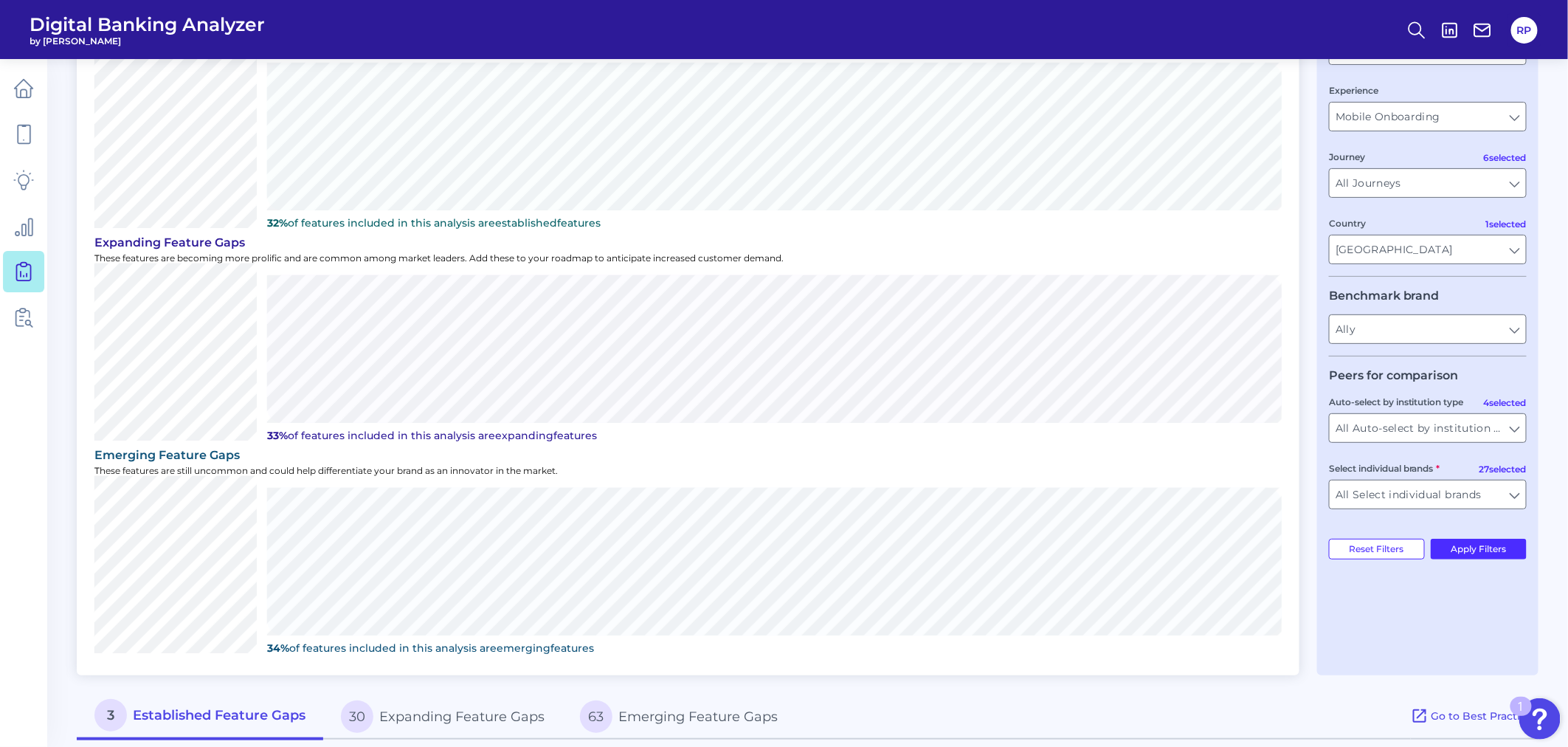 scroll, scrollTop: 164, scrollLeft: 0, axis: vertical 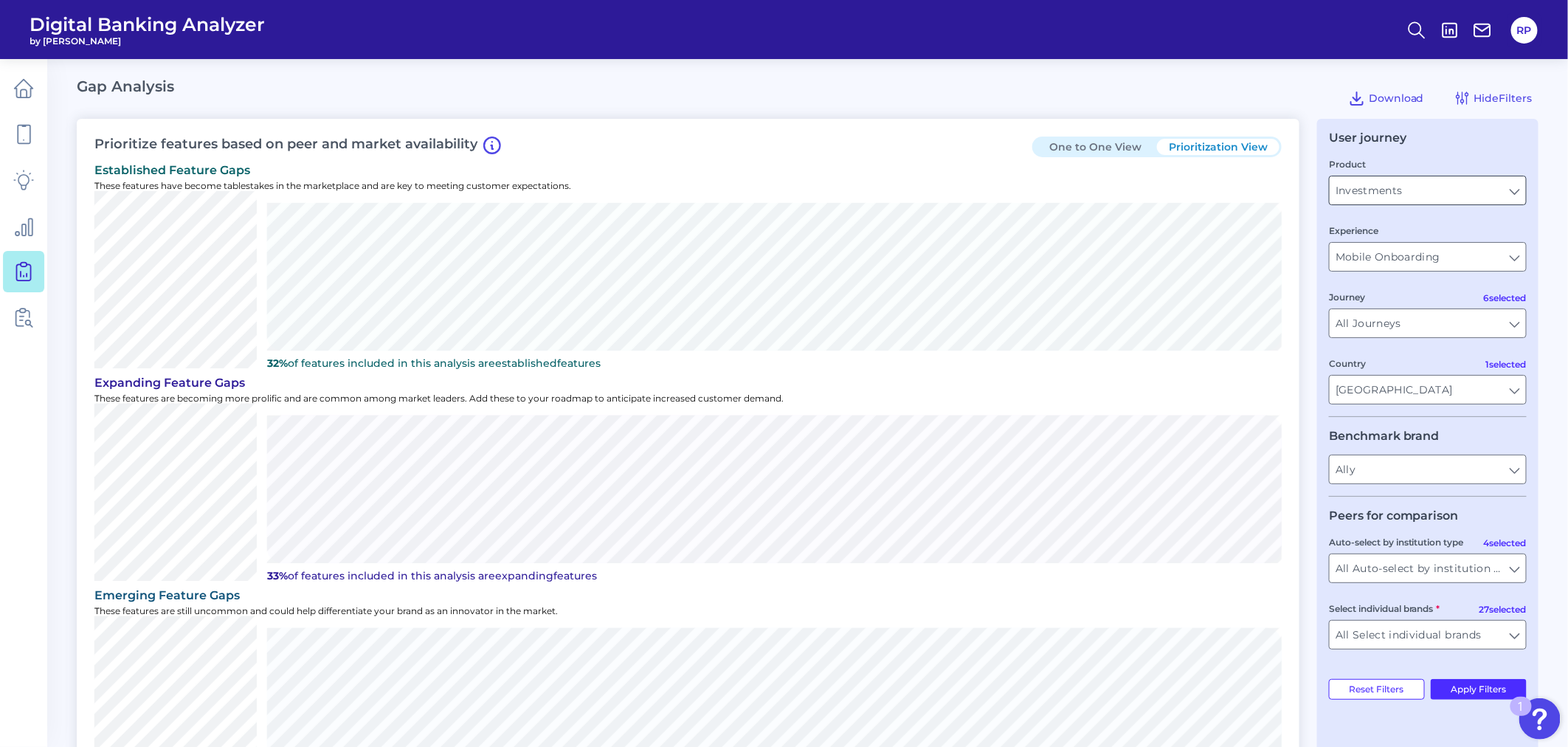 click on "Investments" at bounding box center [1428, 190] 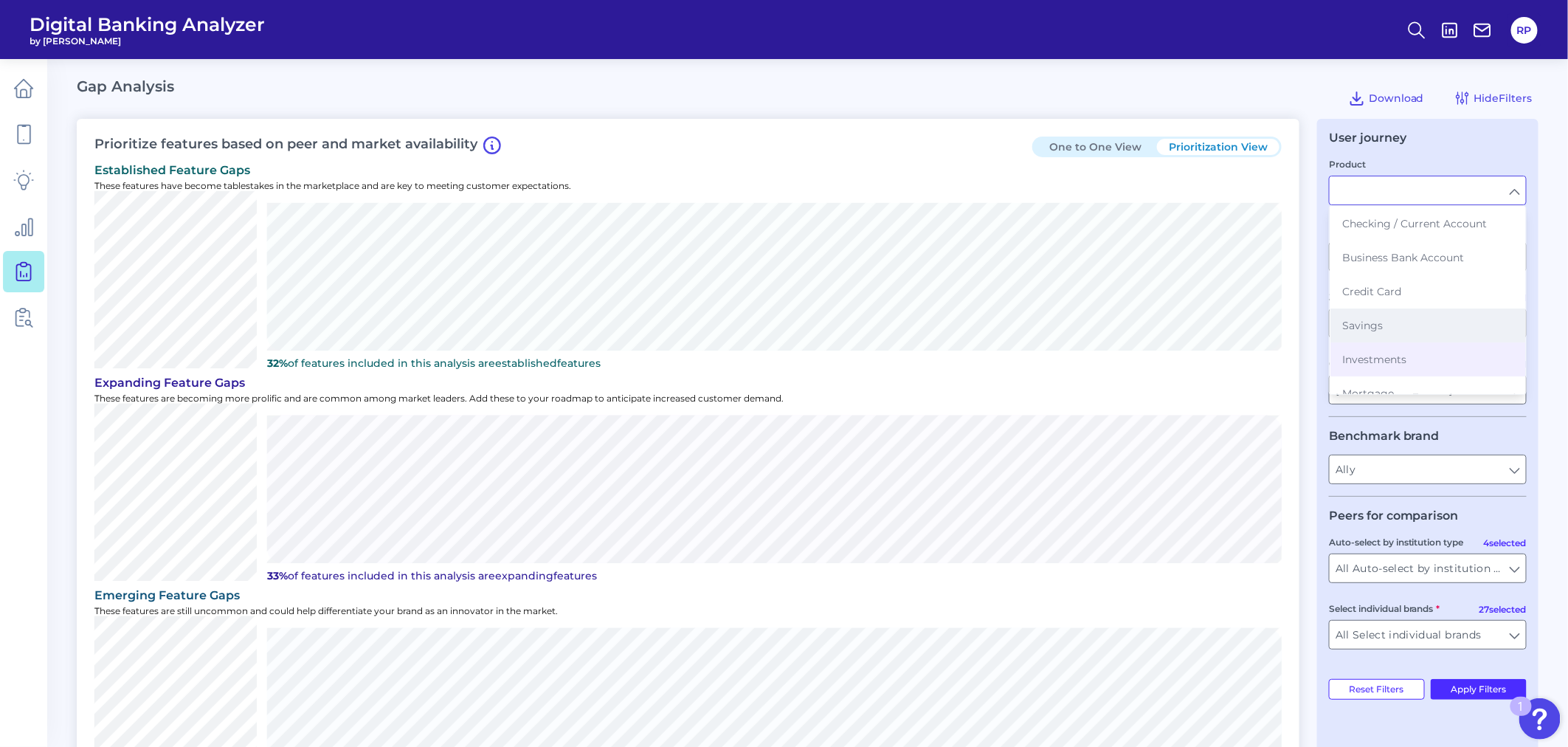 click on "Savings" at bounding box center (1428, 326) 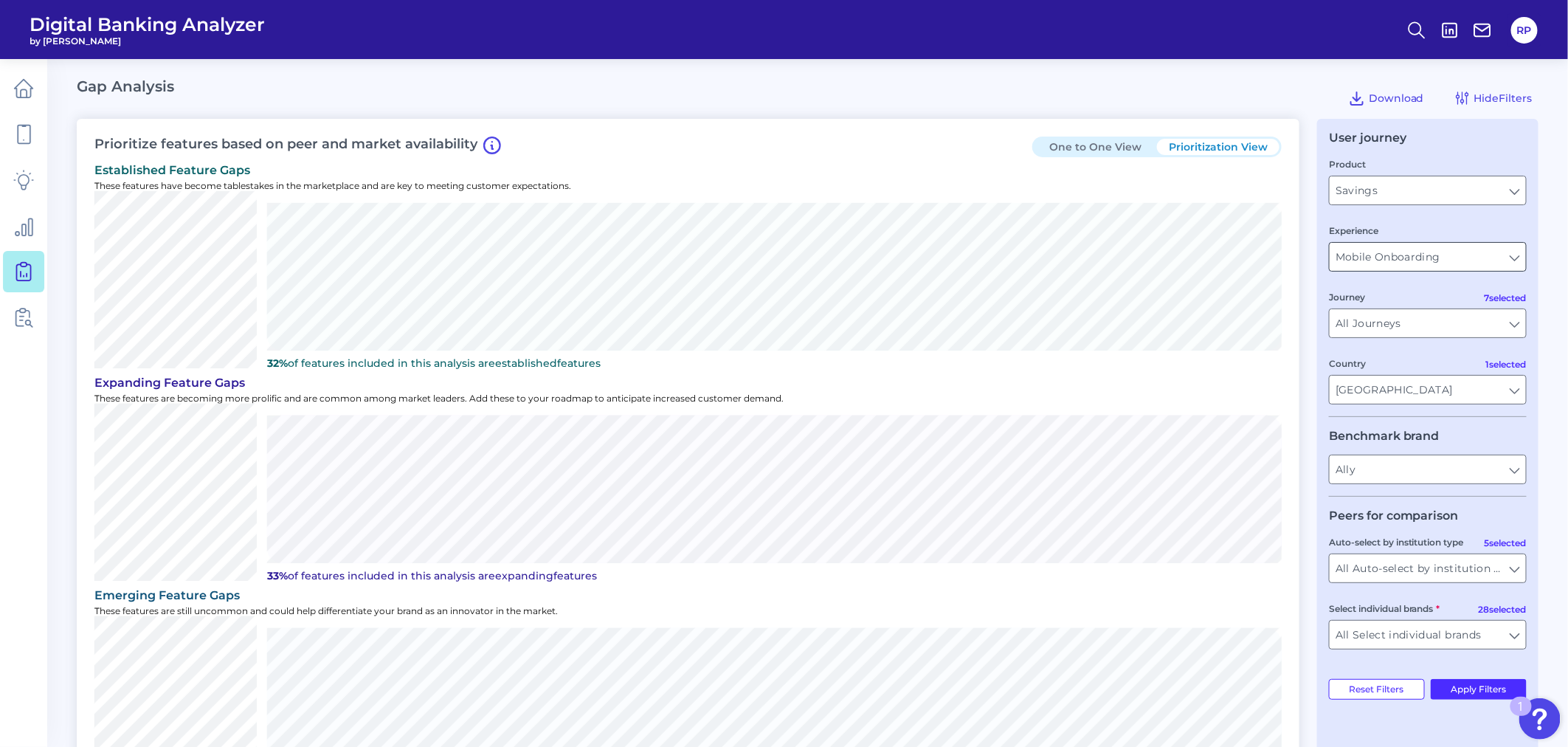 click on "Mobile Onboarding" at bounding box center (1428, 257) 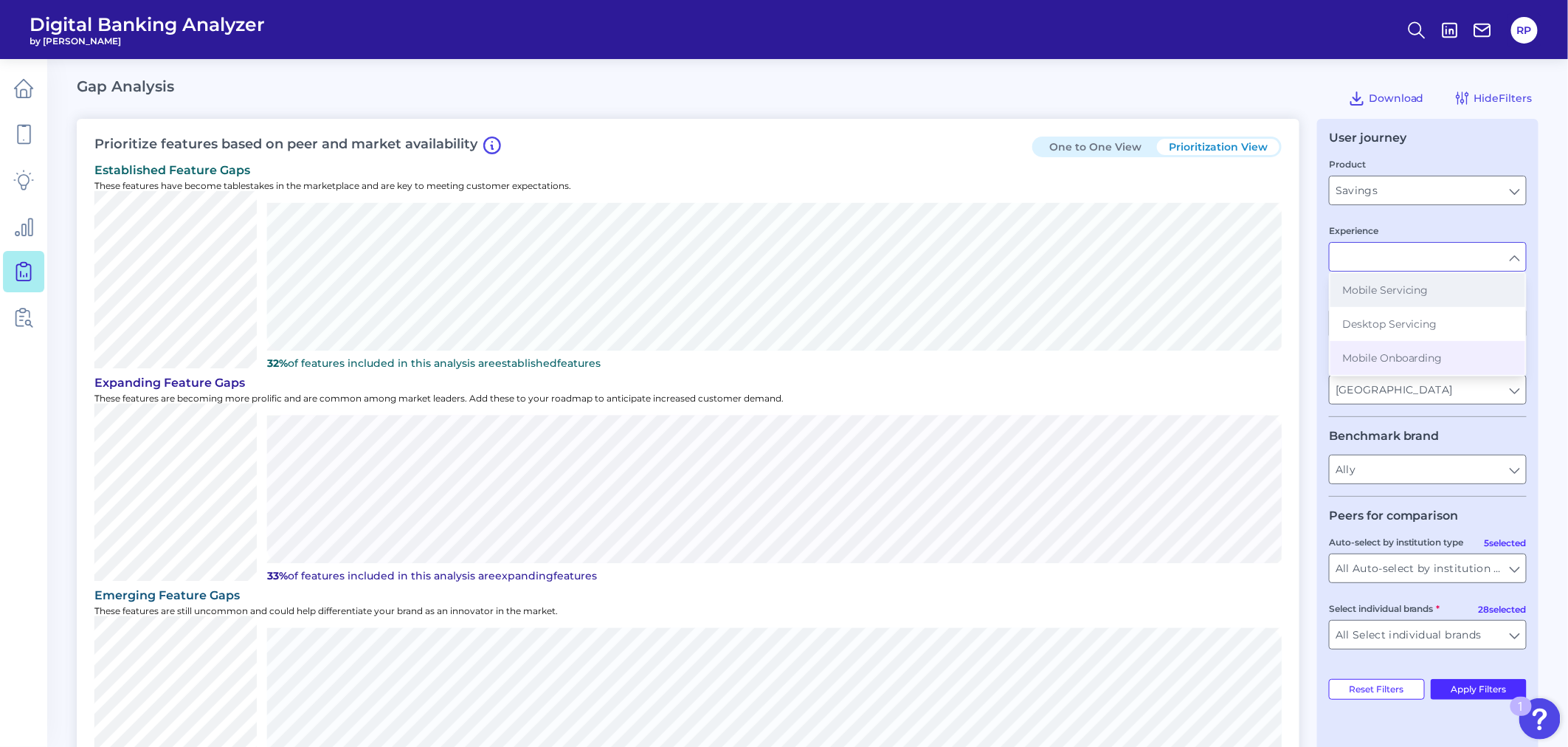 click on "Mobile Servicing" at bounding box center (1385, 290) 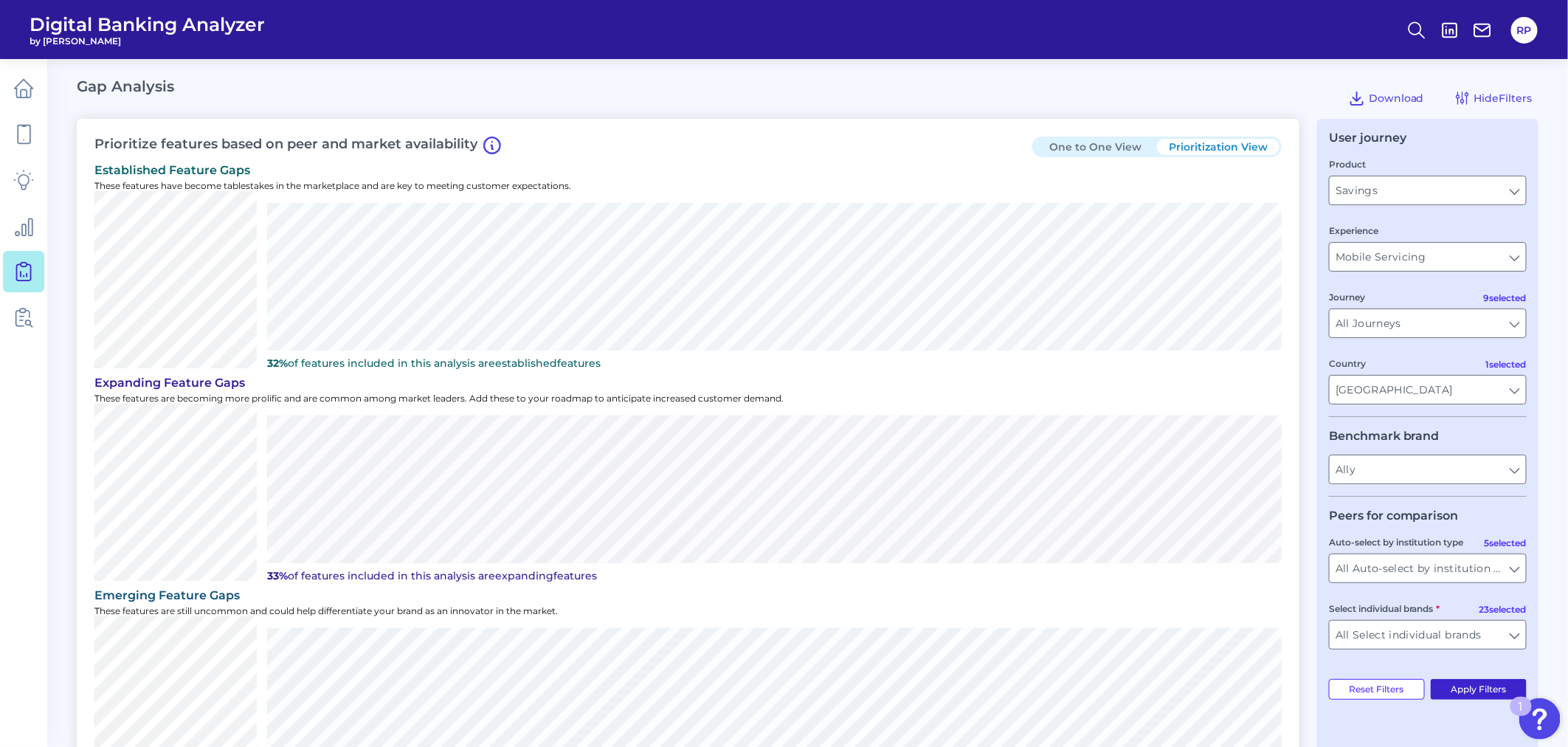 click on "Apply Filters" at bounding box center [1479, 689] 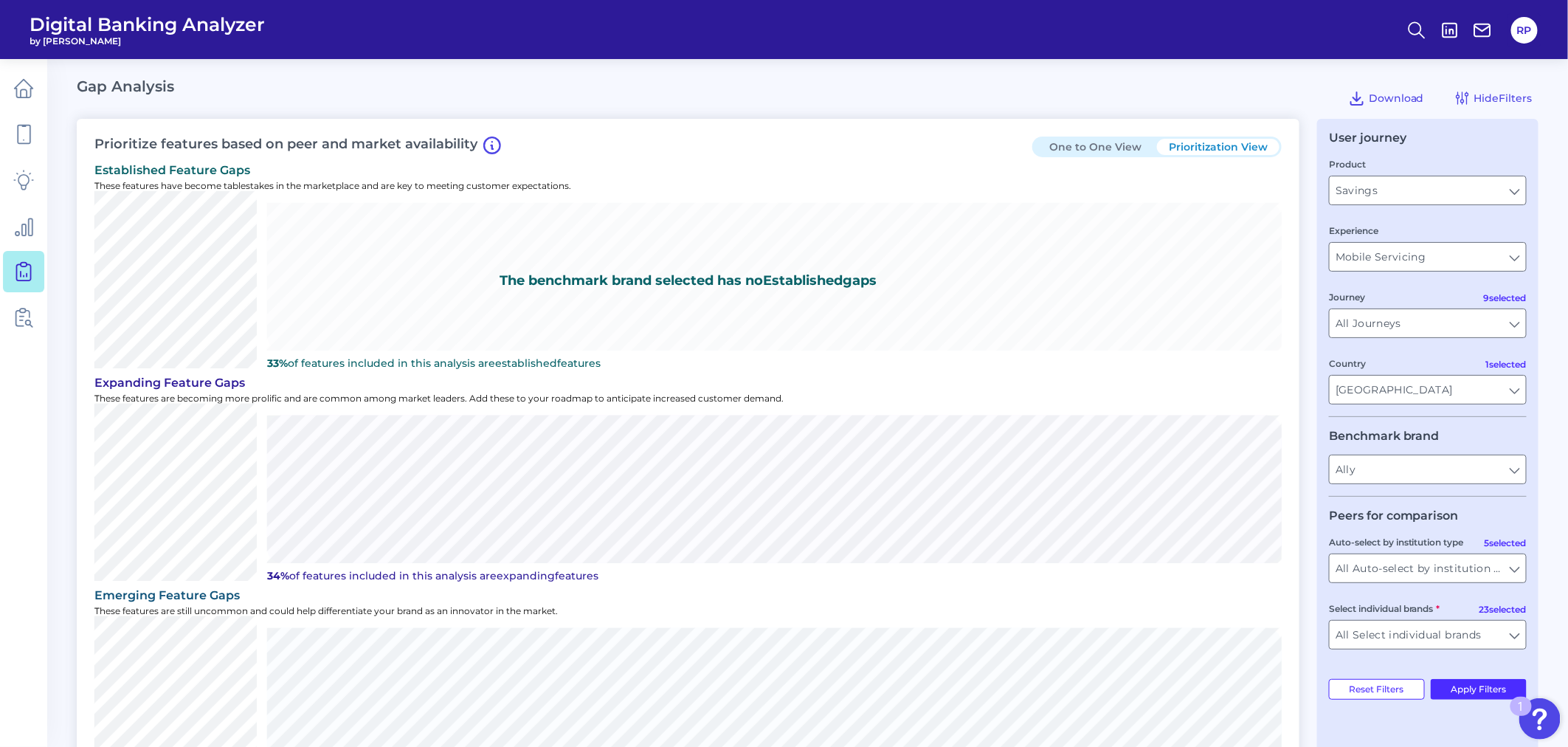 scroll, scrollTop: 82, scrollLeft: 0, axis: vertical 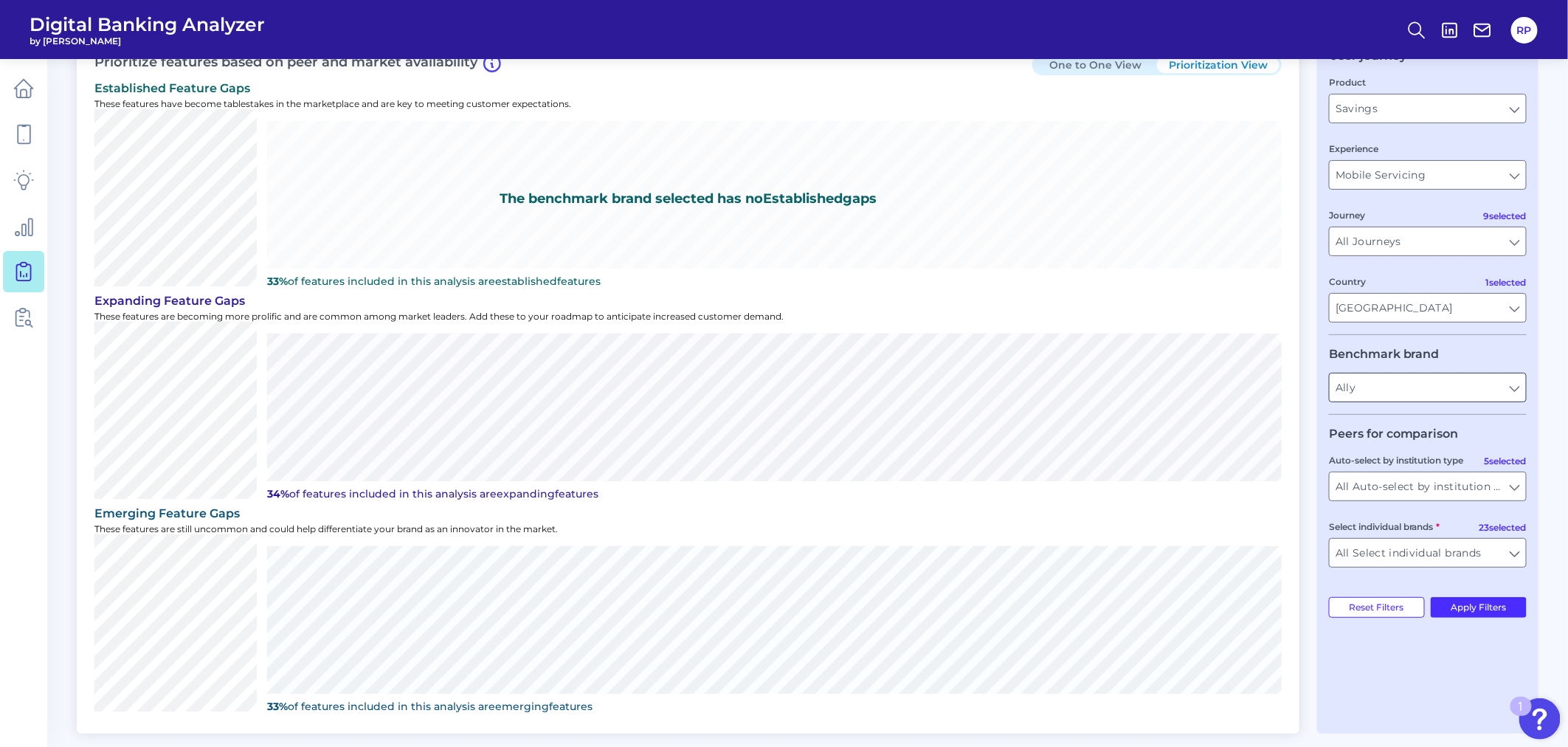 click on "Ally" at bounding box center [1428, 388] 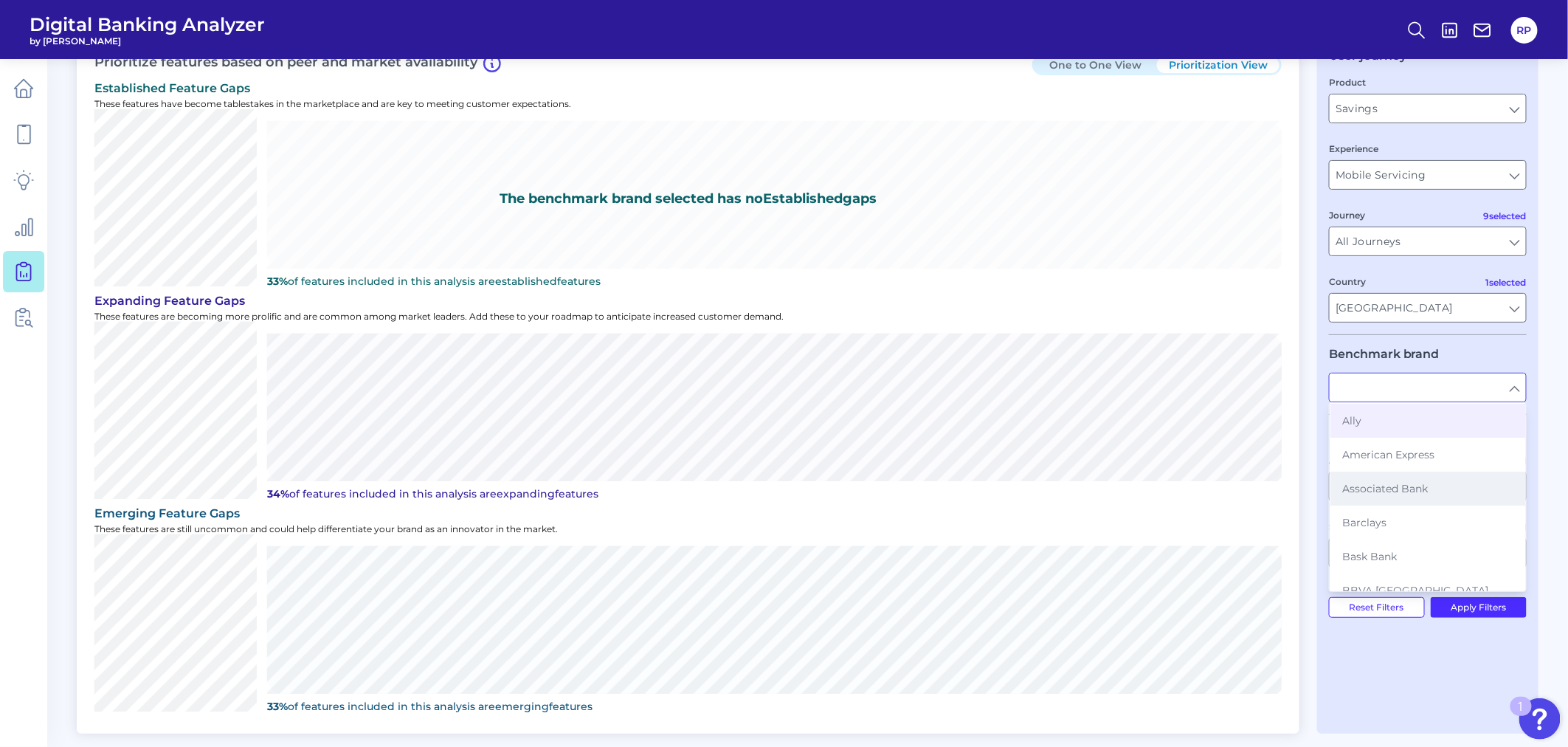 click on "Associated Bank" at bounding box center (1428, 489) 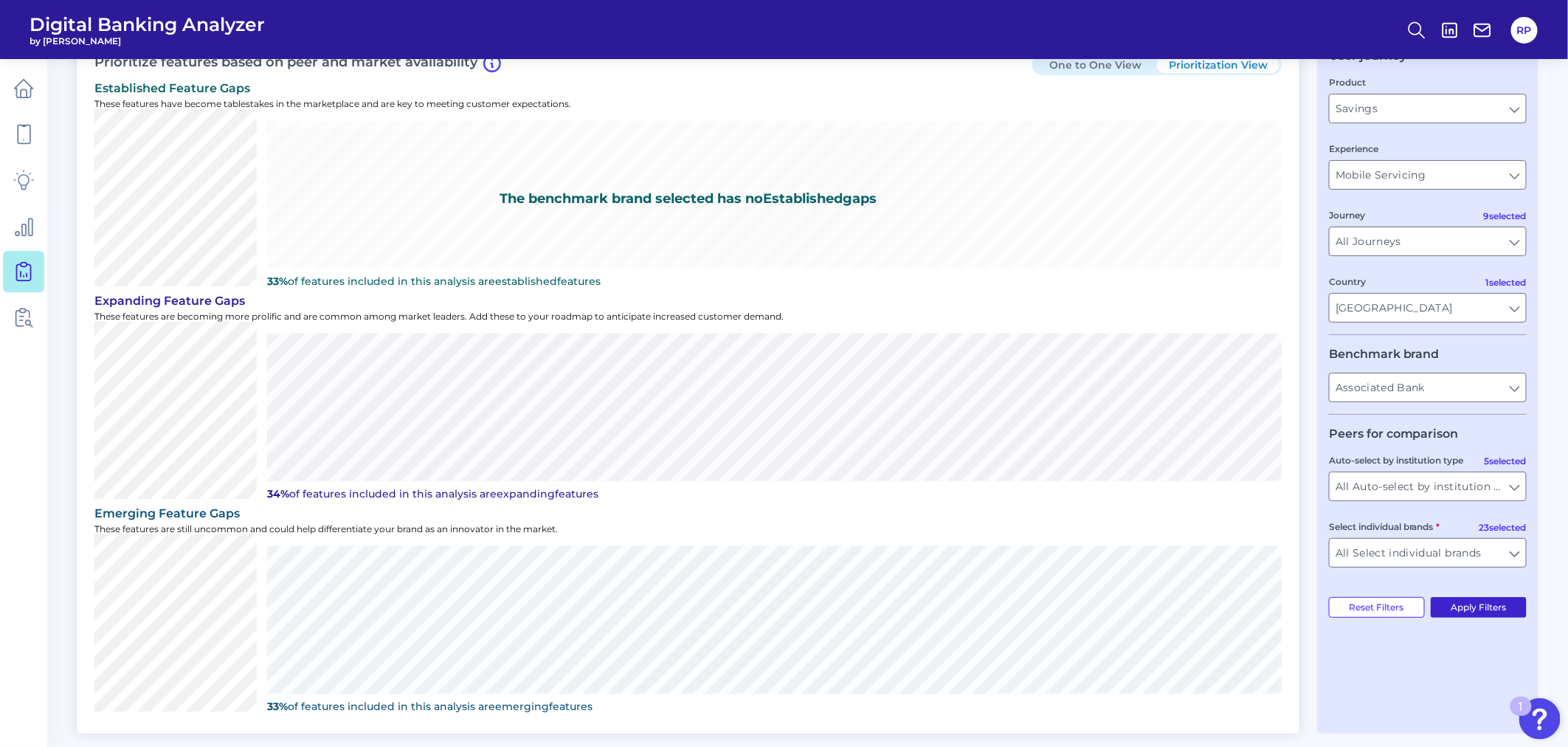 click on "Apply Filters" at bounding box center [1479, 607] 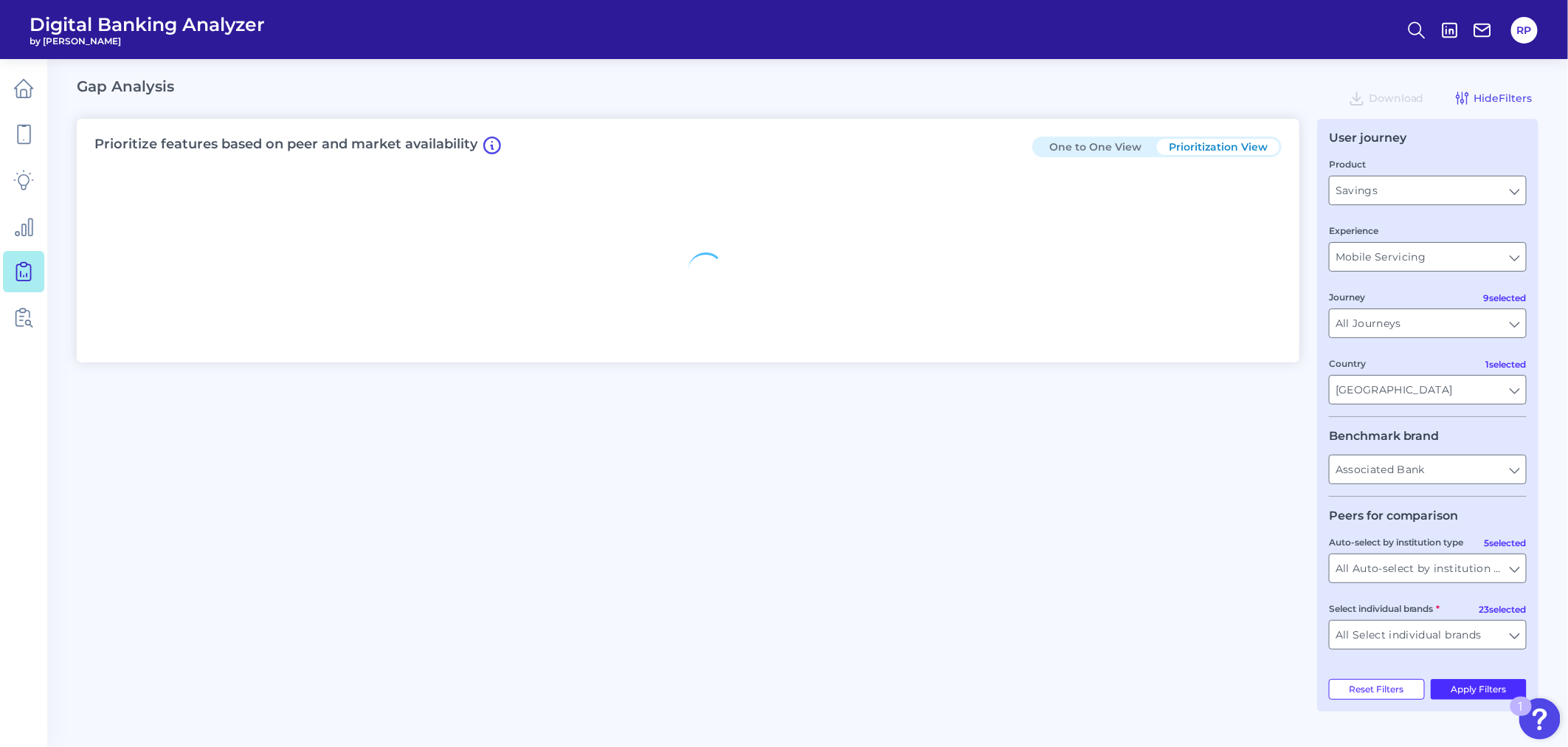 scroll, scrollTop: 0, scrollLeft: 0, axis: both 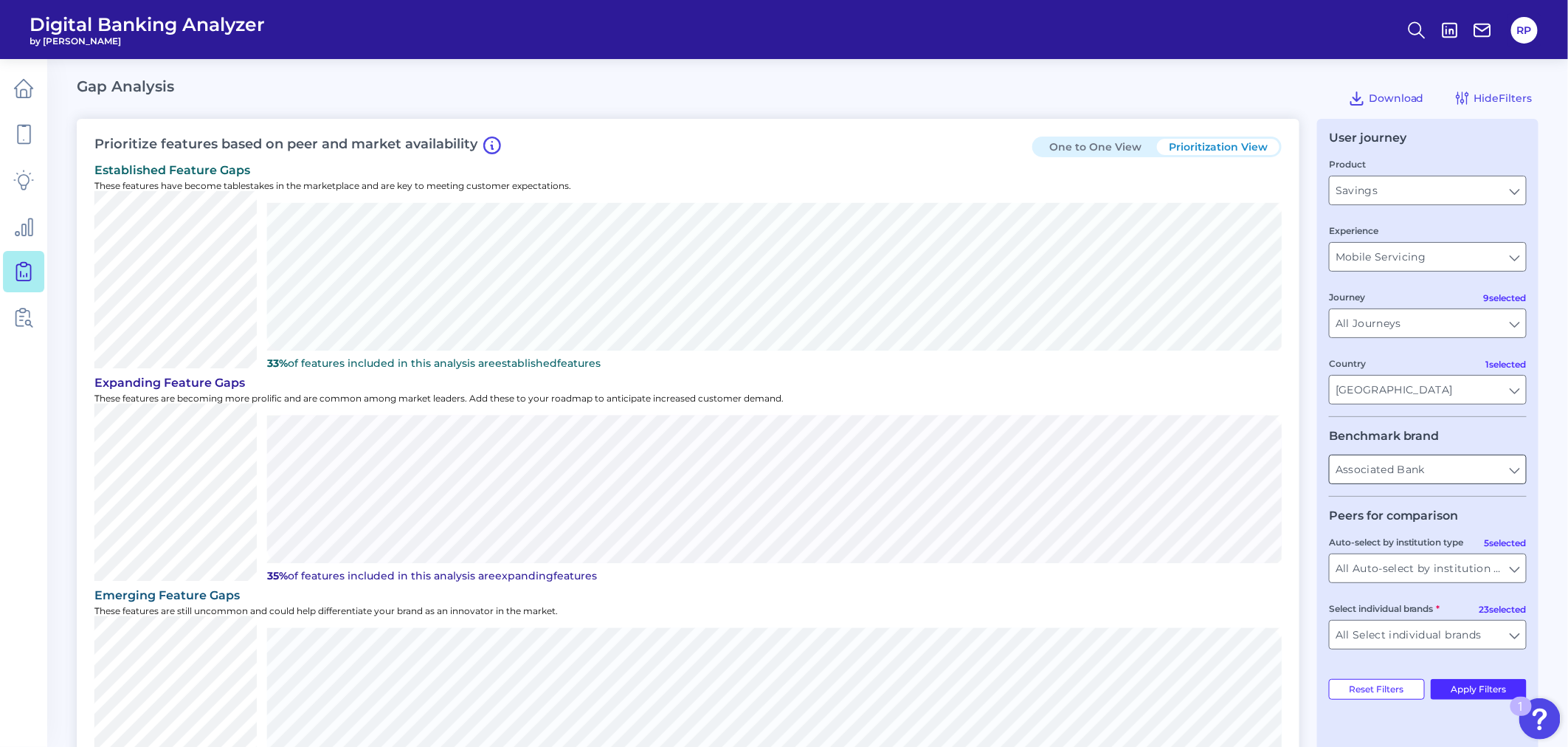 click on "Associated Bank Associated Bank" at bounding box center (1428, 469) 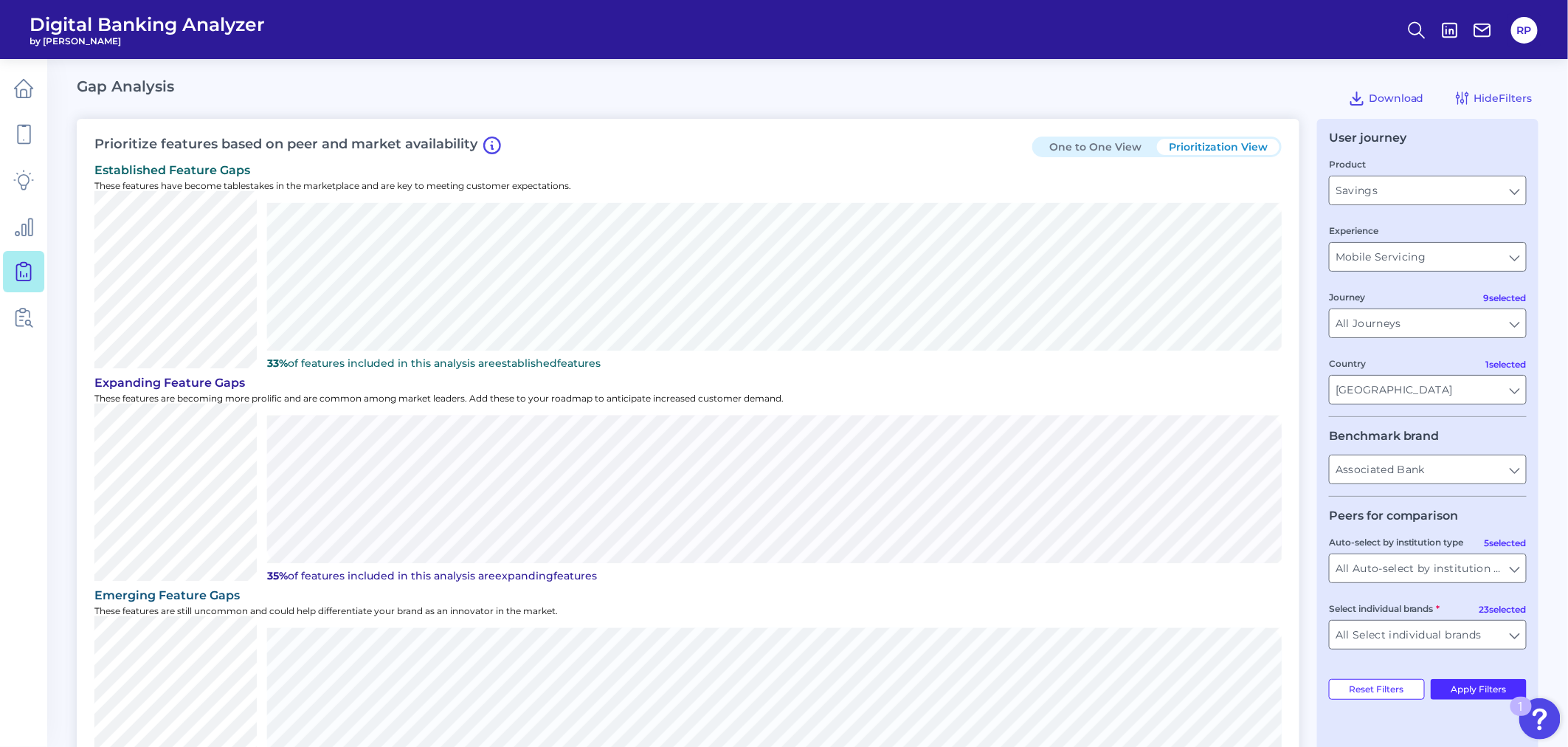 click on "Benchmark brand Associated Bank Associated Bank" at bounding box center [1428, 463] 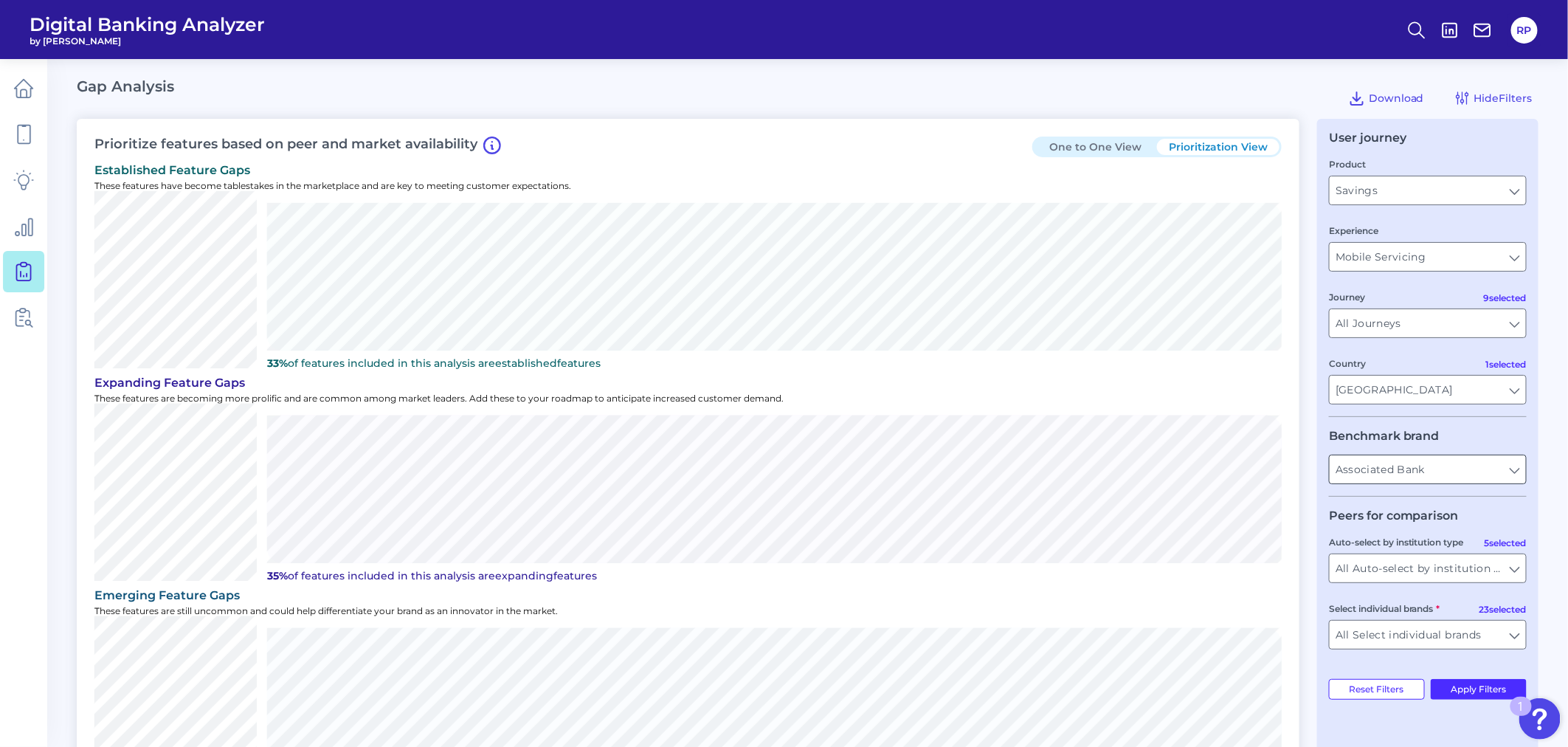click on "Associated Bank" at bounding box center [1428, 469] 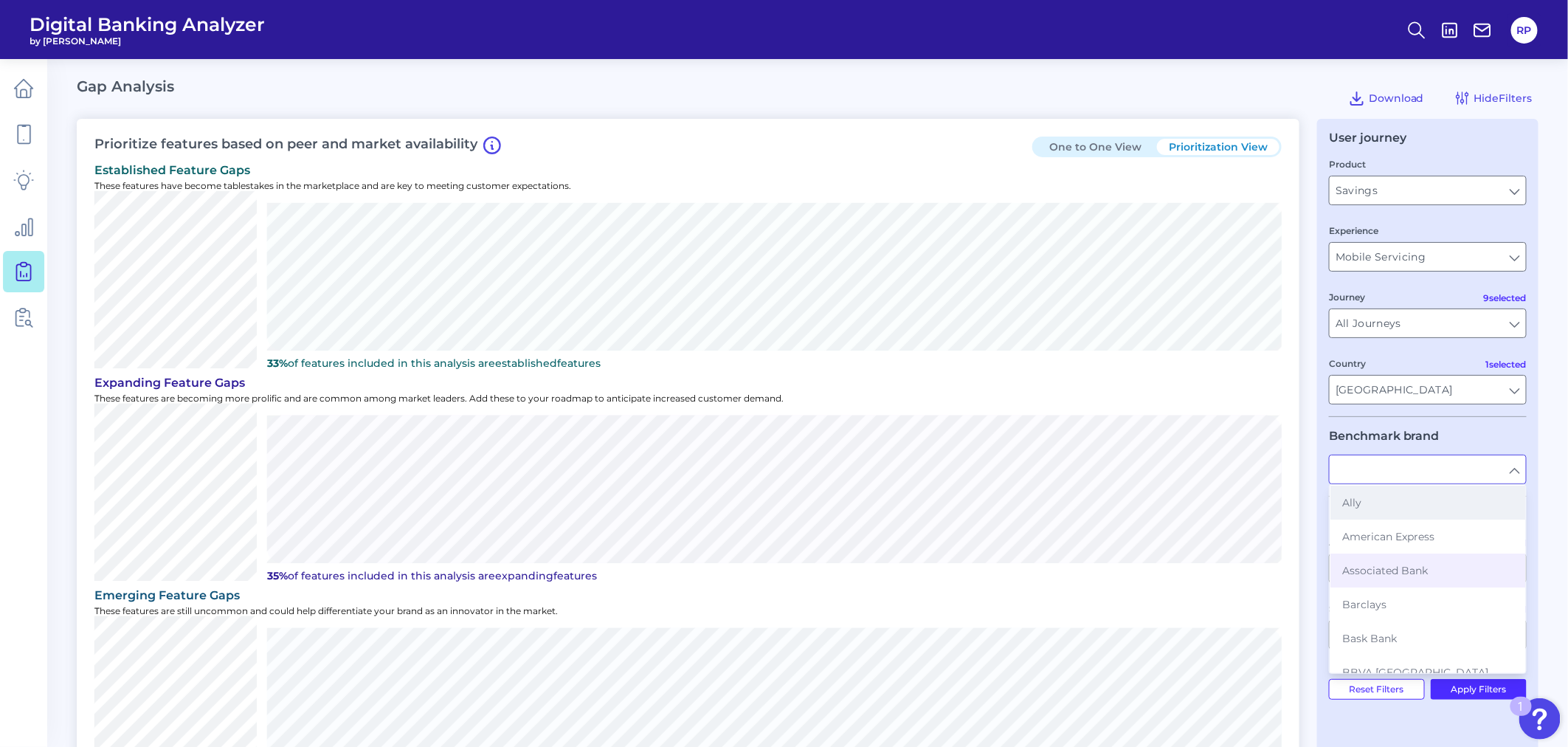 click on "Ally" at bounding box center (1428, 503) 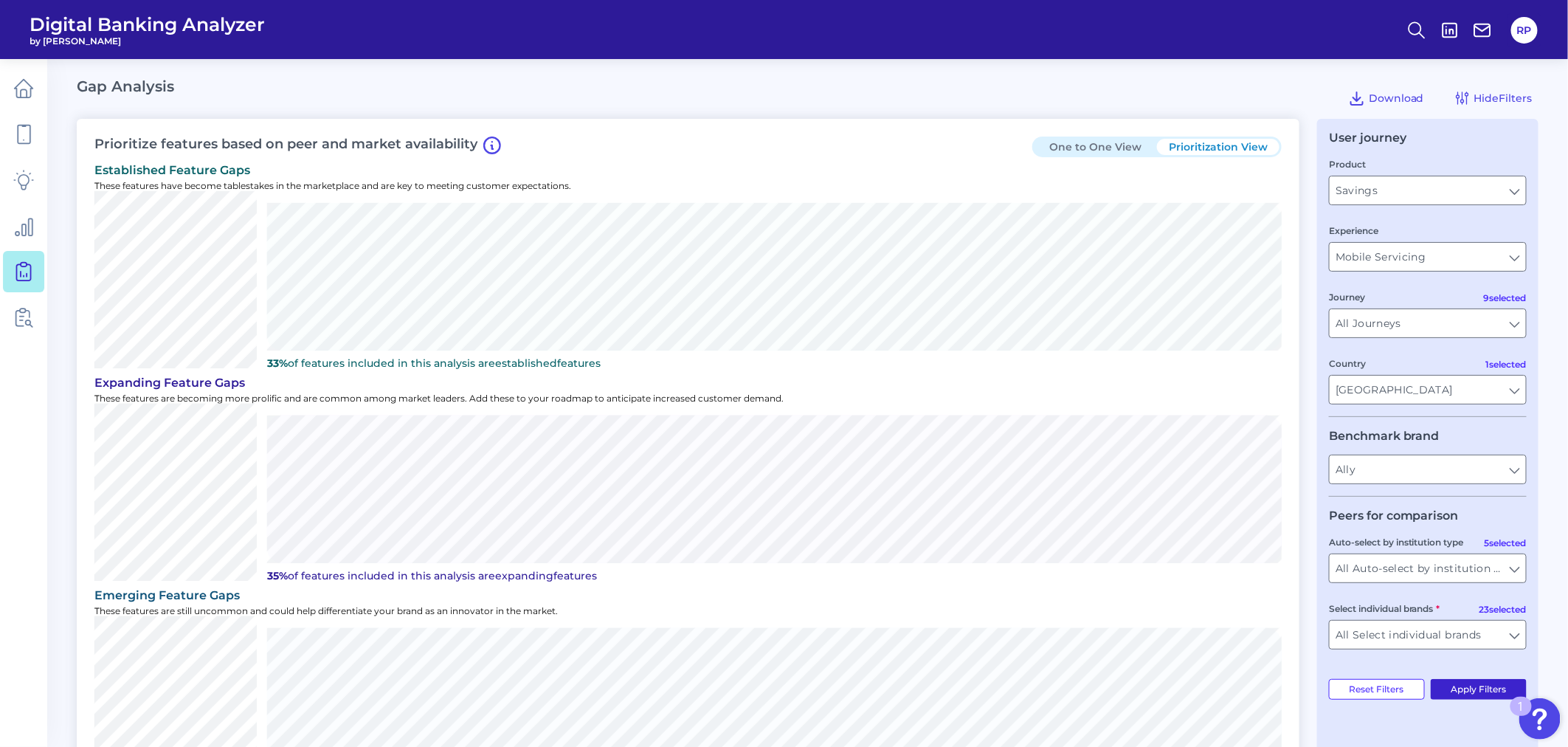drag, startPoint x: 1456, startPoint y: 695, endPoint x: 1411, endPoint y: 691, distance: 45.177428 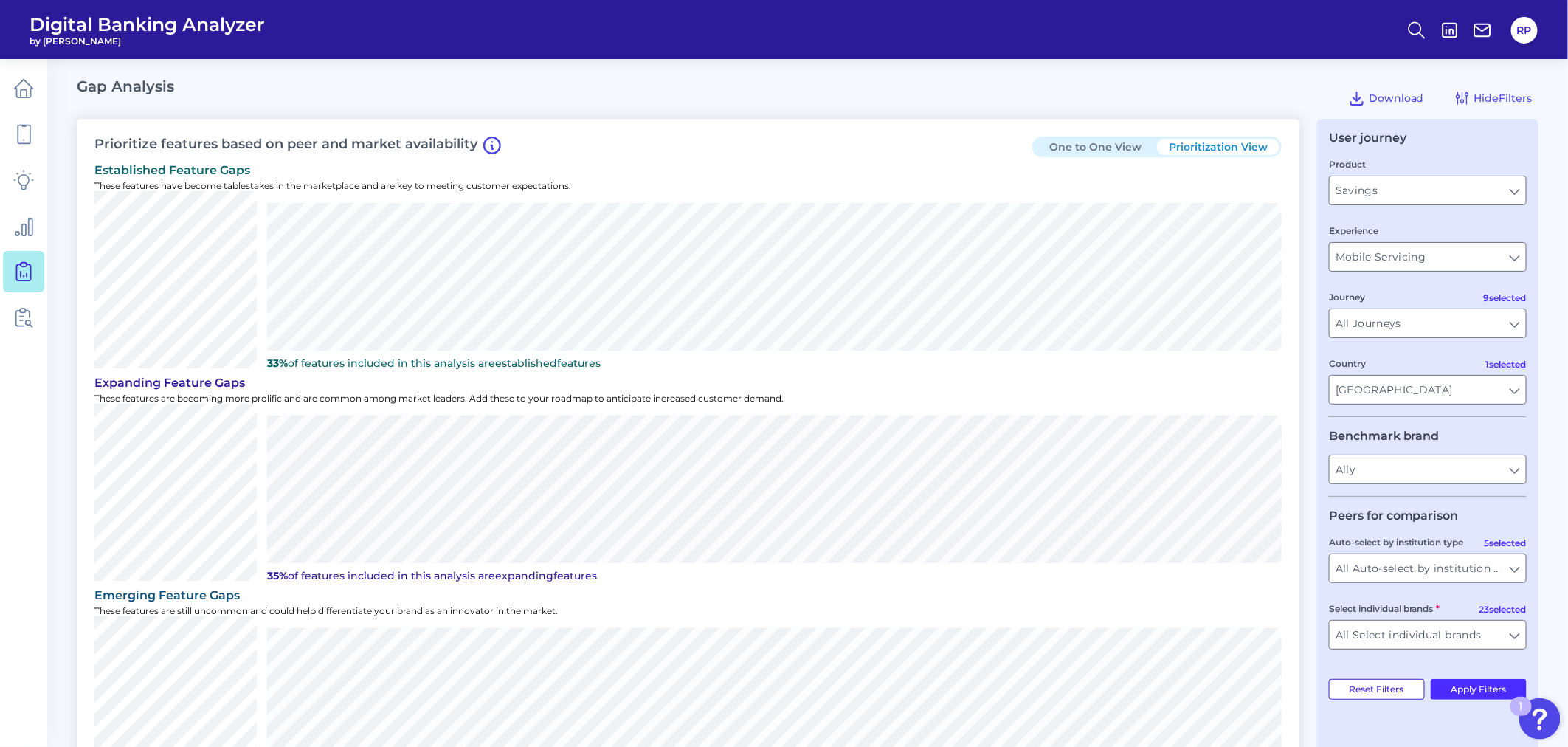 click on "Apply Filters" at bounding box center (1479, 689) 